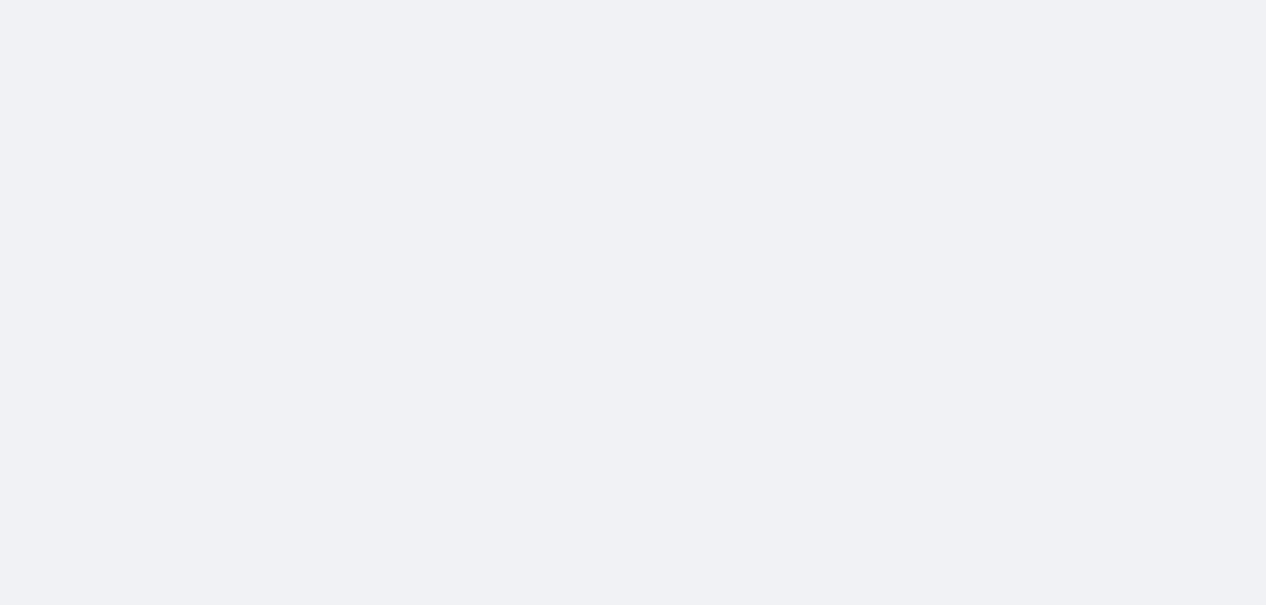 scroll, scrollTop: 0, scrollLeft: 0, axis: both 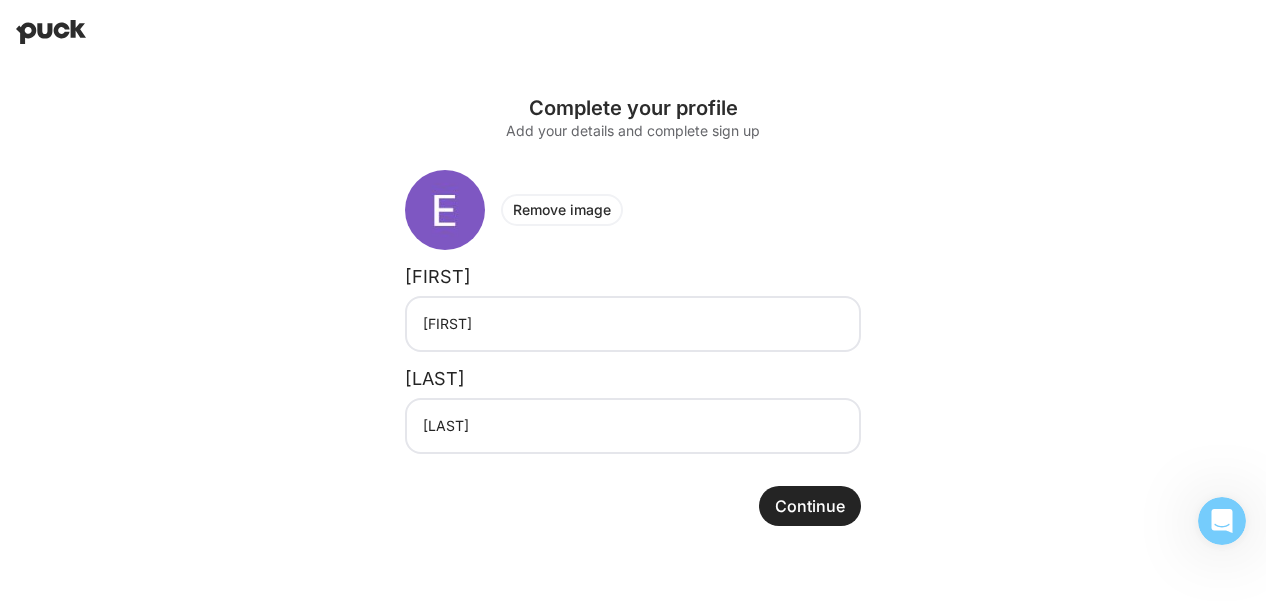click on "Remove image" at bounding box center [562, 210] 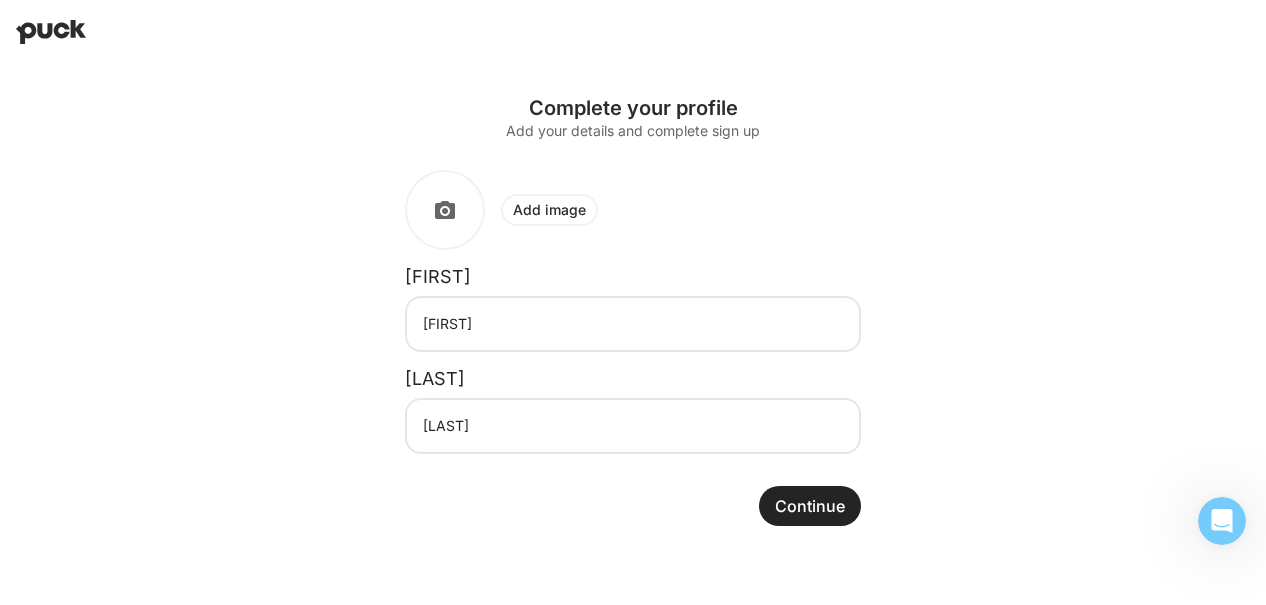 click on "Continue" at bounding box center [810, 506] 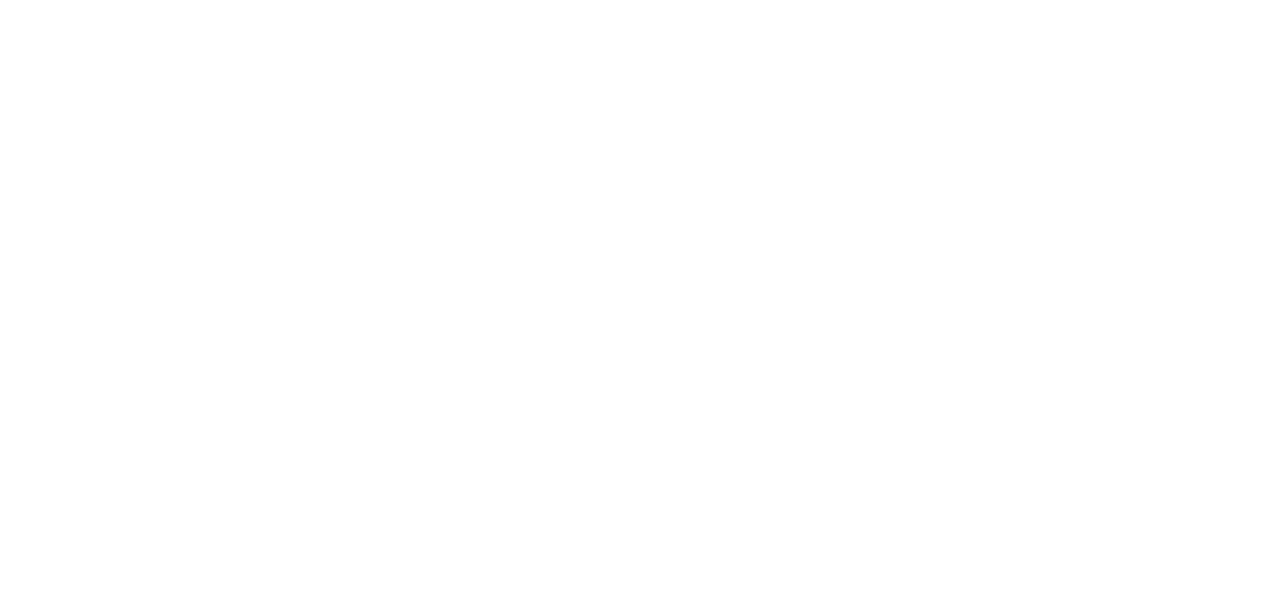 scroll, scrollTop: 0, scrollLeft: 0, axis: both 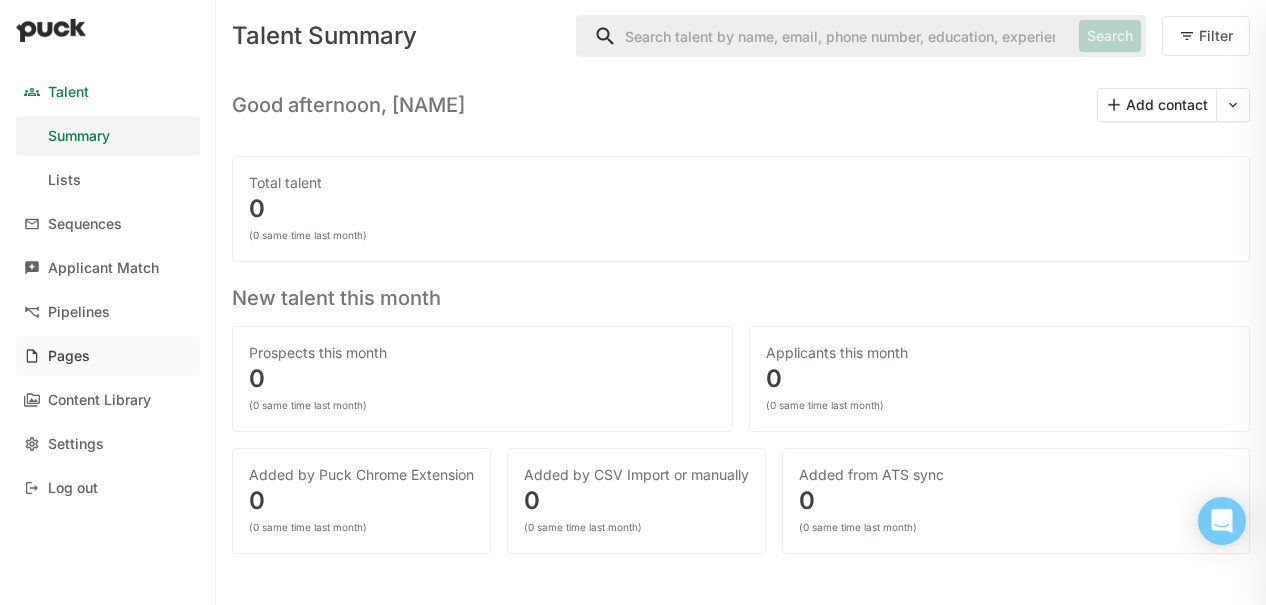 click on "Pages" at bounding box center (69, 356) 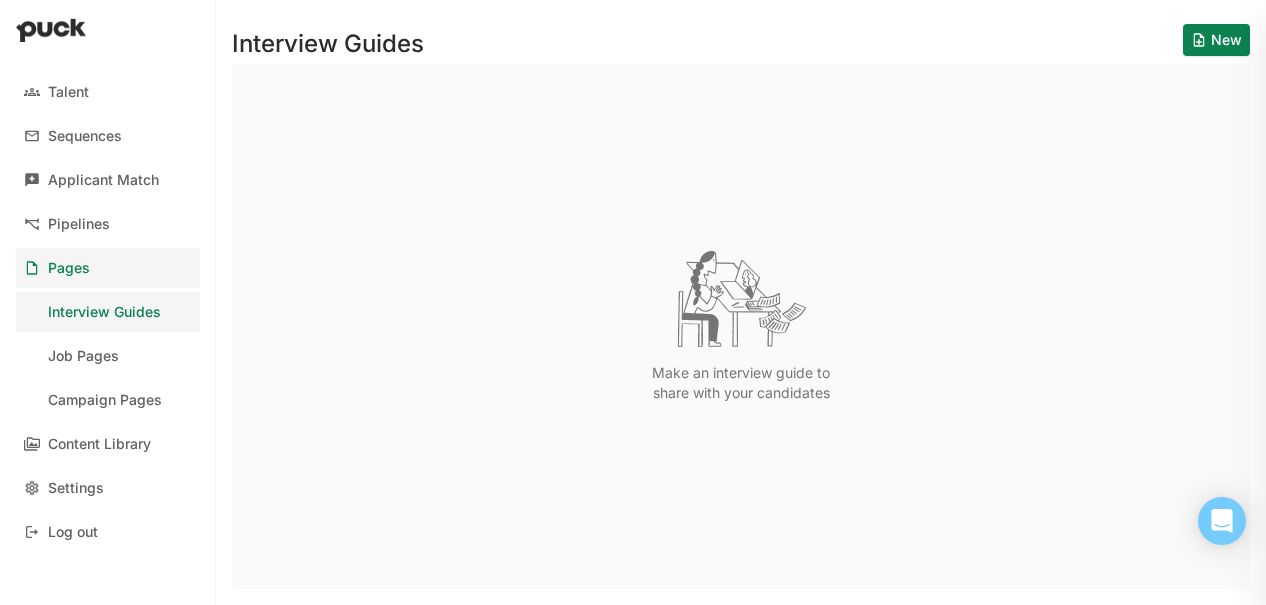 click on "New" at bounding box center [1216, 40] 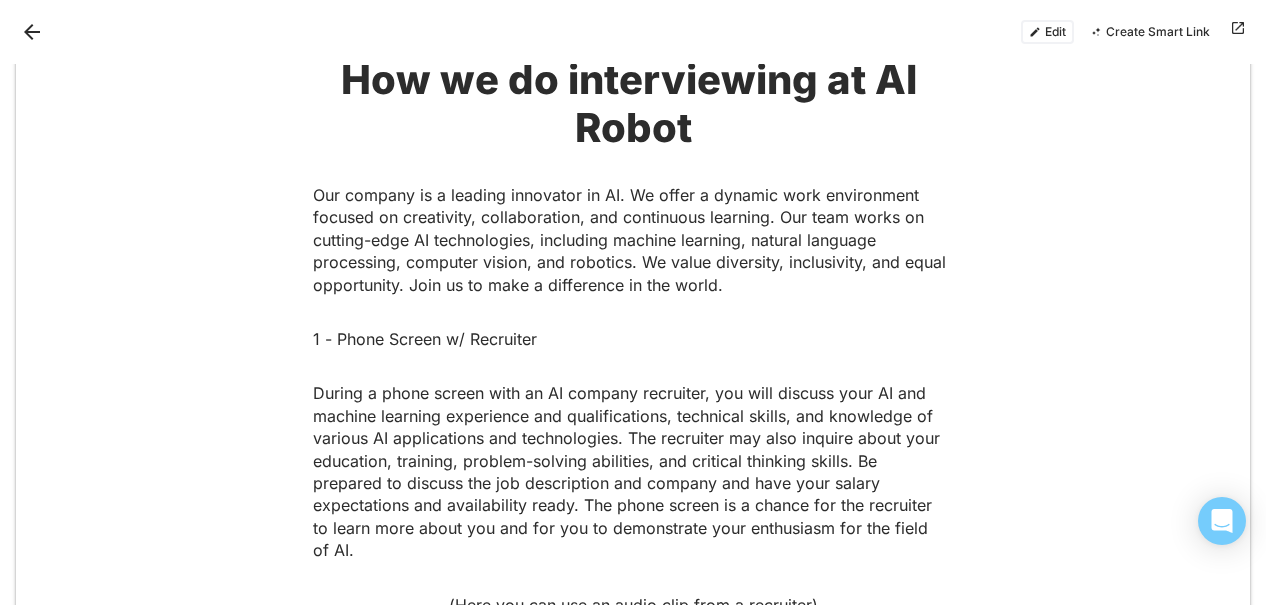 scroll, scrollTop: 0, scrollLeft: 0, axis: both 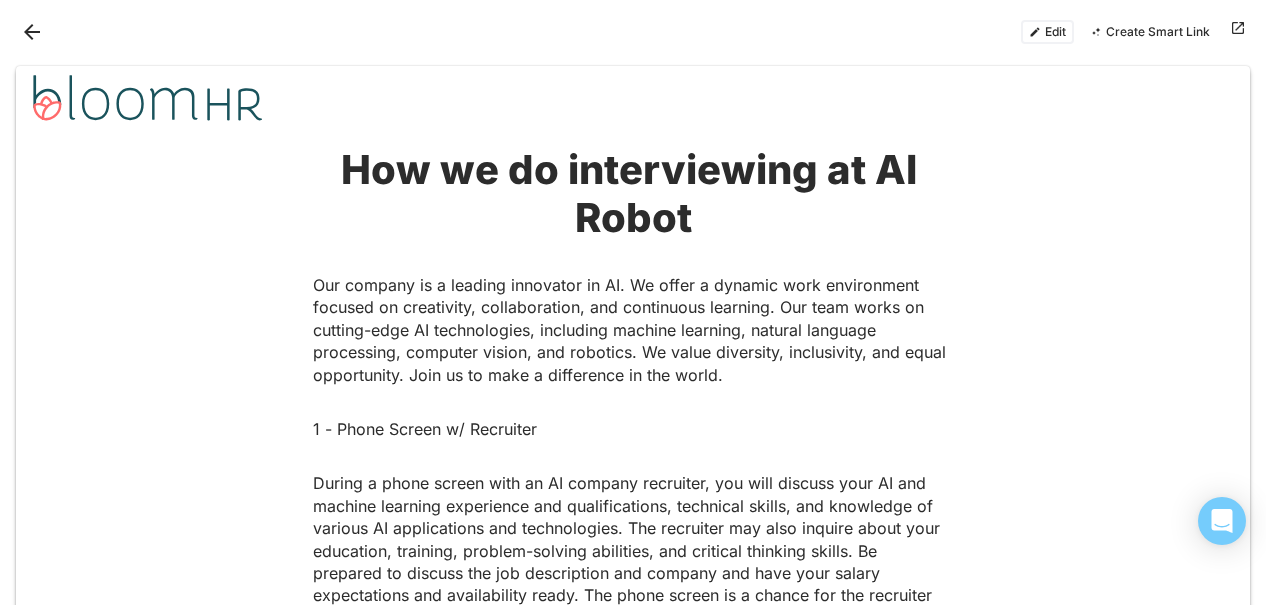 click at bounding box center (32, 32) 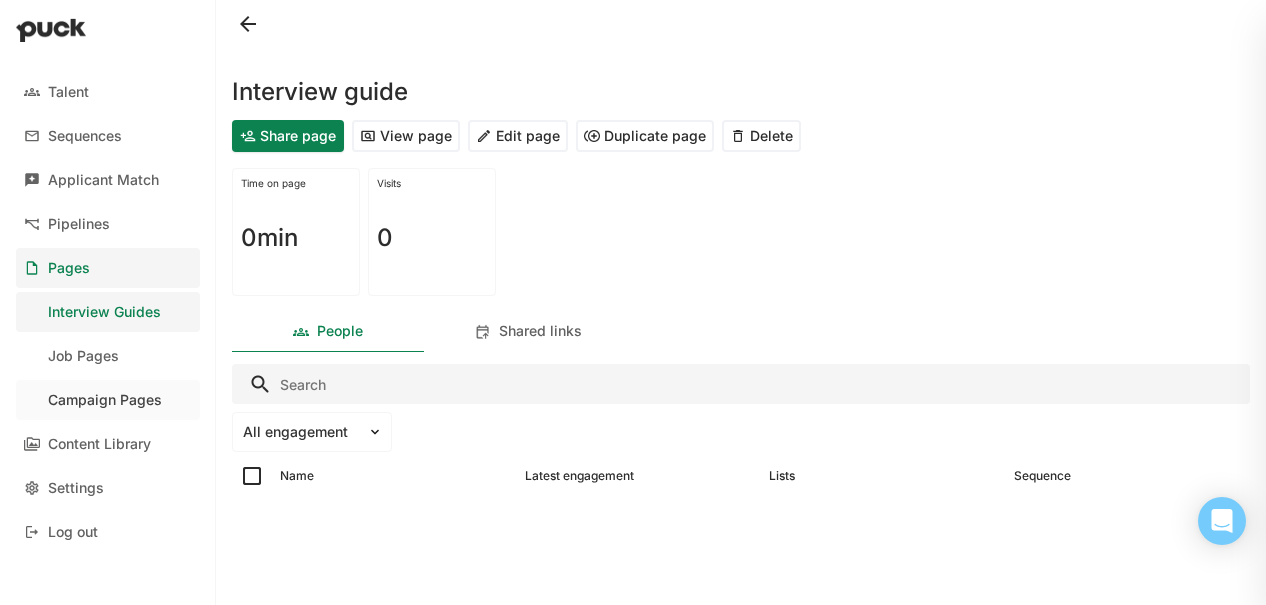 click on "Campaign Pages" at bounding box center (108, 400) 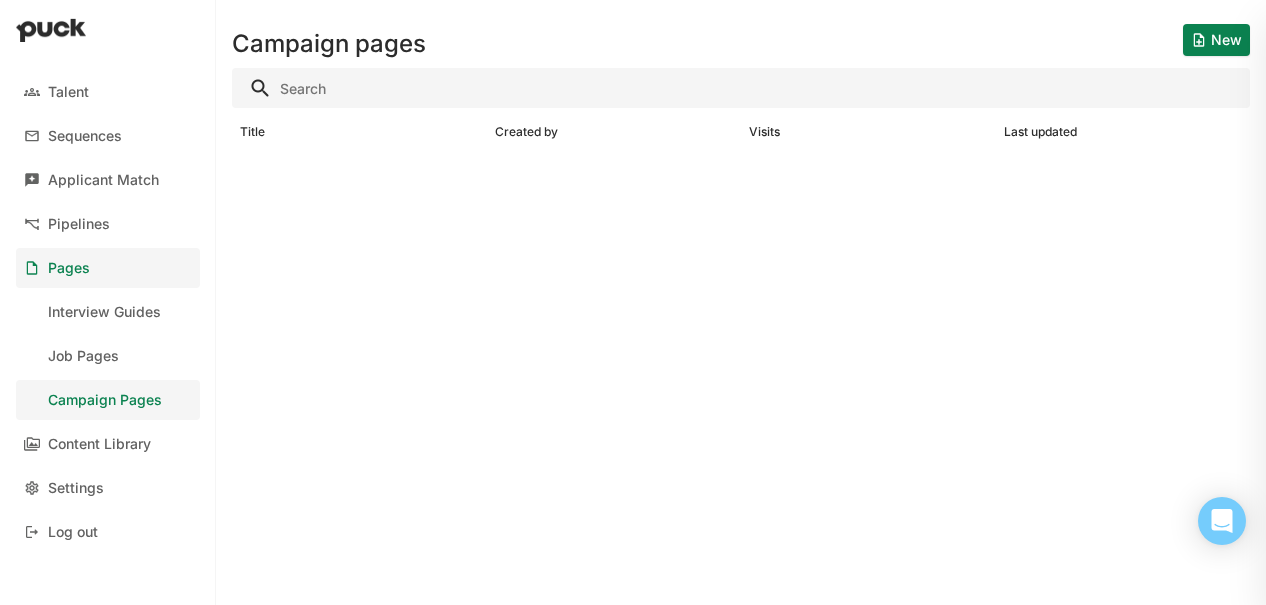 click on "New" at bounding box center (1216, 40) 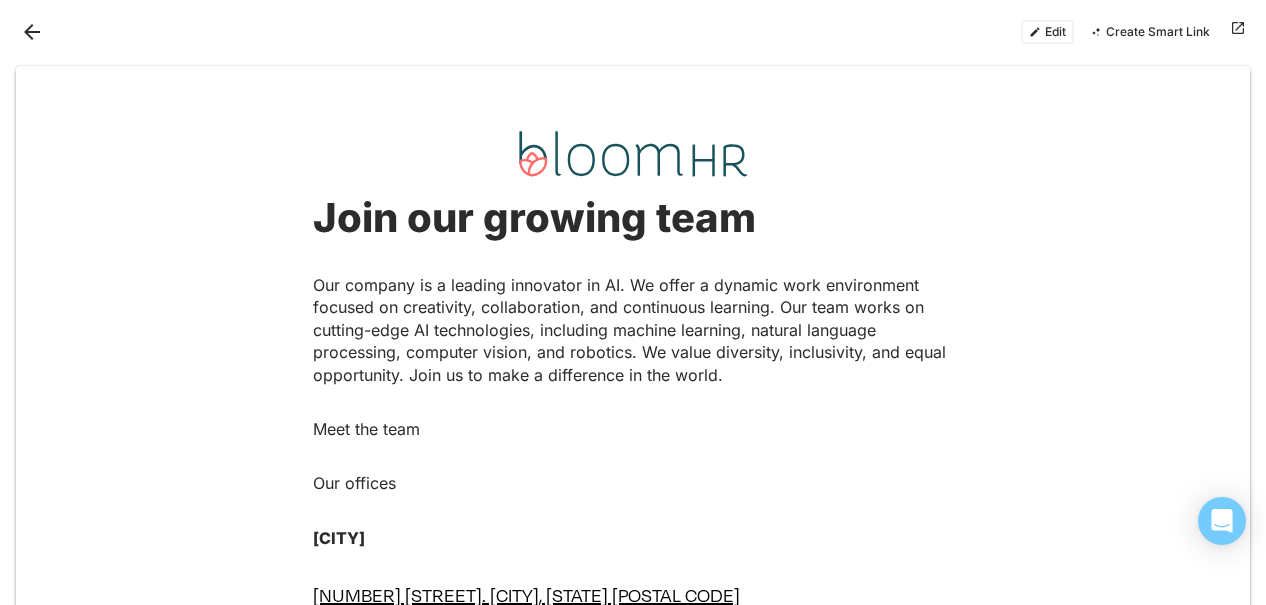 scroll, scrollTop: 0, scrollLeft: 0, axis: both 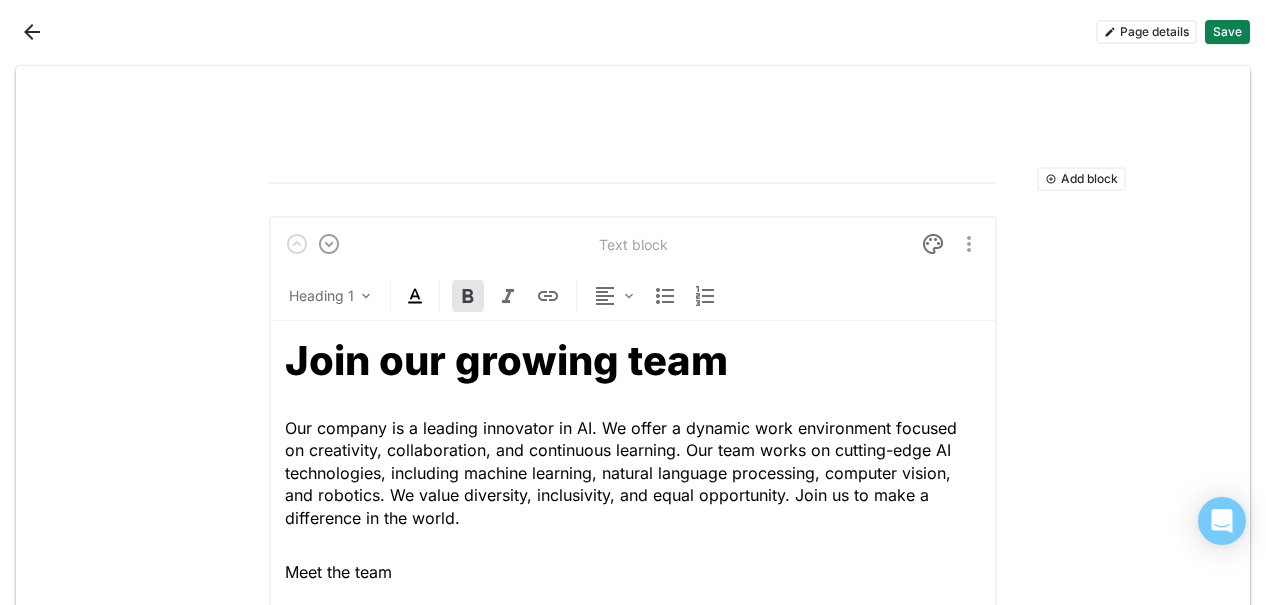 click on "Add block Text block Heading 1 Join our growing team Our company is a leading innovator in AI. We offer a dynamic work environment focused on creativity, collaboration, and continuous learning. Our team works on cutting-edge AI technologies, including machine learning, natural language processing, computer vision, and robotics. We value diversity, inclusivity, and equal opportunity. Join us to make a difference in the world. Meet the team Add block Text block Normal text Our offices [CITY] Add block Link block [NUMBER] [STREET], [CITY], [CO] [STATE] [POSTAL CODE] [URL] Small" at bounding box center (633, 1940) 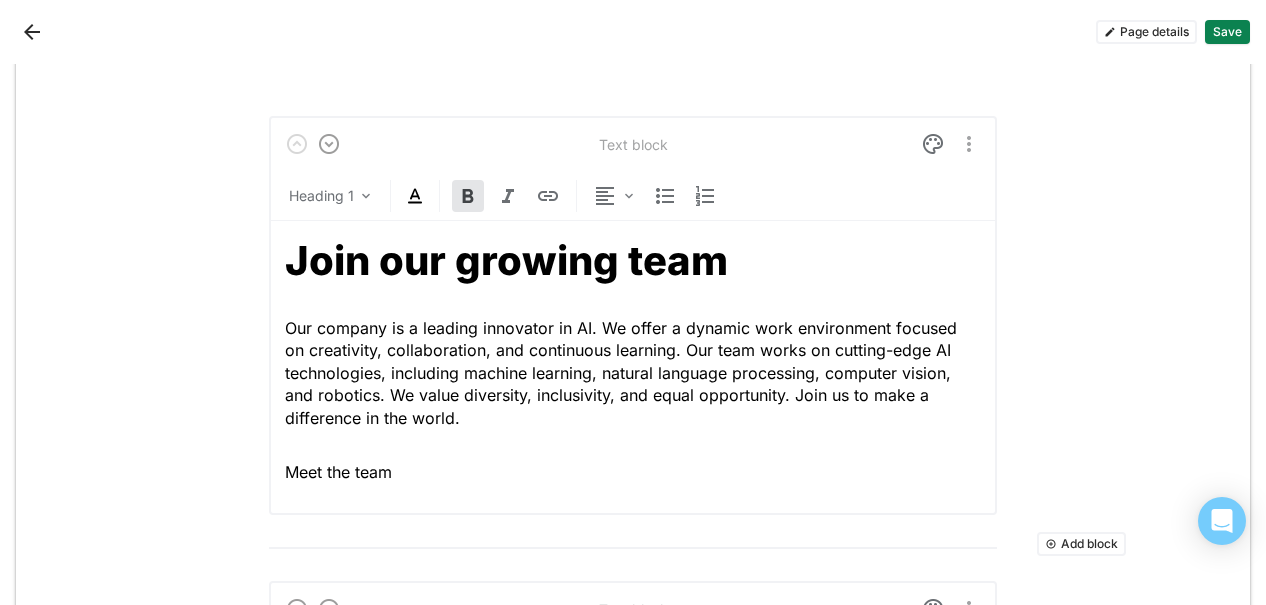 scroll, scrollTop: 0, scrollLeft: 0, axis: both 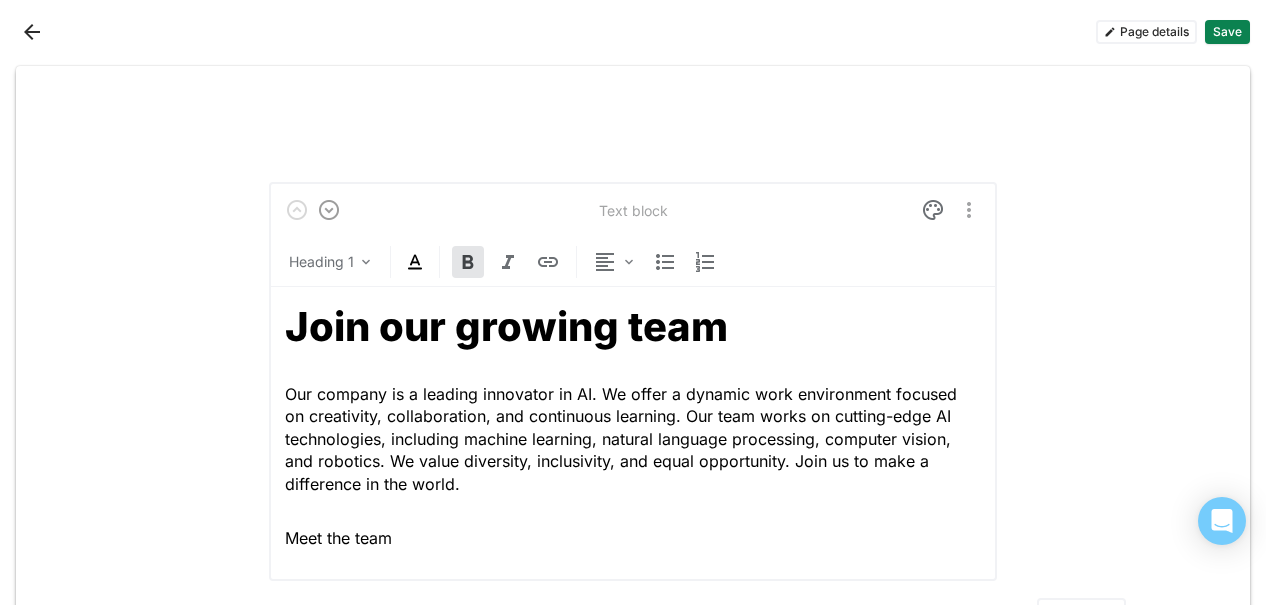 click on "Join our growing team" at bounding box center [506, 326] 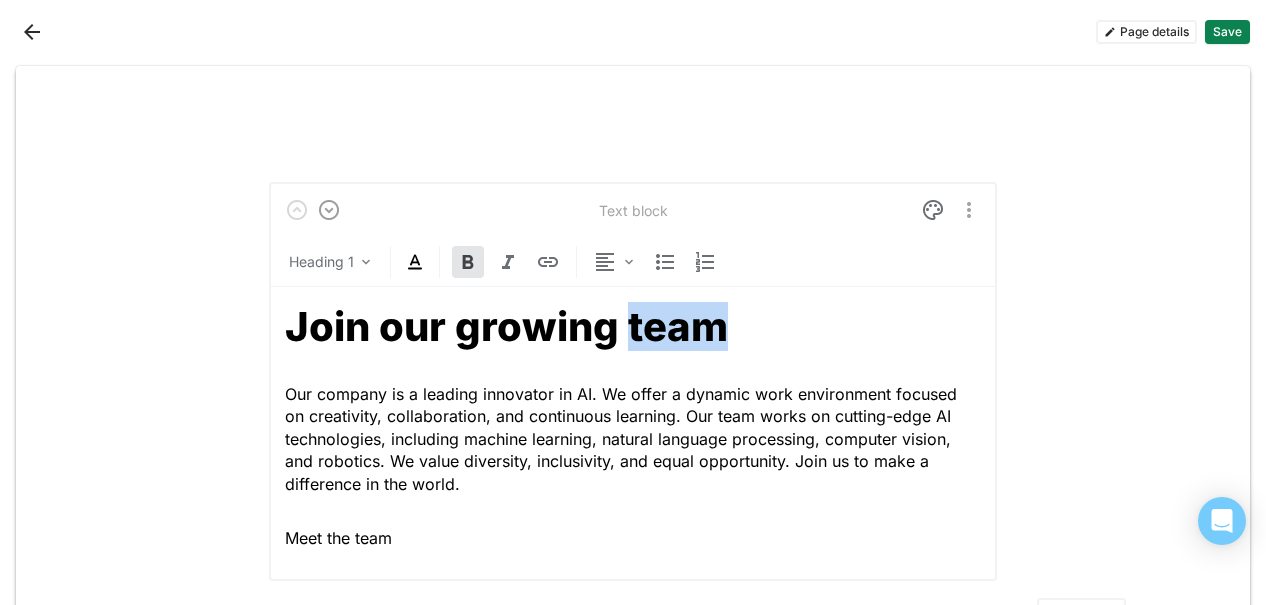 click on "Join our growing team" at bounding box center [506, 326] 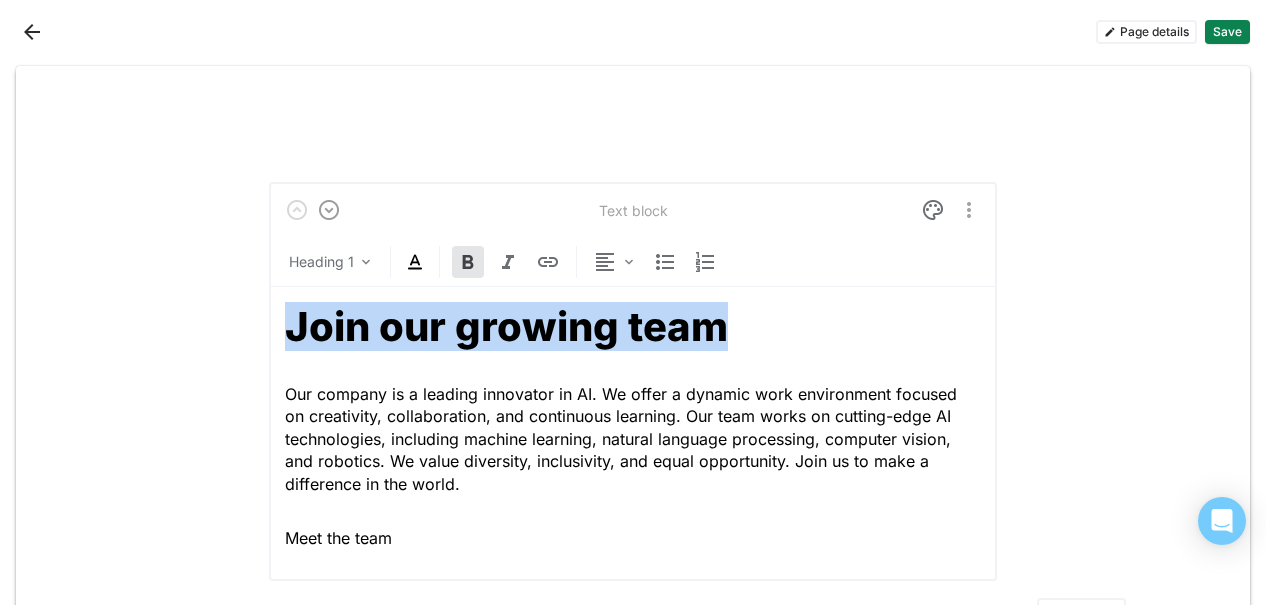 click on "Join our growing team" at bounding box center (506, 326) 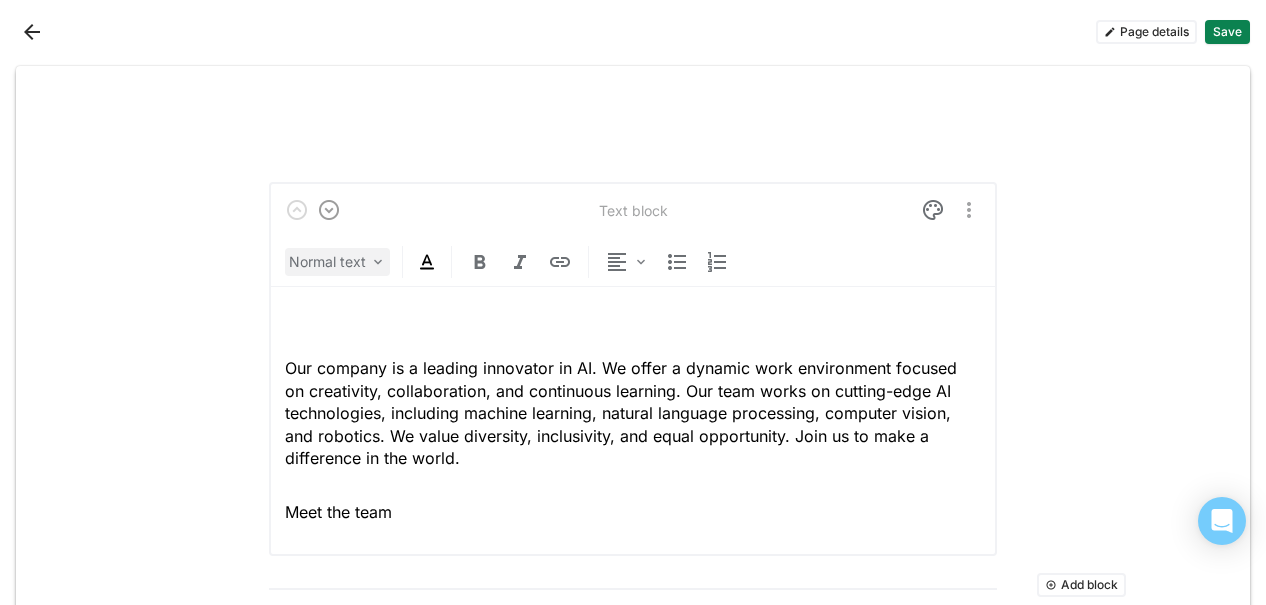 click on "Normal text" at bounding box center [337, 262] 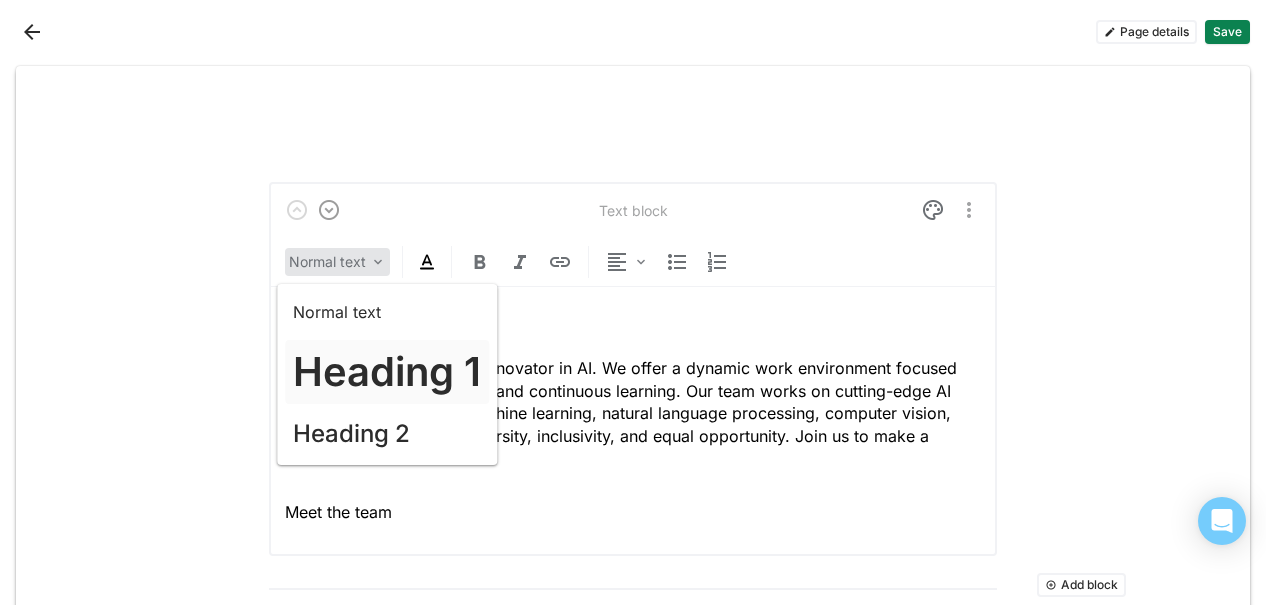 click on "Heading 1" at bounding box center [387, 372] 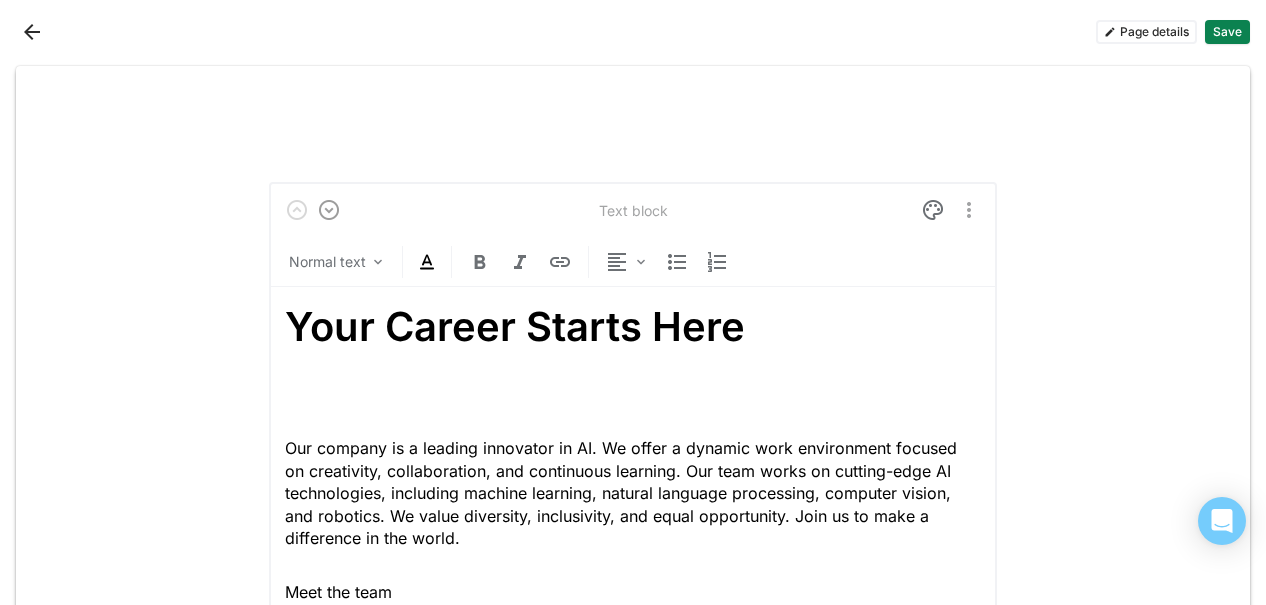 click on "Normal text" at bounding box center (633, 266) 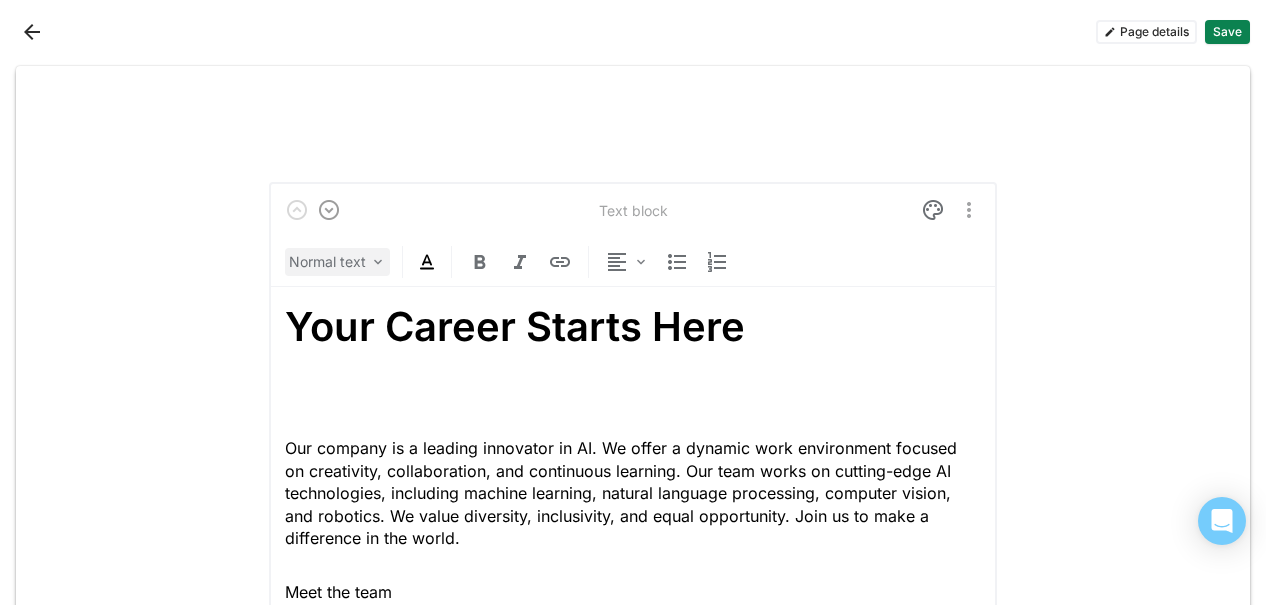 click on "Normal text" at bounding box center (327, 262) 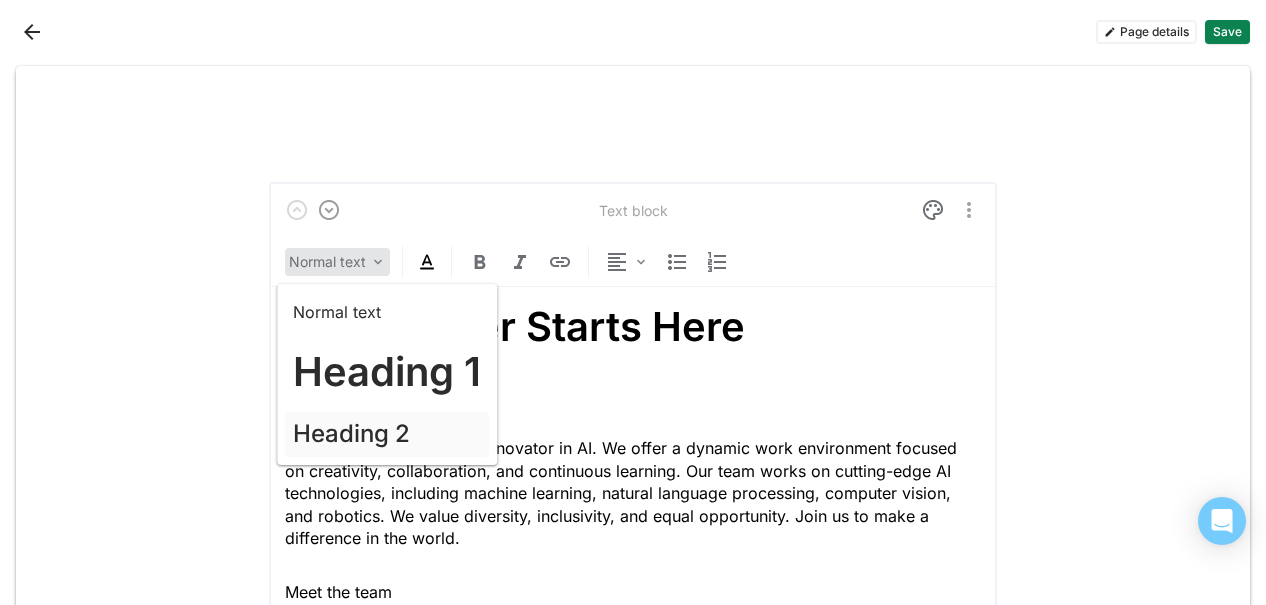 click on "Heading 2" at bounding box center [351, 434] 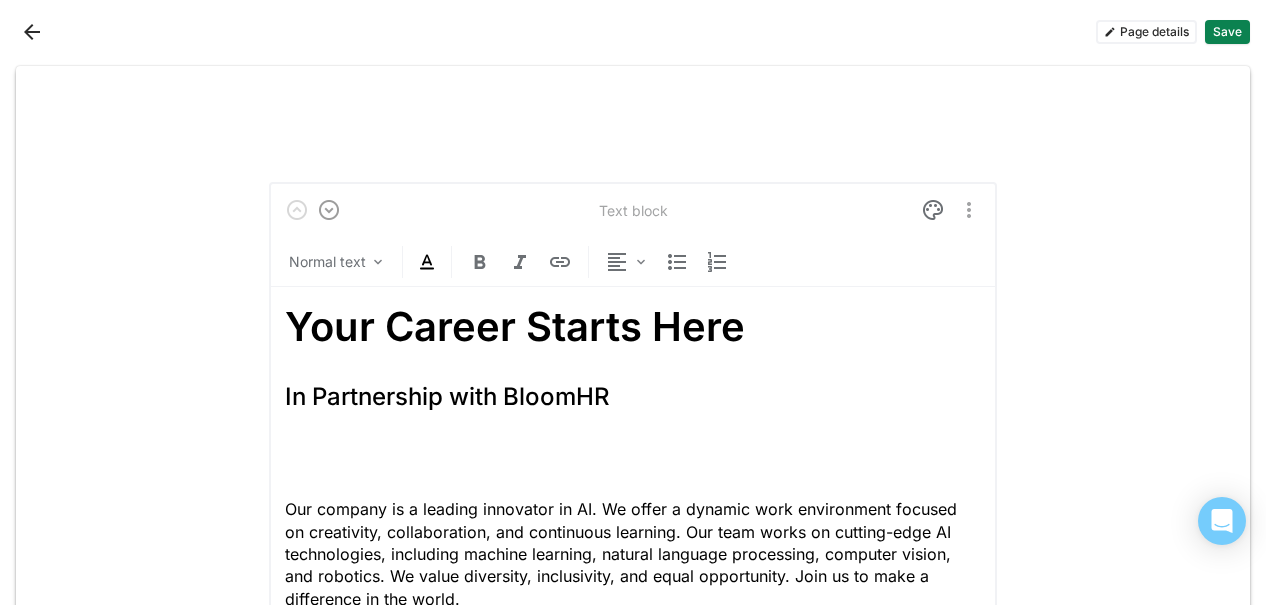 click at bounding box center (633, 455) 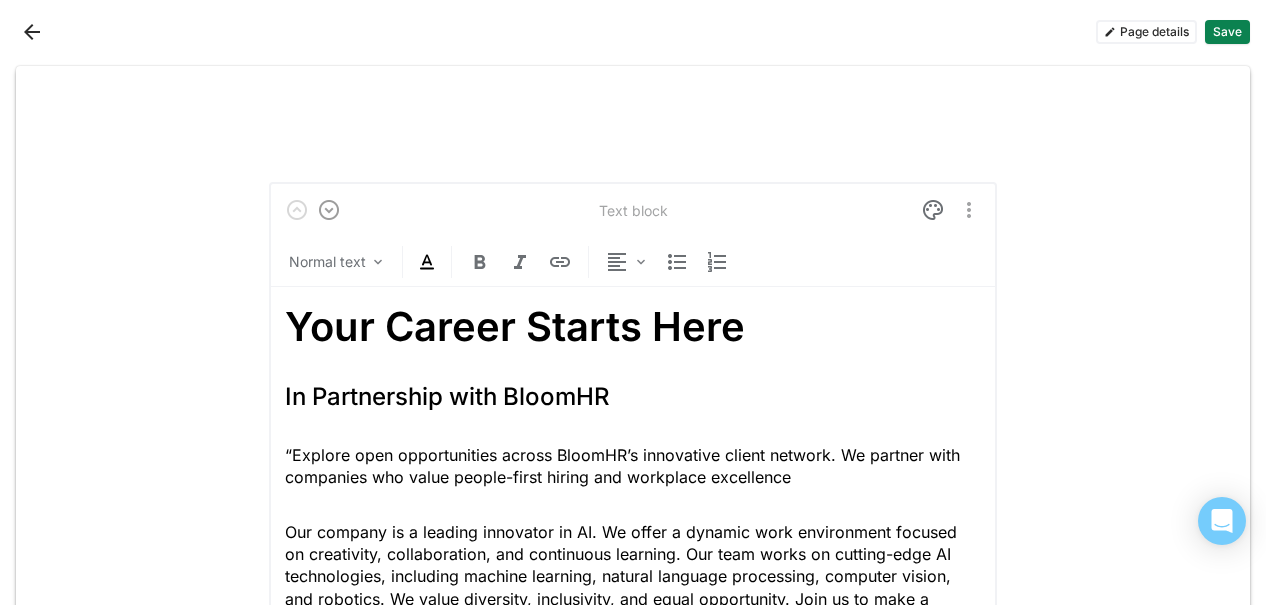 click on "“Explore open opportunities across BloomHR’s innovative client network. We partner with companies who value people-first hiring and workplace excellence" at bounding box center (633, 466) 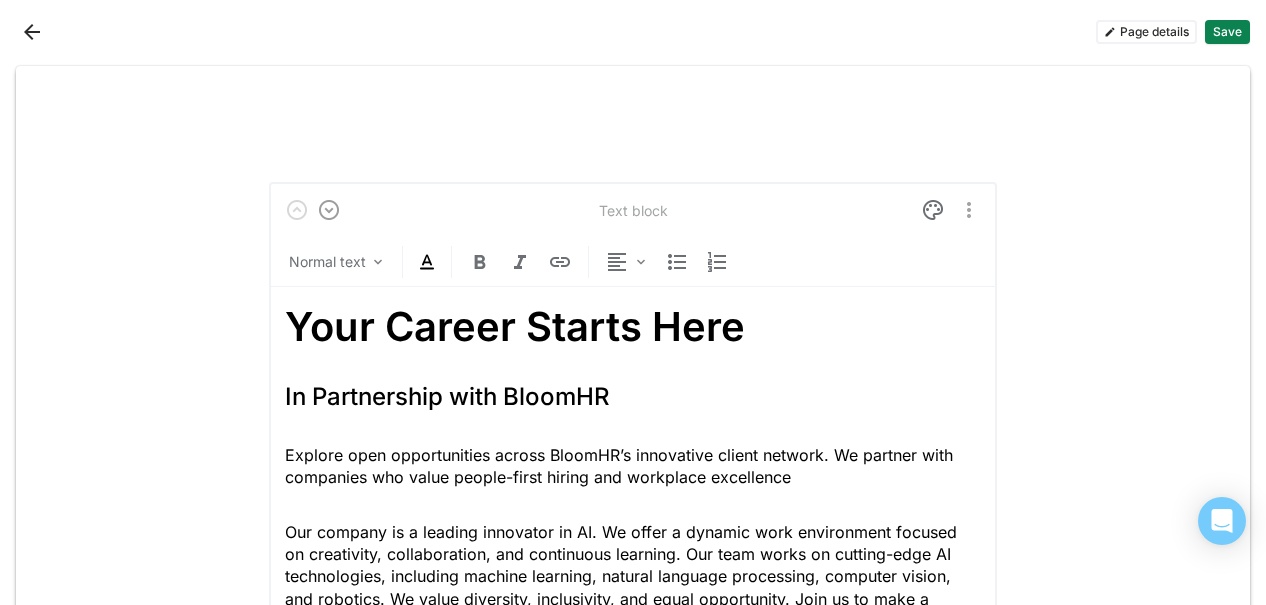 click on "Explore open opportunities across BloomHR’s innovative client network. We partner with companies who value people-first hiring and workplace excellence" at bounding box center (633, 466) 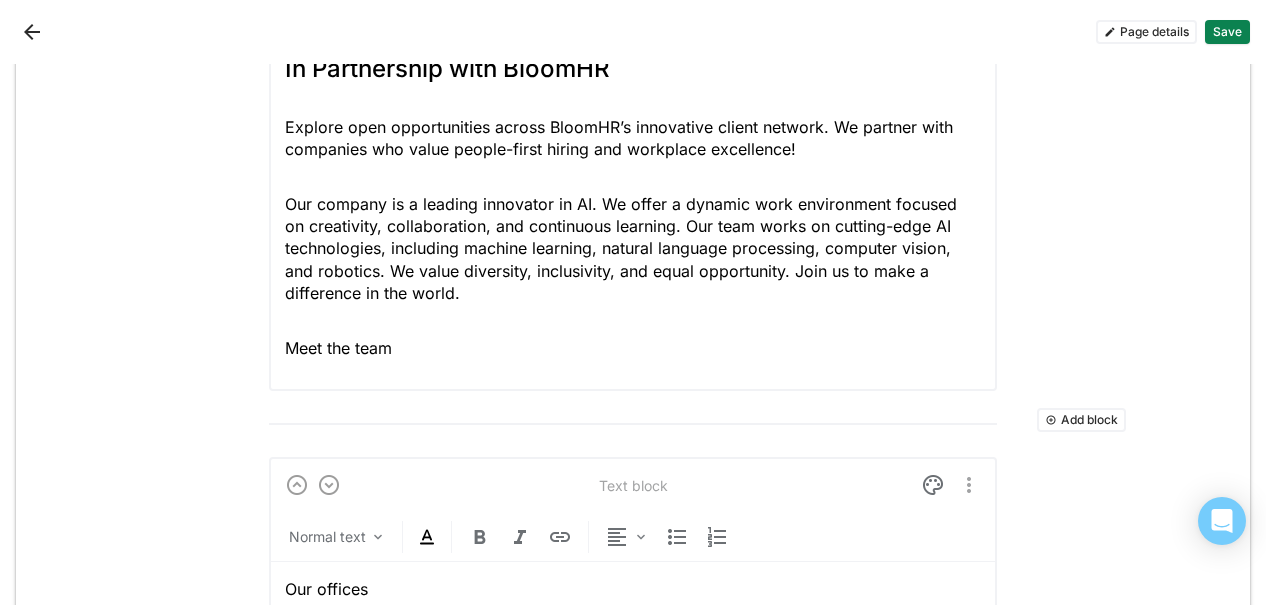 scroll, scrollTop: 400, scrollLeft: 0, axis: vertical 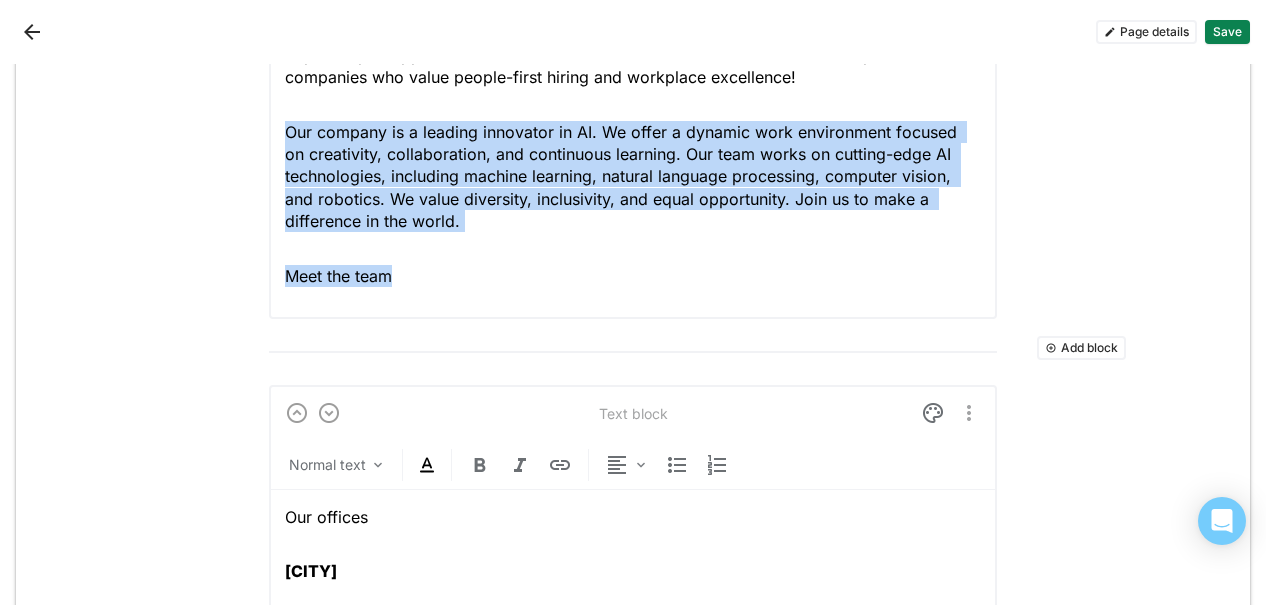 drag, startPoint x: 404, startPoint y: 293, endPoint x: 162, endPoint y: 119, distance: 298.0604 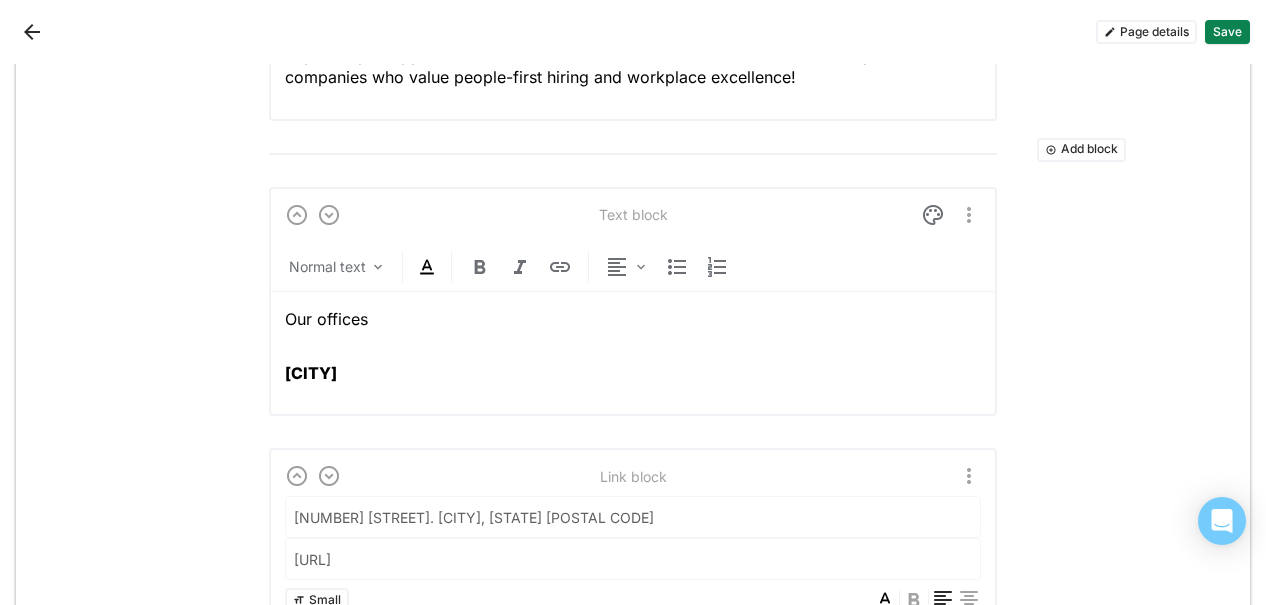 click on "Add block" at bounding box center [1081, 150] 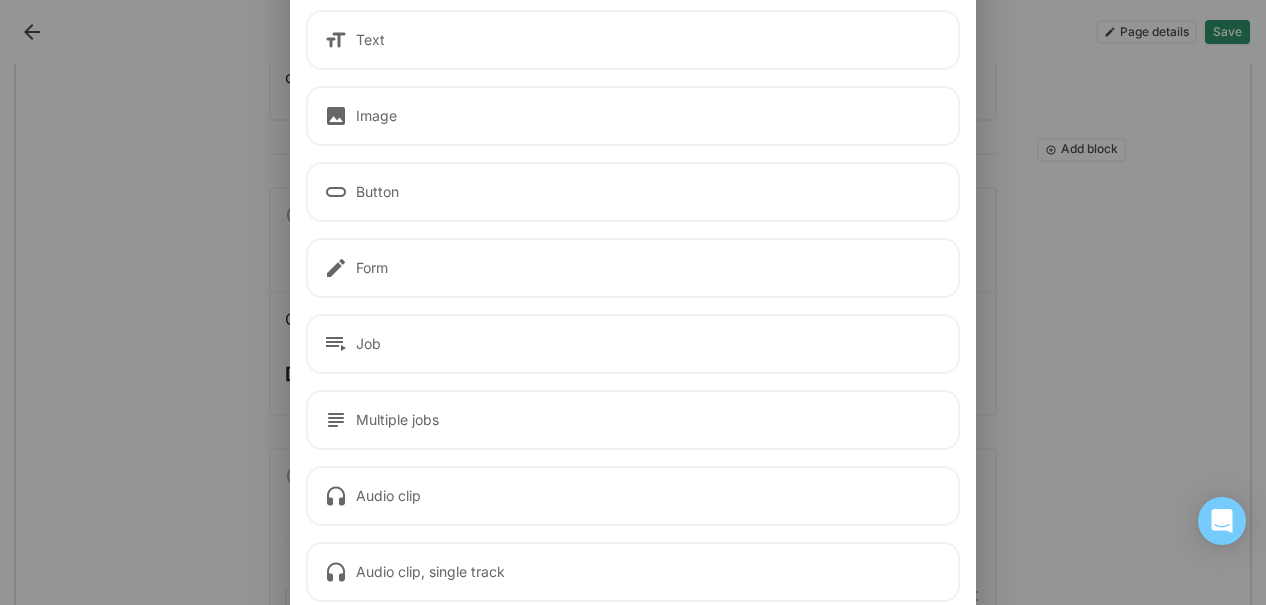 scroll, scrollTop: 23, scrollLeft: 0, axis: vertical 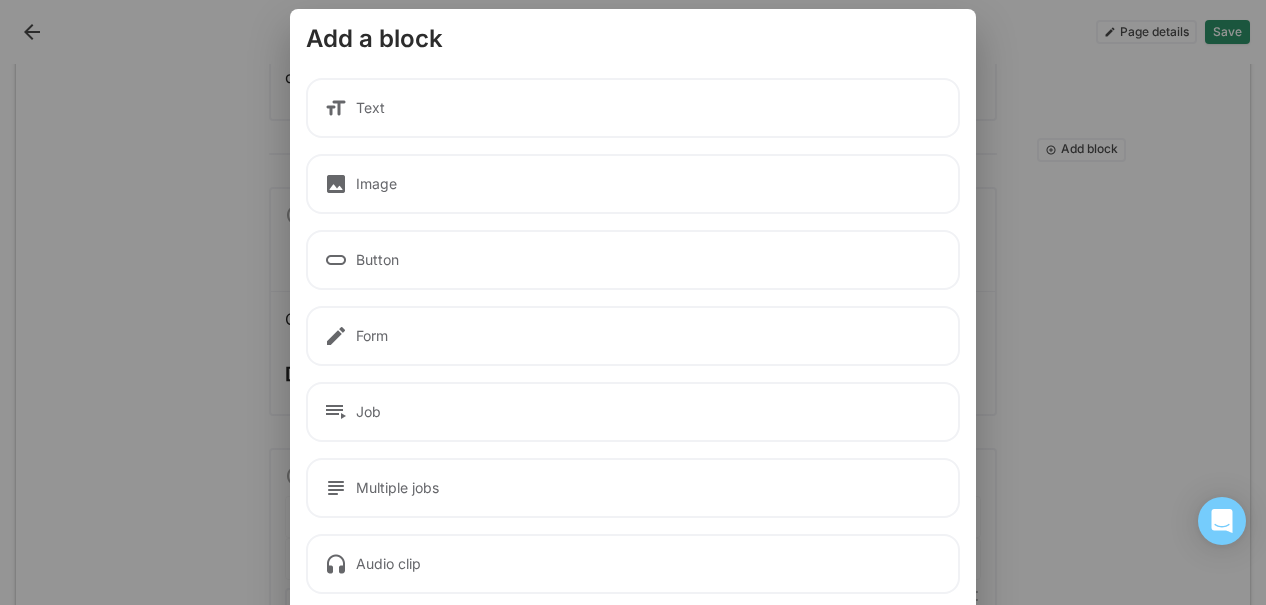 click on "Job" at bounding box center [633, 412] 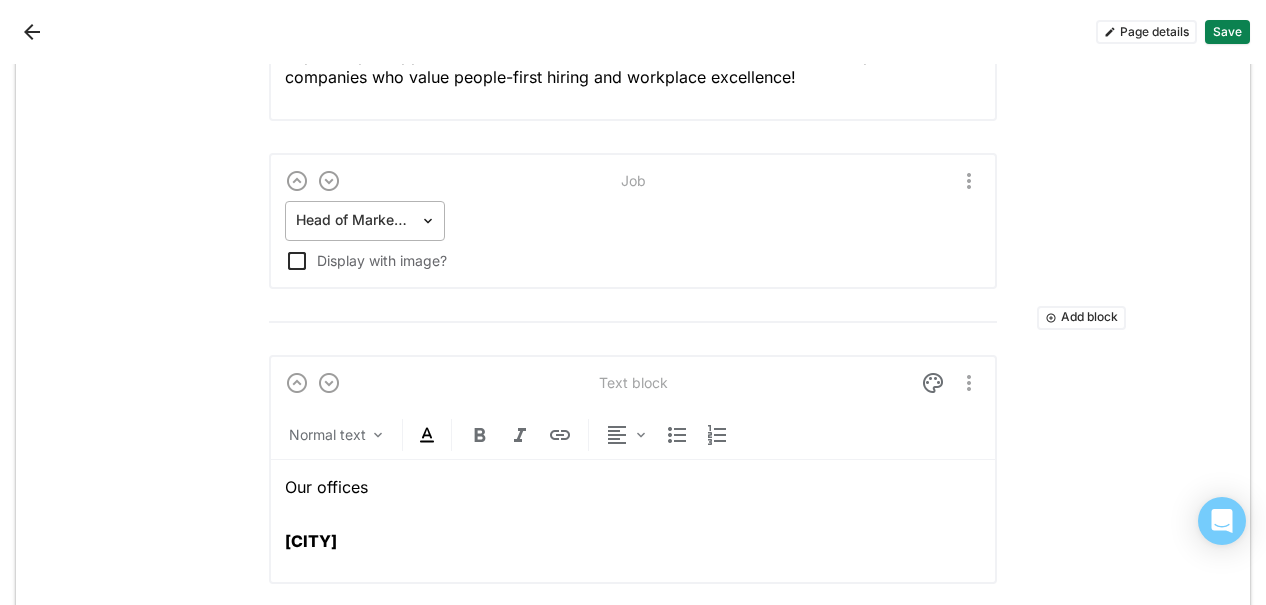 click at bounding box center [353, 220] 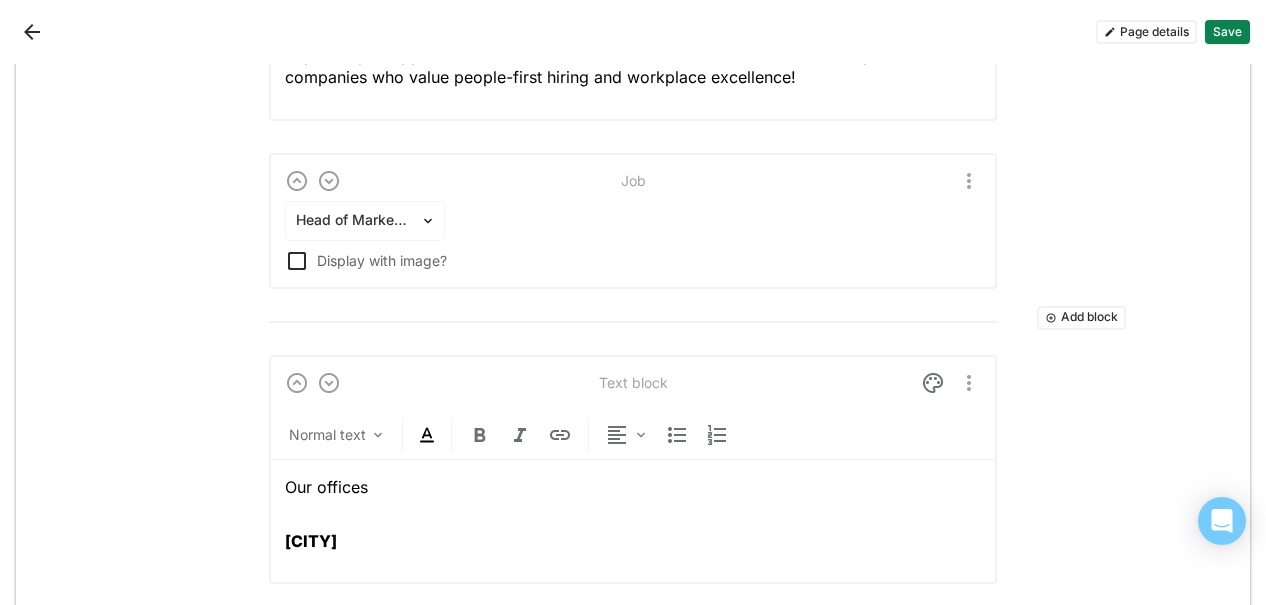 click on "Head of Marketing Display with image?" at bounding box center (633, 237) 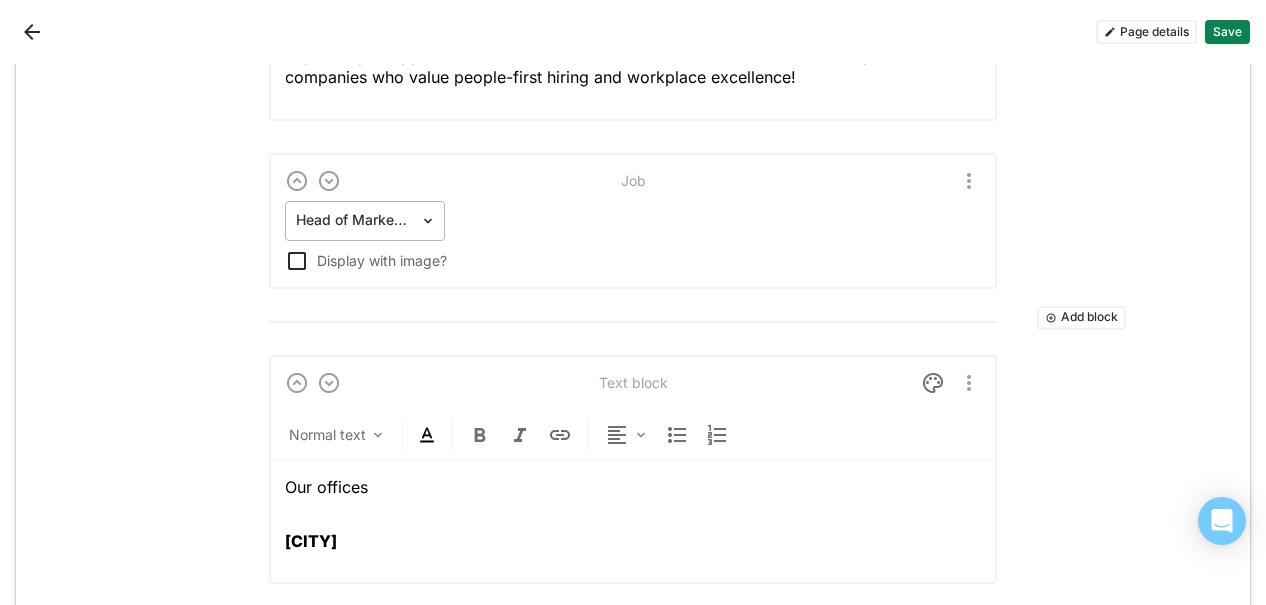 click at bounding box center [353, 220] 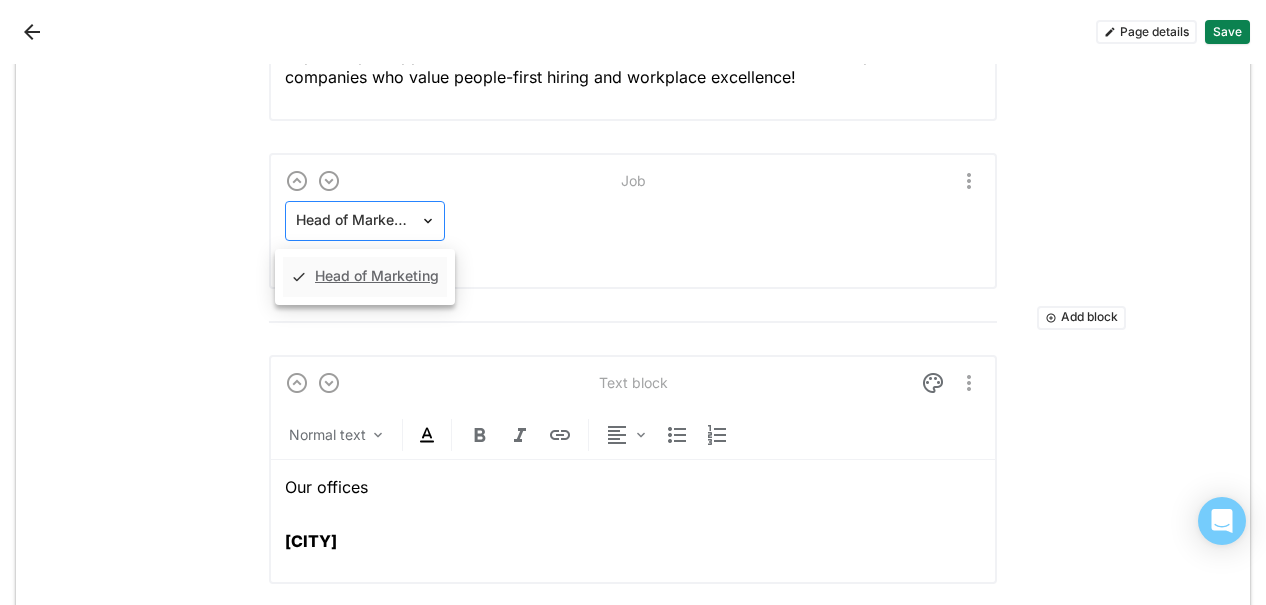 click at bounding box center [353, 220] 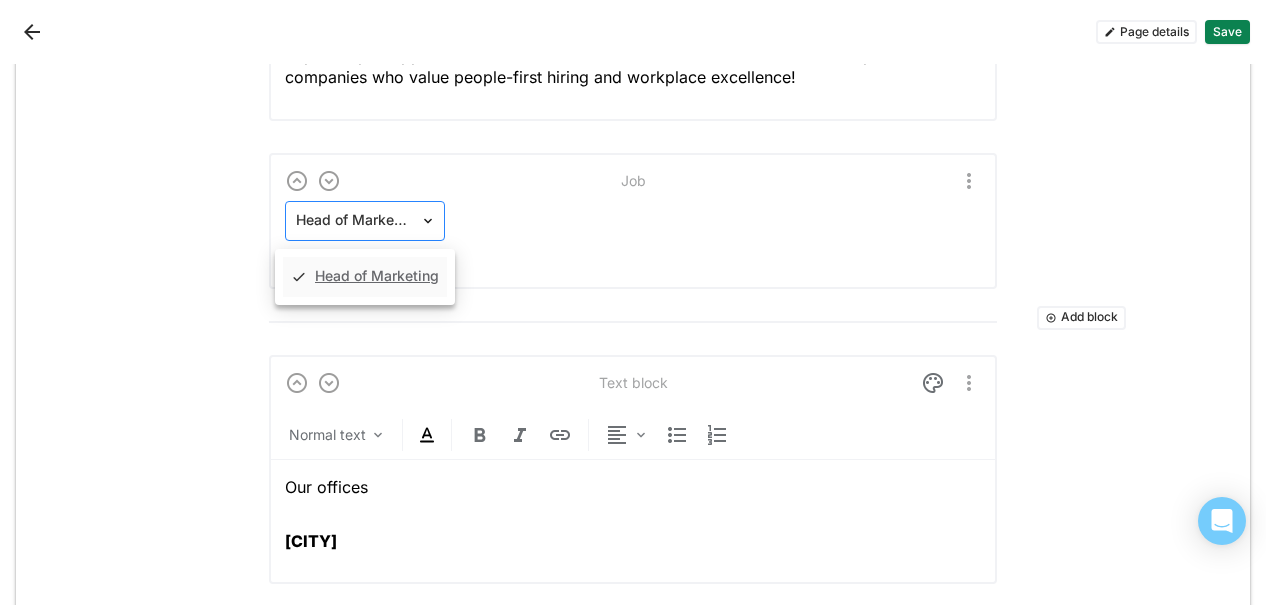 click at bounding box center (353, 220) 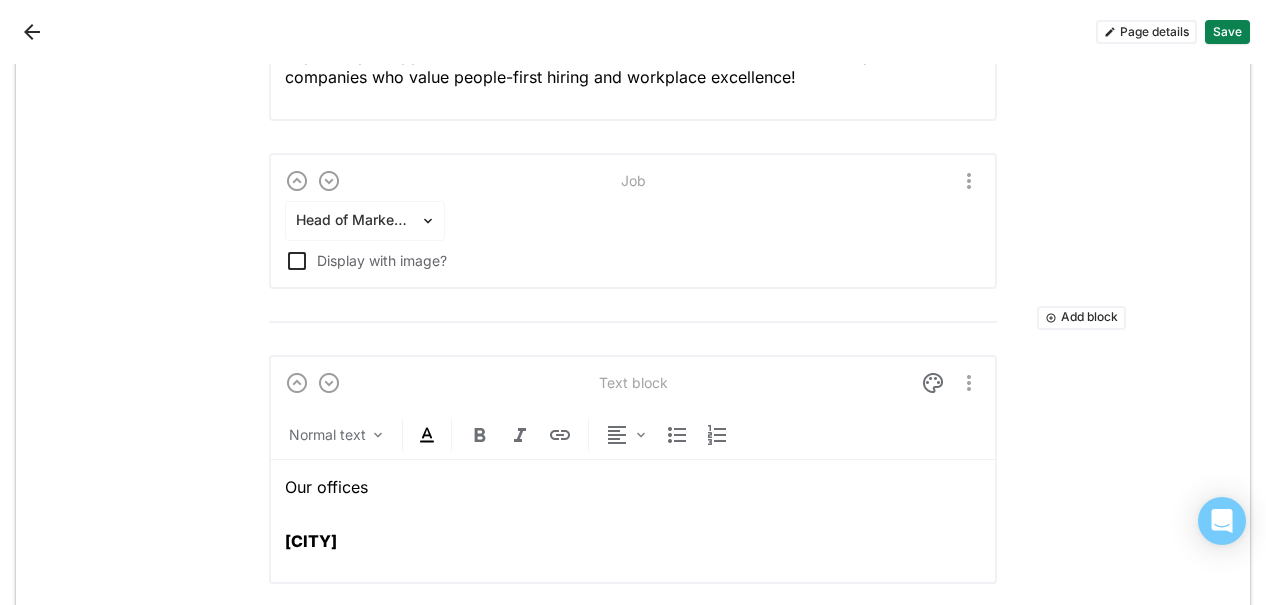 click at bounding box center [969, 181] 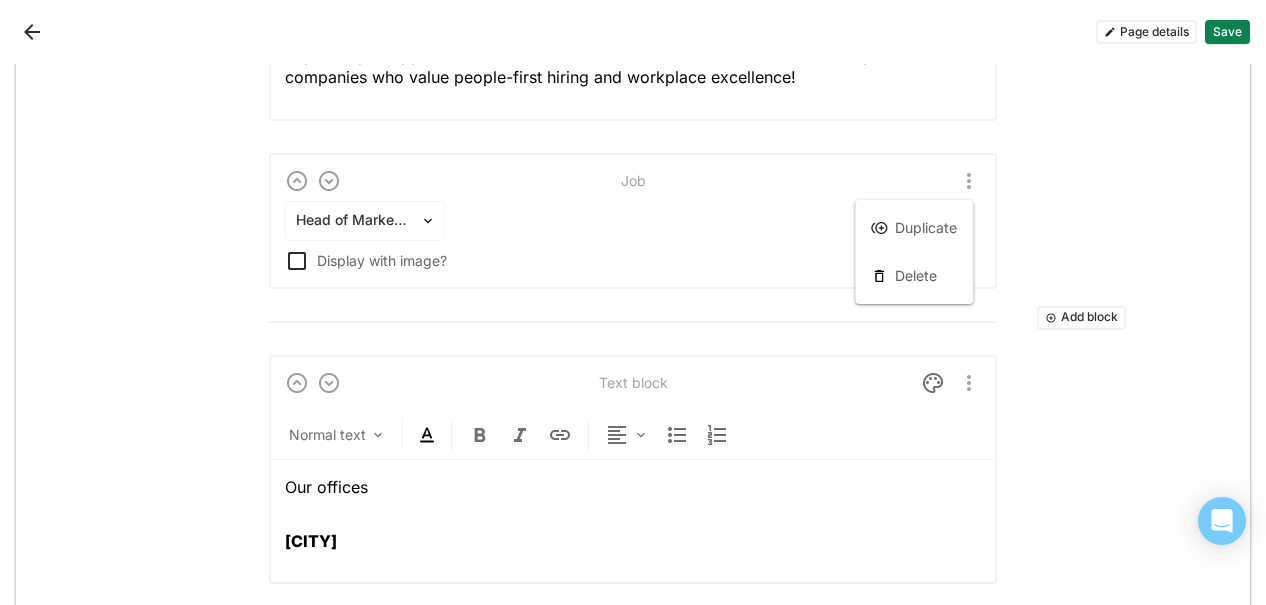 click on "Display with image?" at bounding box center [649, 260] 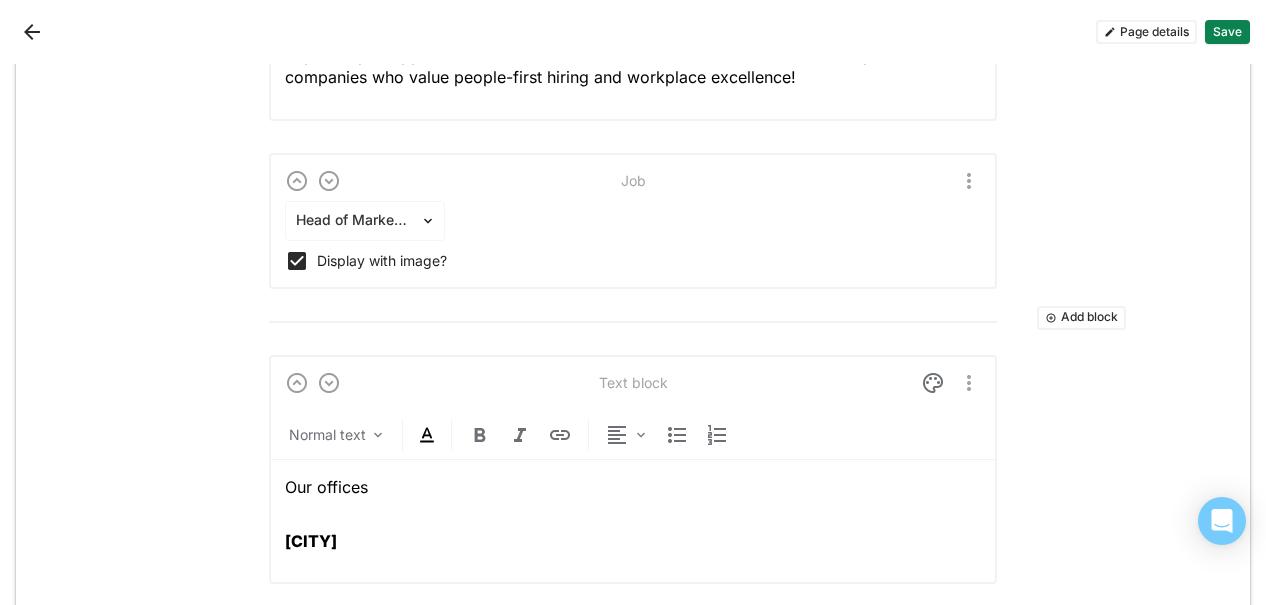 click on "Display with image?" at bounding box center [649, 260] 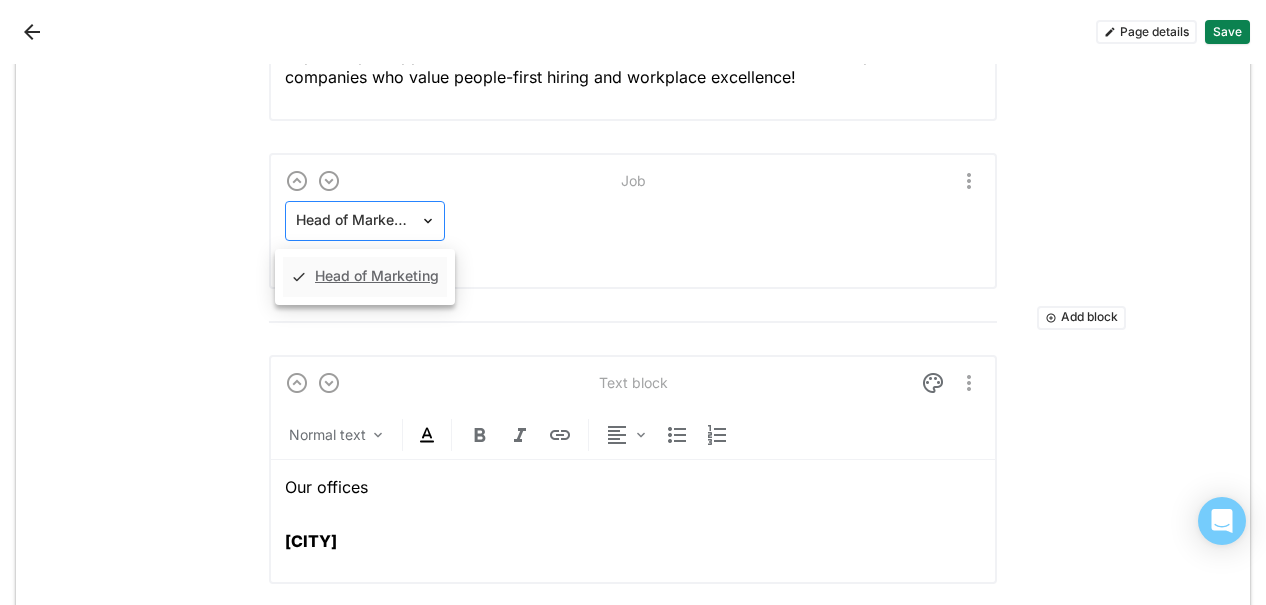 click on "Head of Marketing" at bounding box center (353, 220) 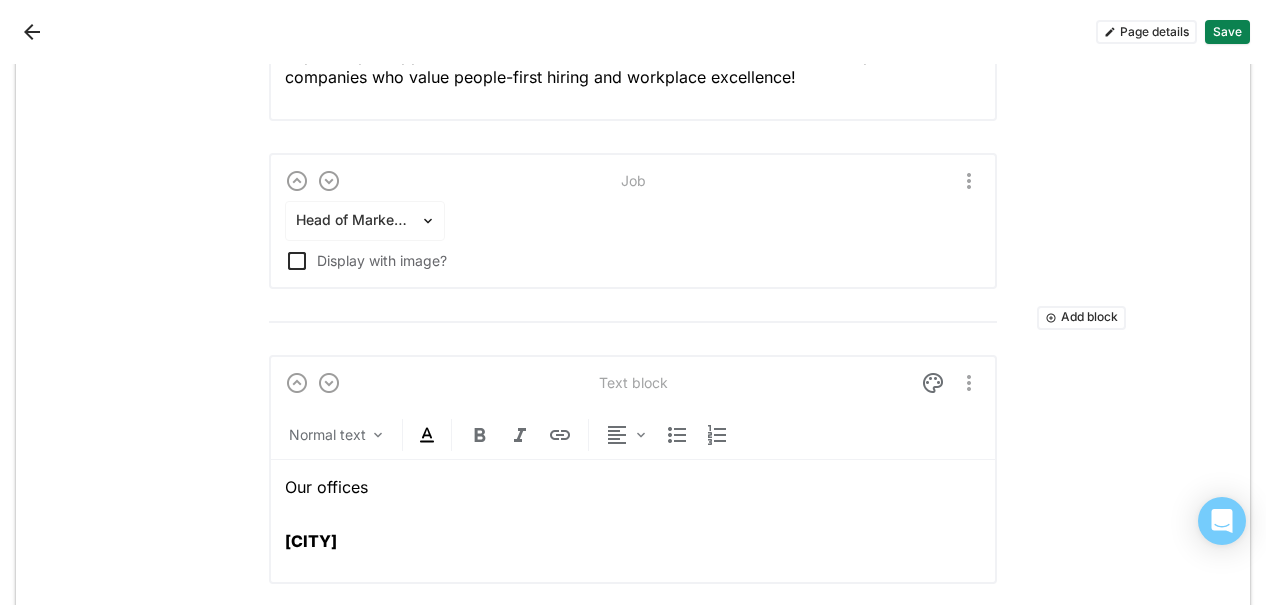 click at bounding box center (453, 181) 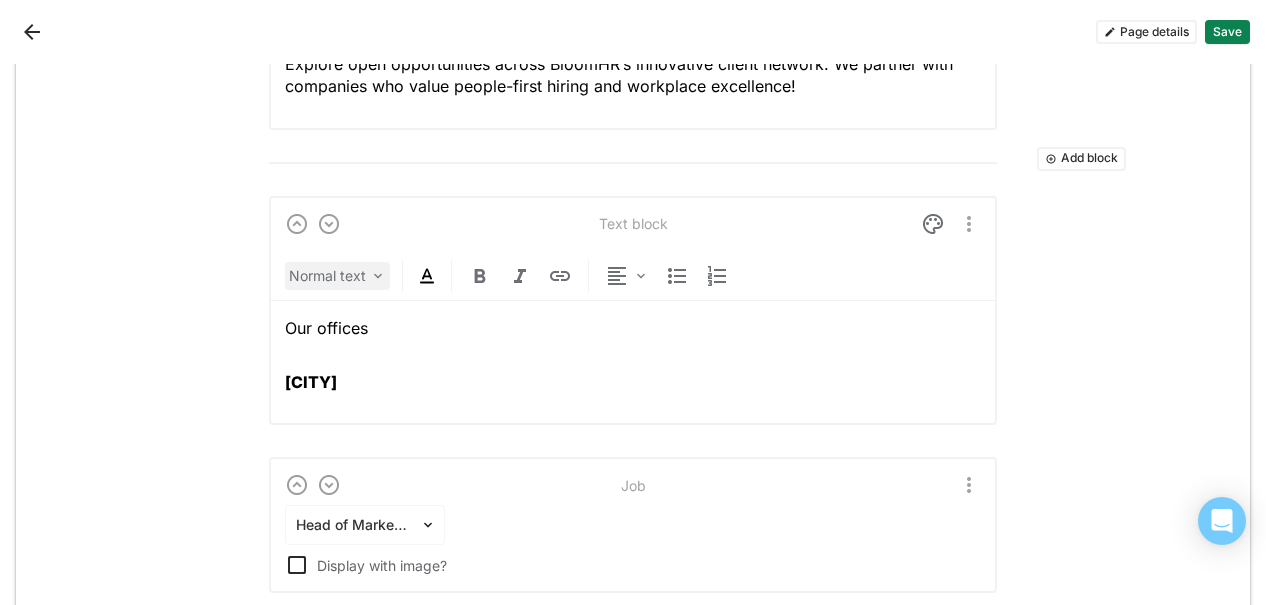 scroll, scrollTop: 400, scrollLeft: 0, axis: vertical 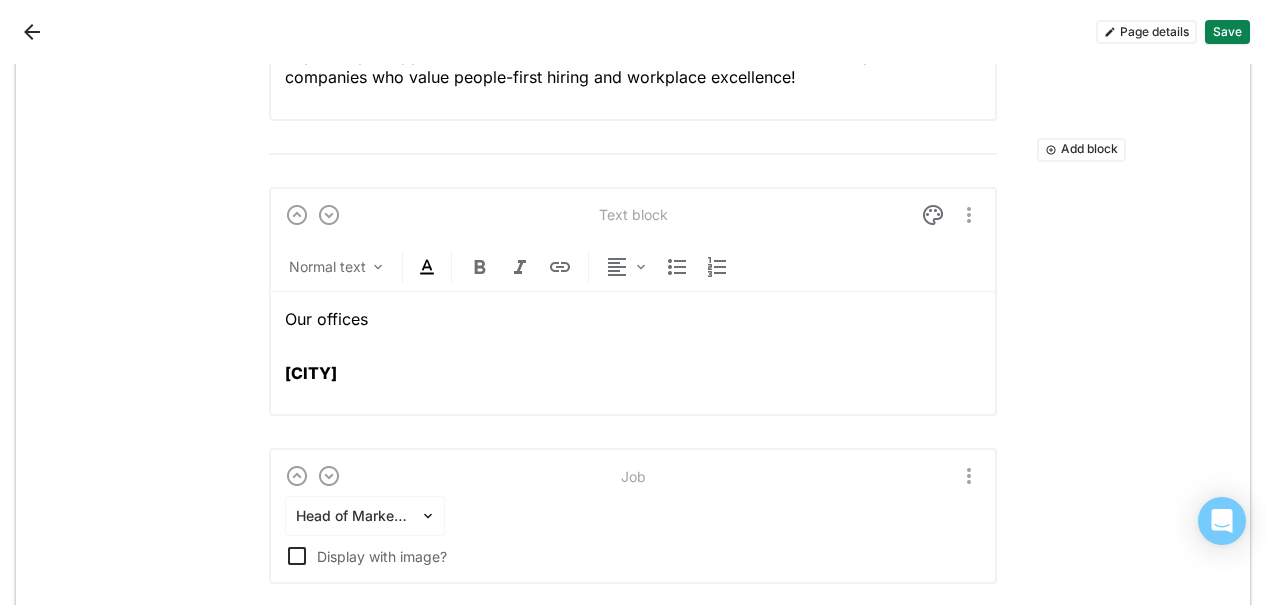click on "Our offices" at bounding box center [633, 319] 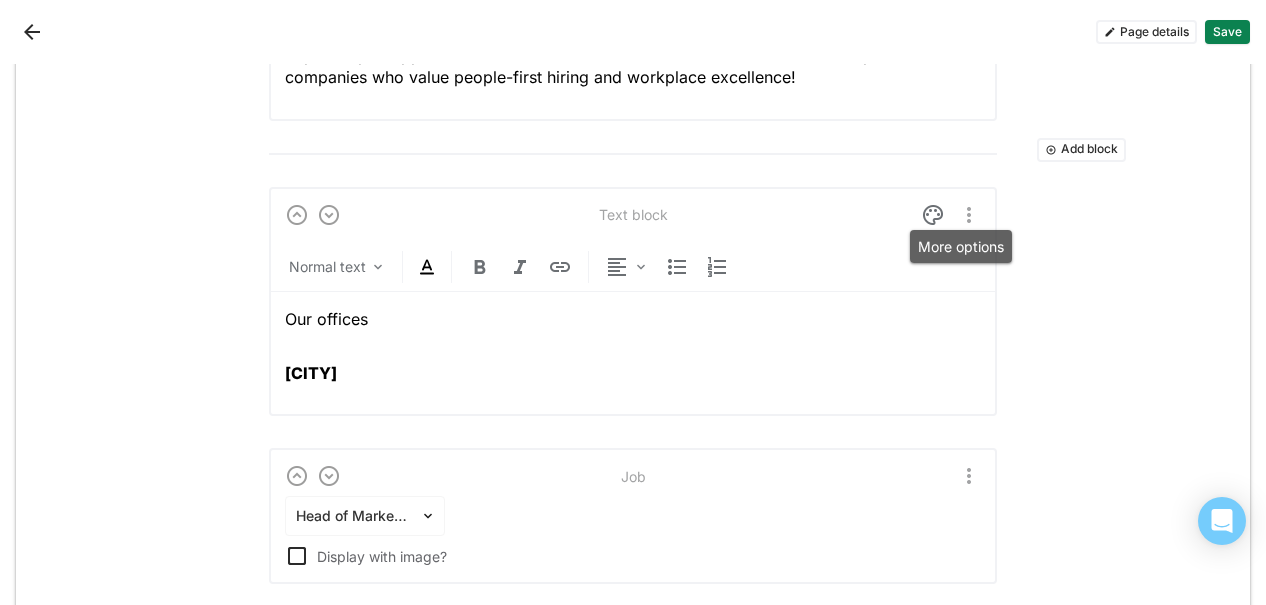 click at bounding box center (969, 215) 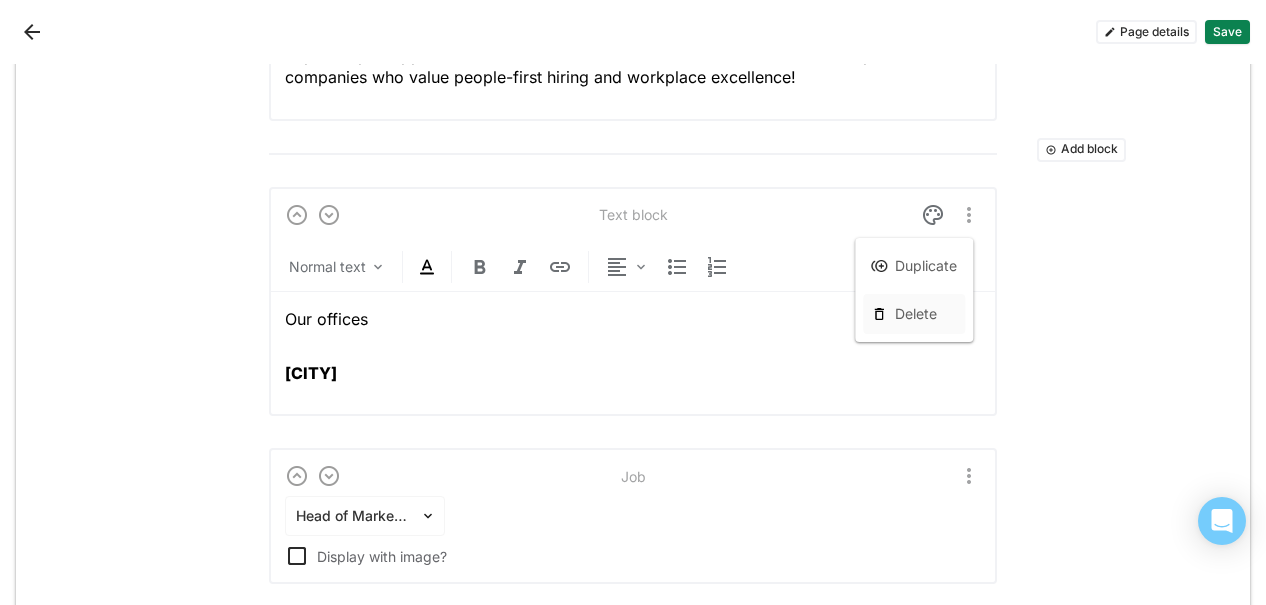click on "Delete" at bounding box center [916, 314] 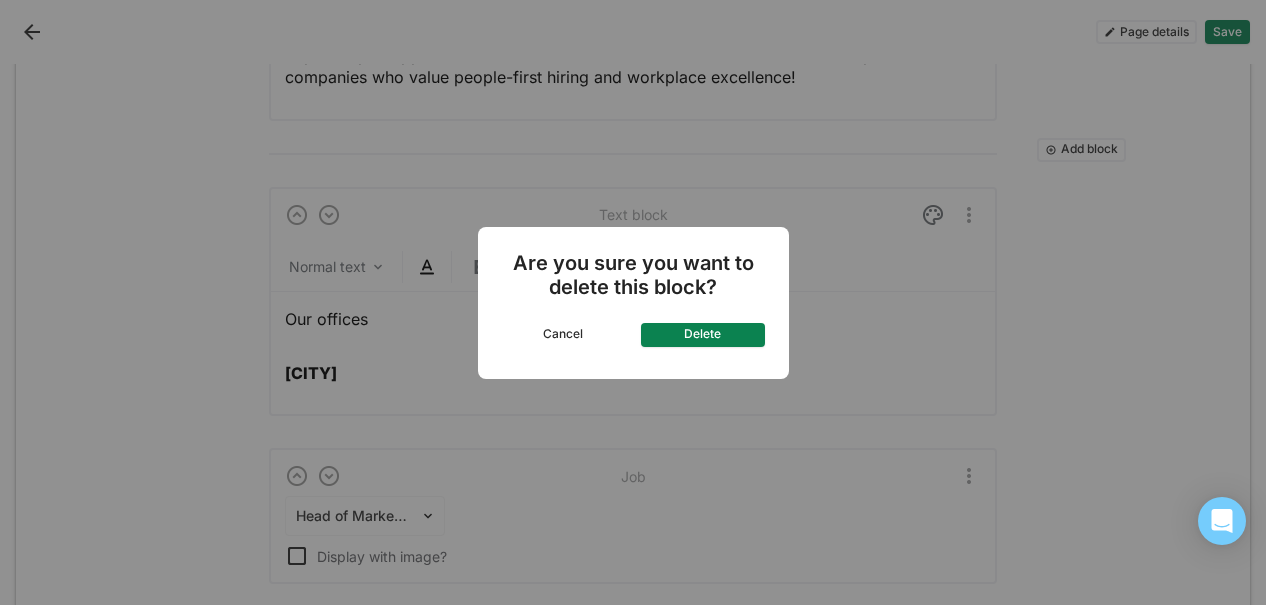 click on "Delete" at bounding box center (703, 335) 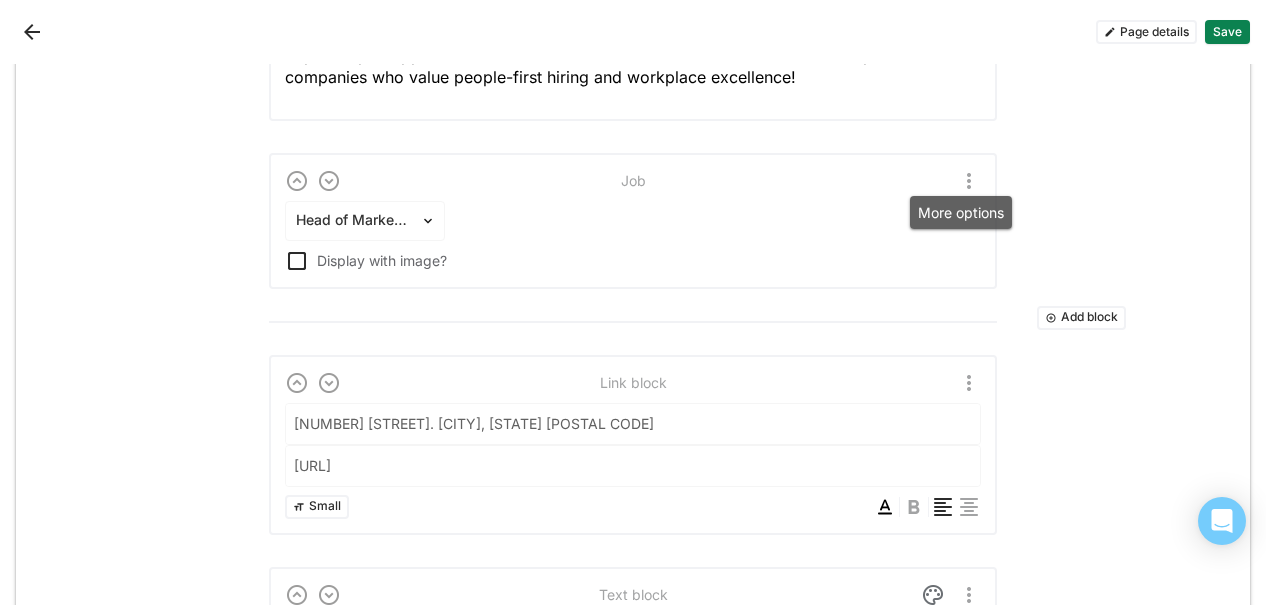 click at bounding box center (969, 181) 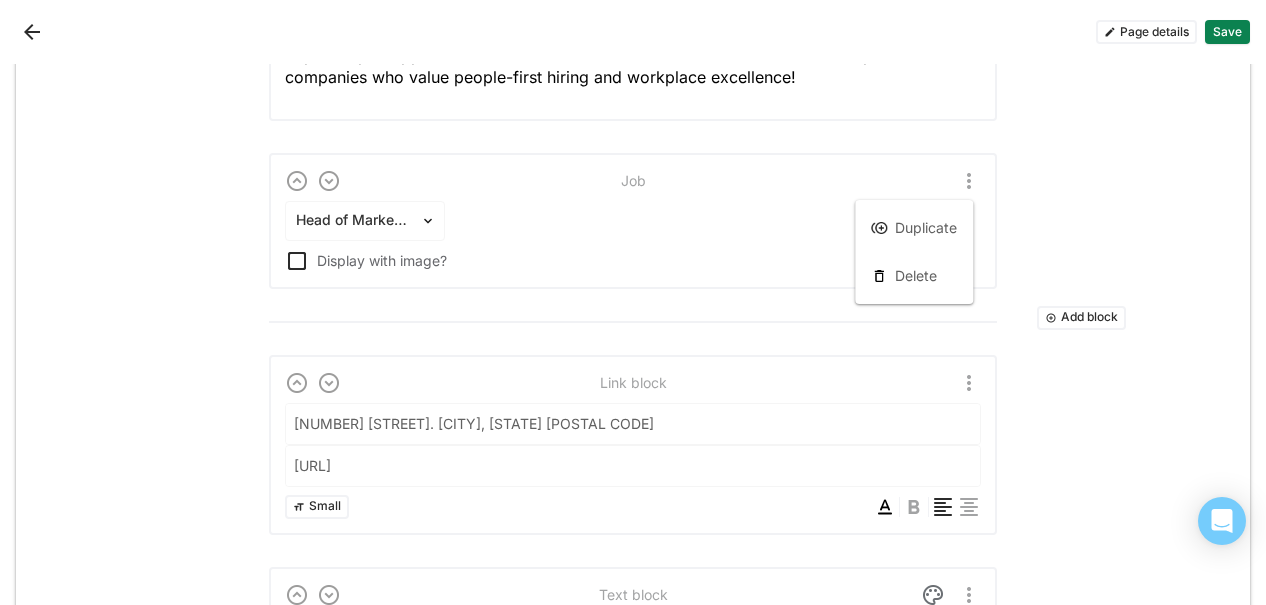 click on "Delete" at bounding box center [916, 276] 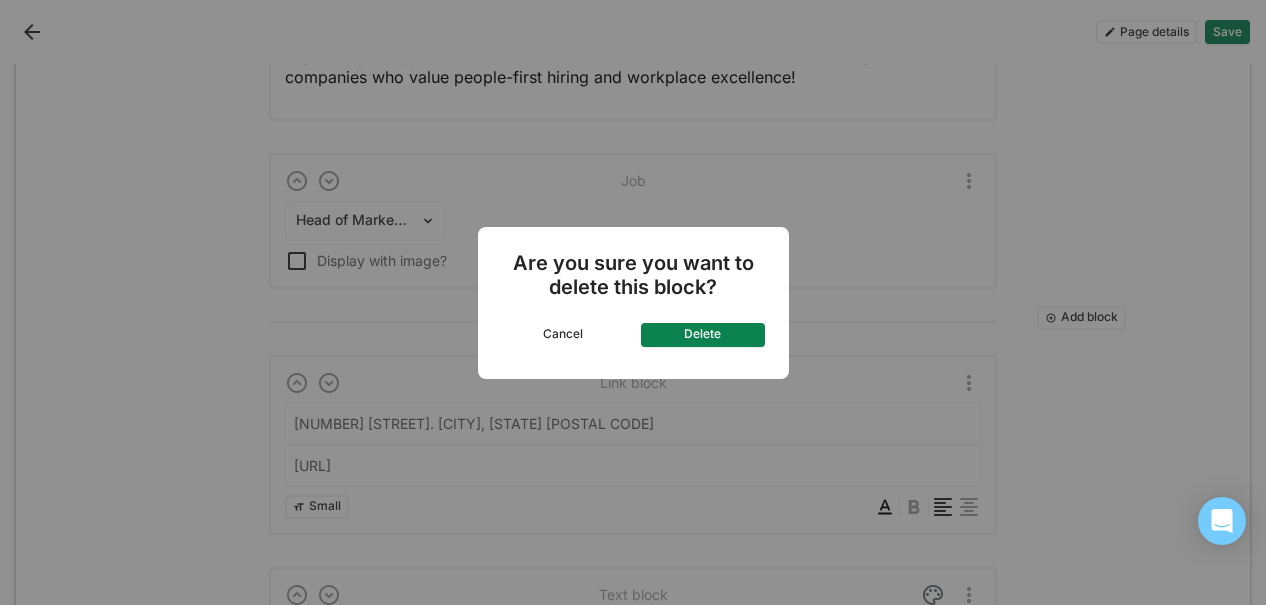 click on "Delete" at bounding box center [703, 335] 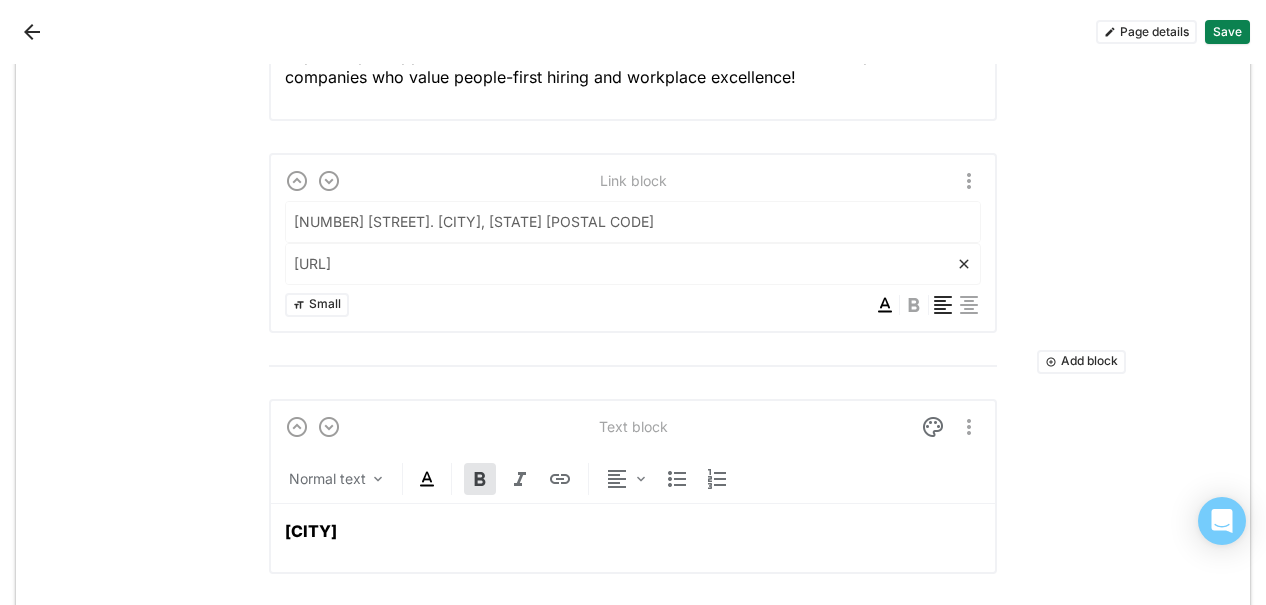 click on "[URL]" at bounding box center [621, 264] 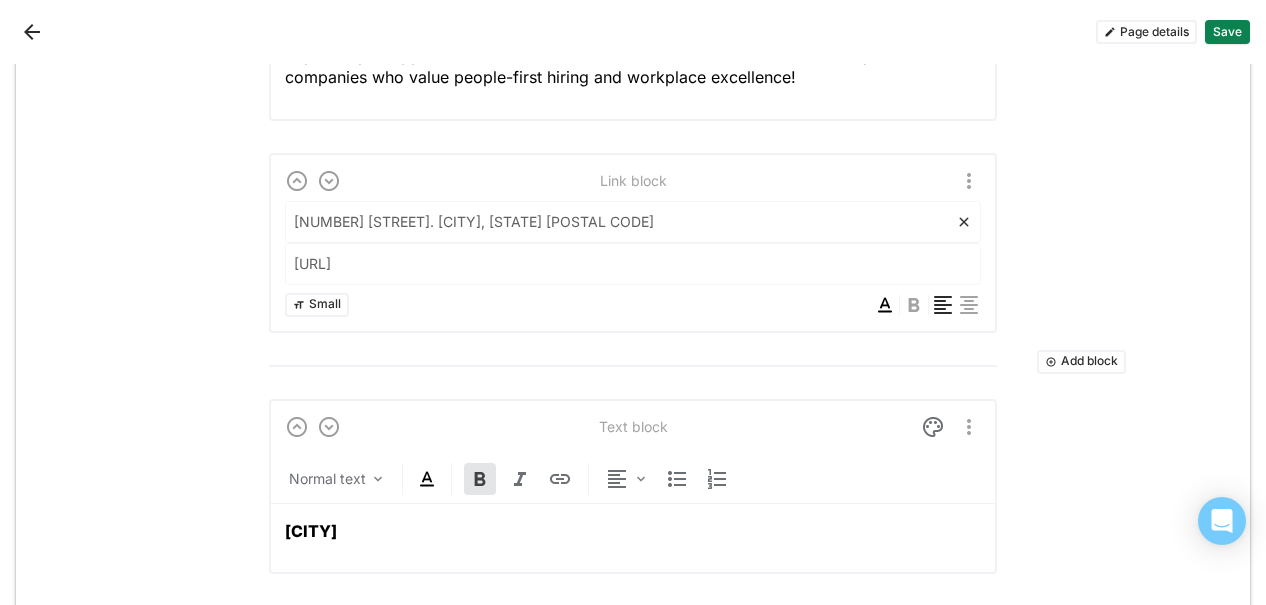 click on "[NUMBER] [STREET]. [CITY], [STATE] [POSTAL CODE]" at bounding box center (621, 222) 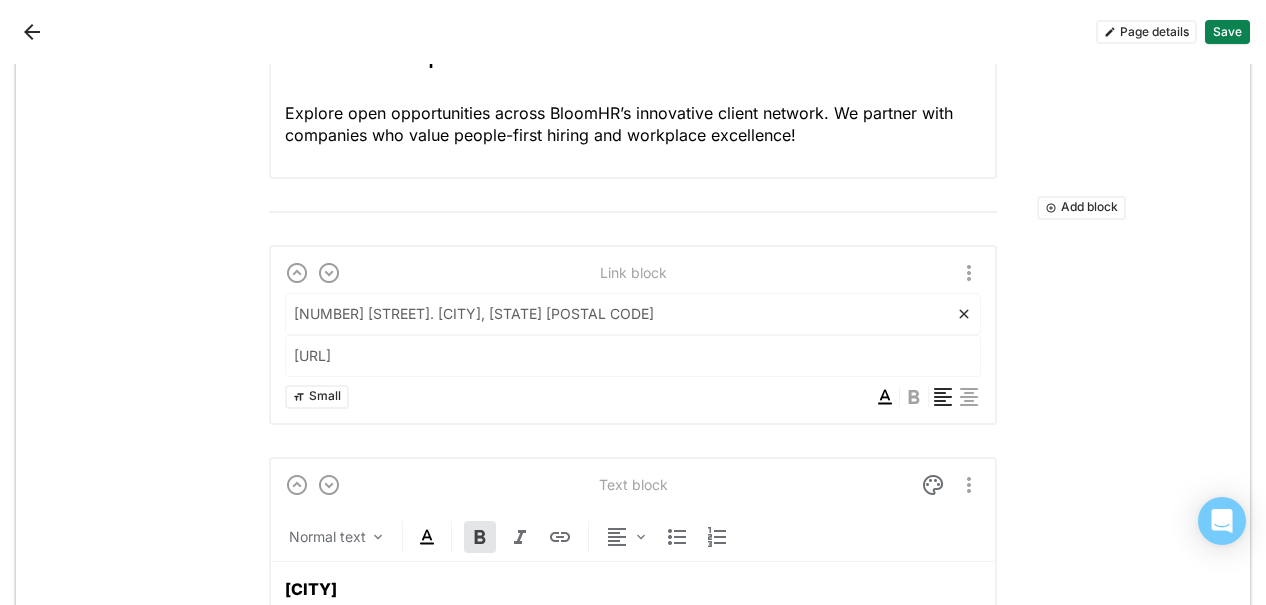 scroll, scrollTop: 100, scrollLeft: 0, axis: vertical 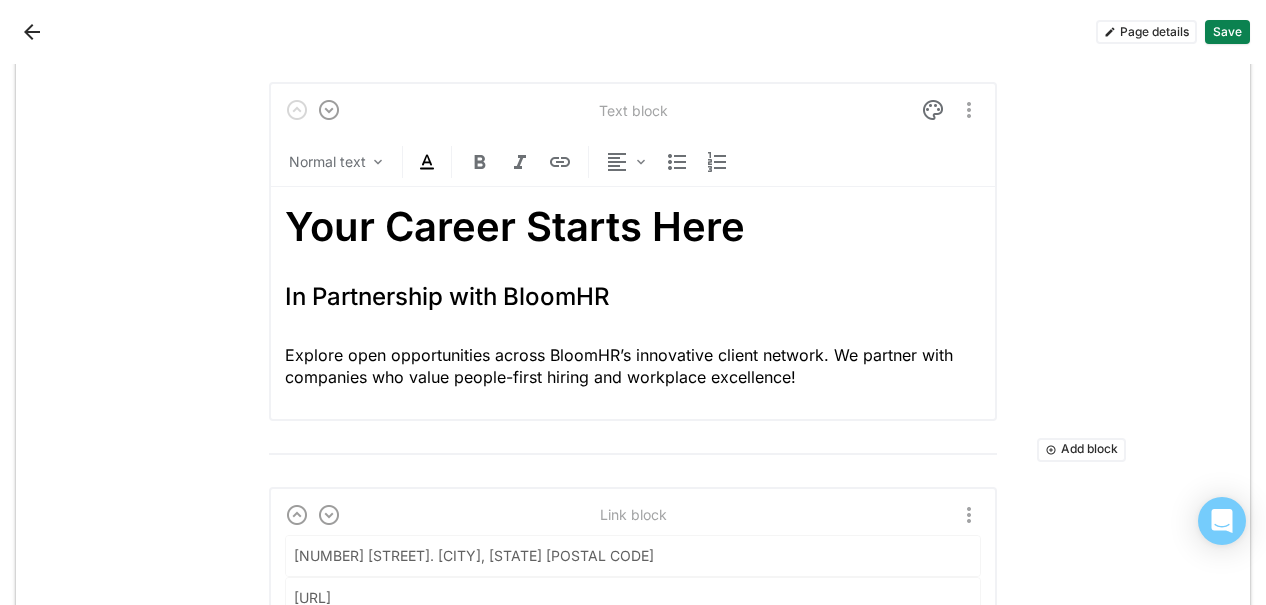 click on "Page details" at bounding box center (1146, 32) 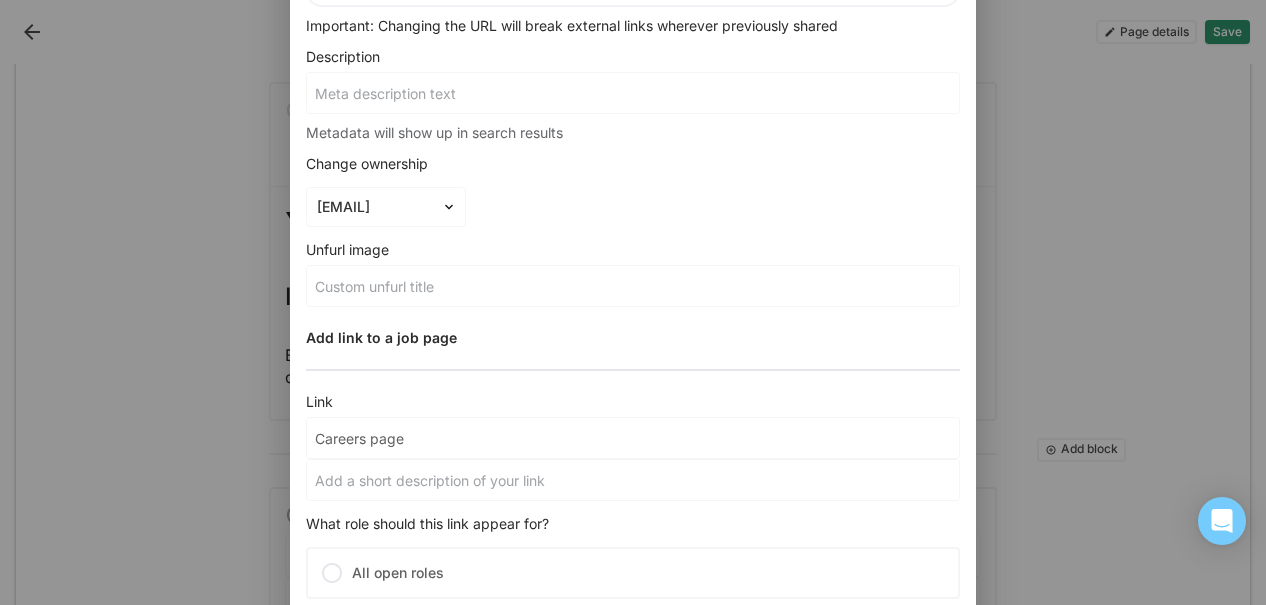 scroll, scrollTop: 300, scrollLeft: 0, axis: vertical 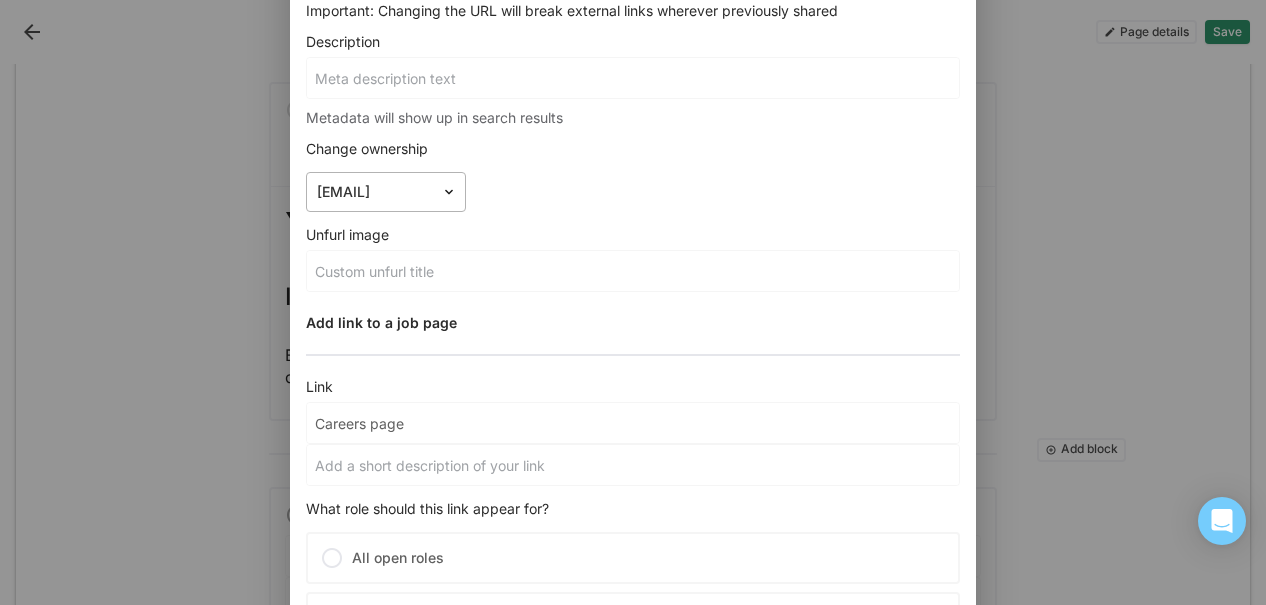 click at bounding box center (453, 192) 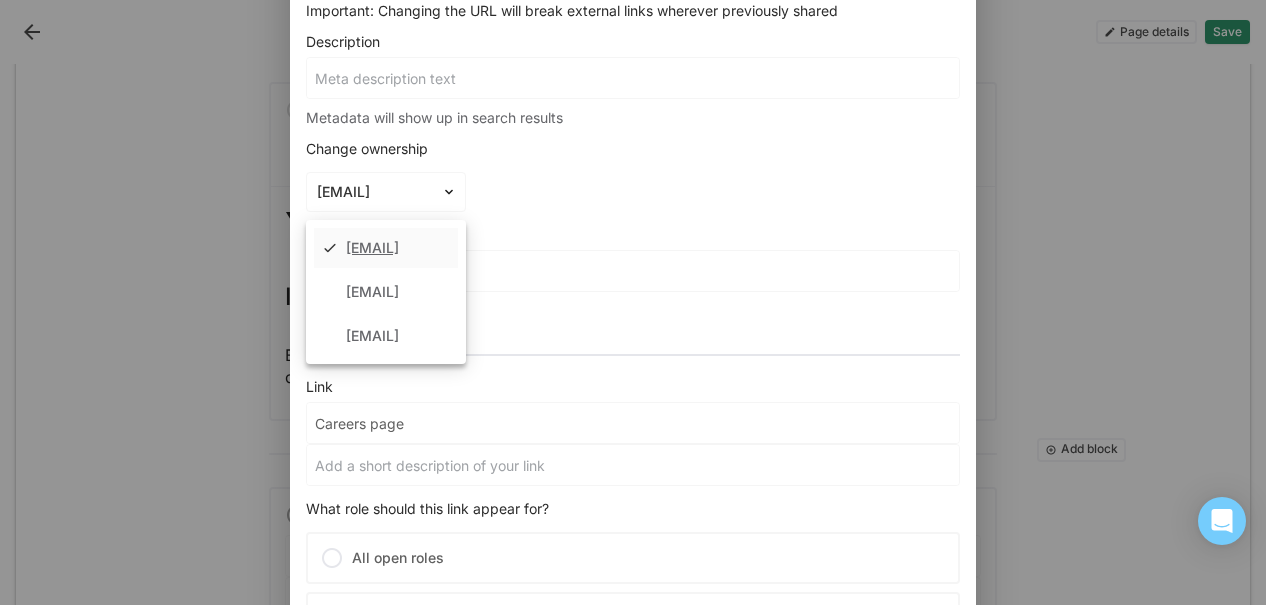 click on "Close Page details Title Careers page URL https://app.careerpuck.com/page/bloomhr- izejc Important: Changing the URL will break external links wherever previously shared Description Metadata will show up in search results Change ownership 3 results available. Use Up and Down to choose options, press Enter to select the currently focused option, press Escape to exit the menu, press Tab to select the option and exit the menu. [EMAIL] [EMAIL] [EMAIL] [EMAIL] Unfurl image Add link to a job page Link Careers page What role should this link appear for? All open roles Select departments What regions should this link live on? All regions Select regions" at bounding box center (633, 275) 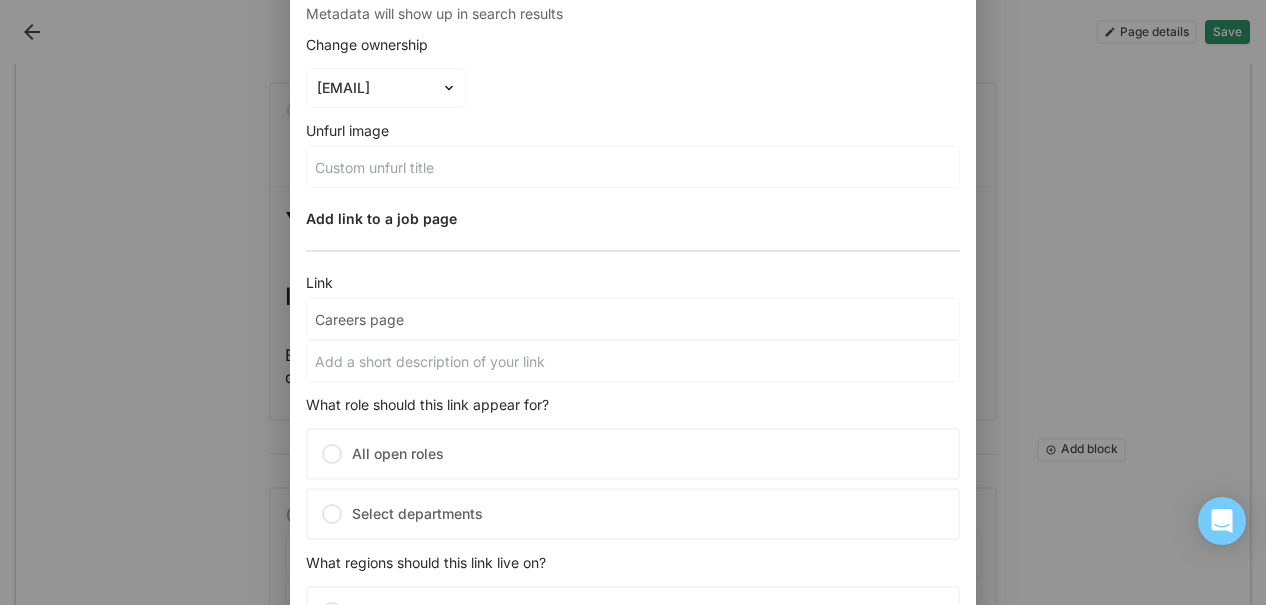 scroll, scrollTop: 500, scrollLeft: 0, axis: vertical 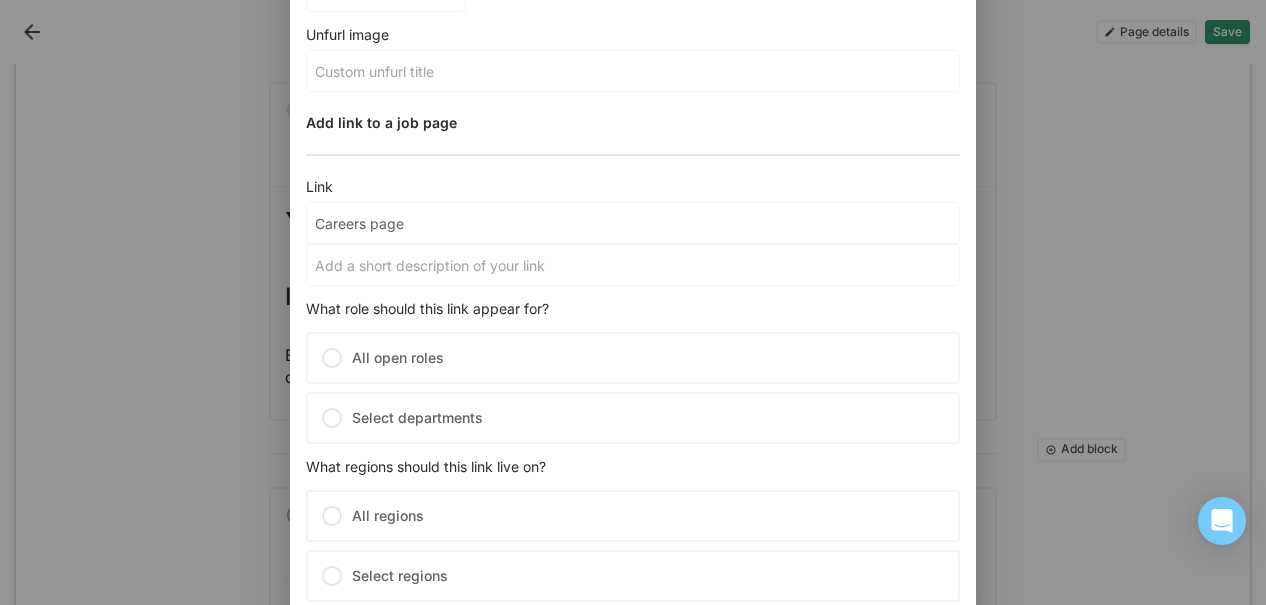 click on "Careers page" at bounding box center [633, 223] 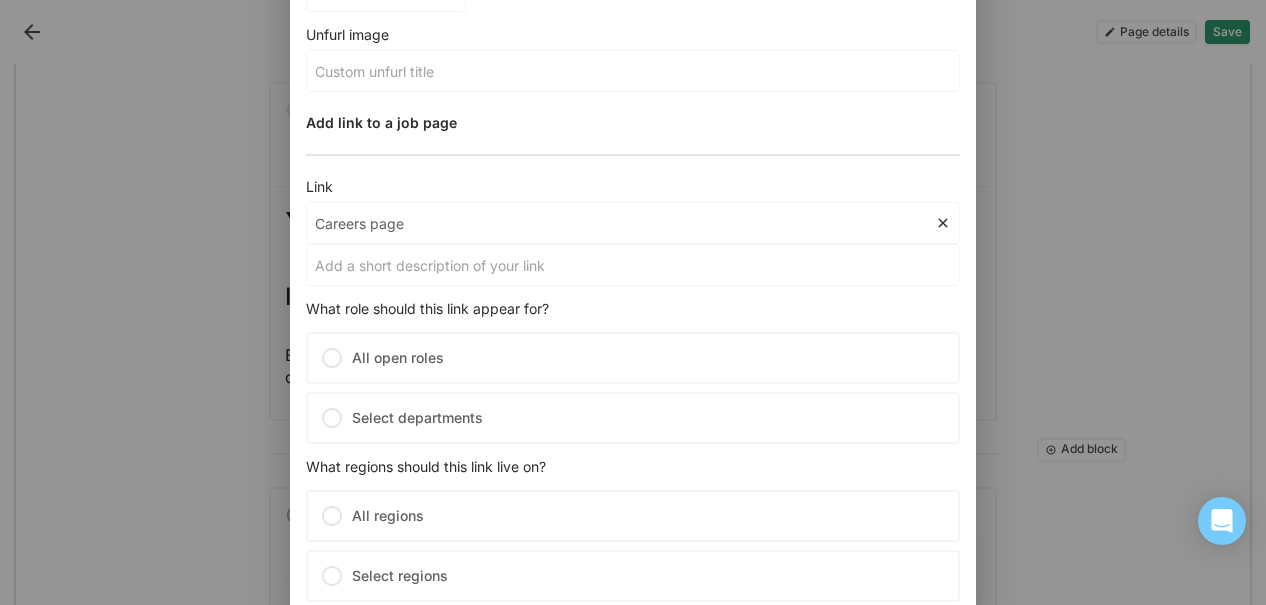 click at bounding box center (633, 265) 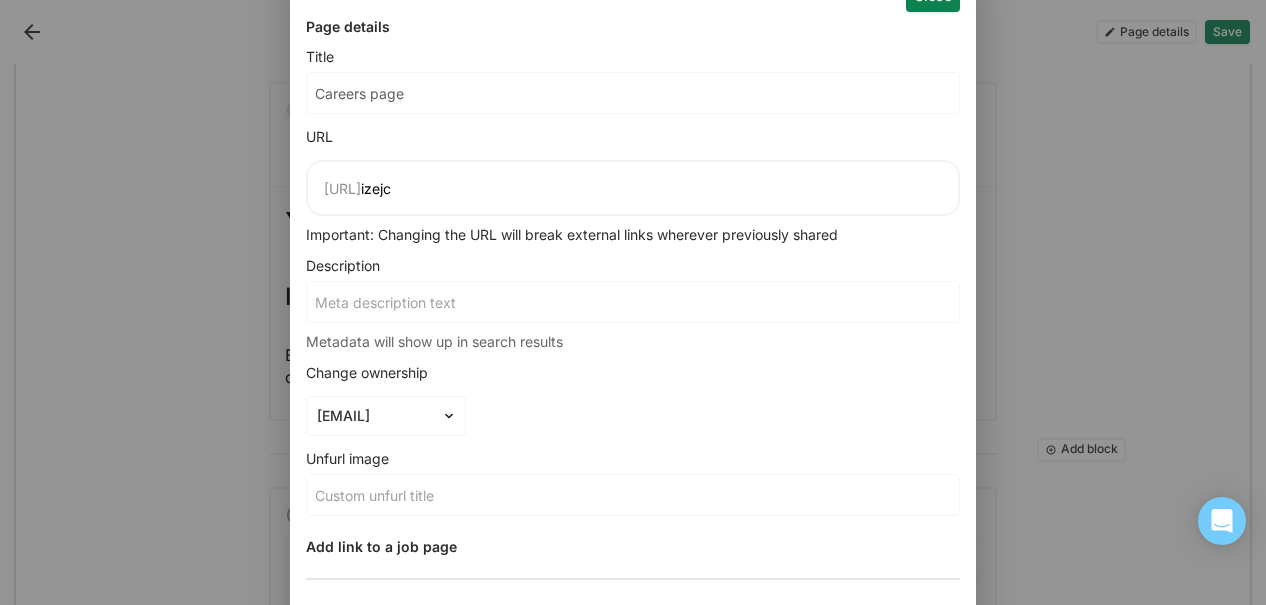 scroll, scrollTop: 0, scrollLeft: 0, axis: both 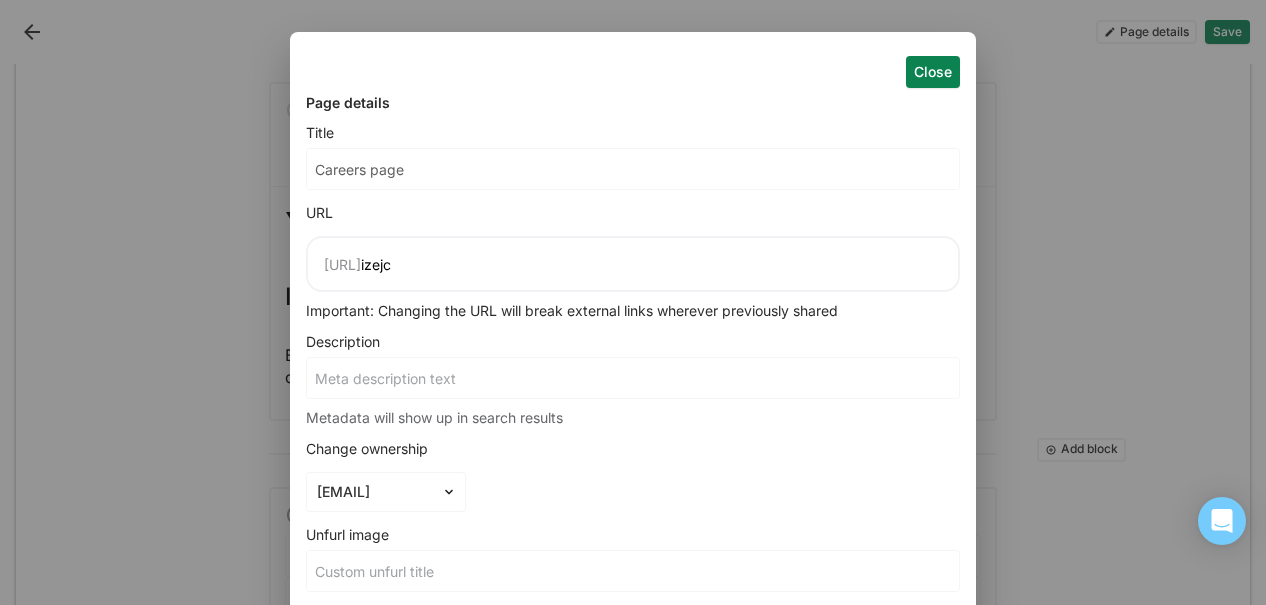 click on "Careers page" at bounding box center (633, 169) 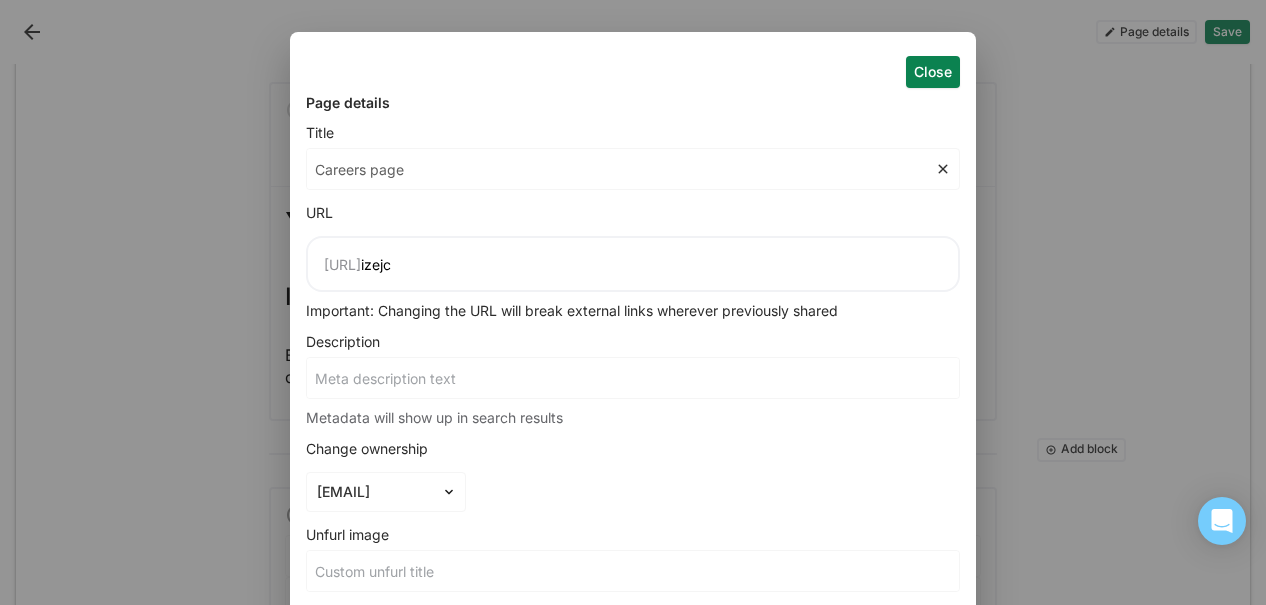 drag, startPoint x: 380, startPoint y: 172, endPoint x: 417, endPoint y: 177, distance: 37.336308 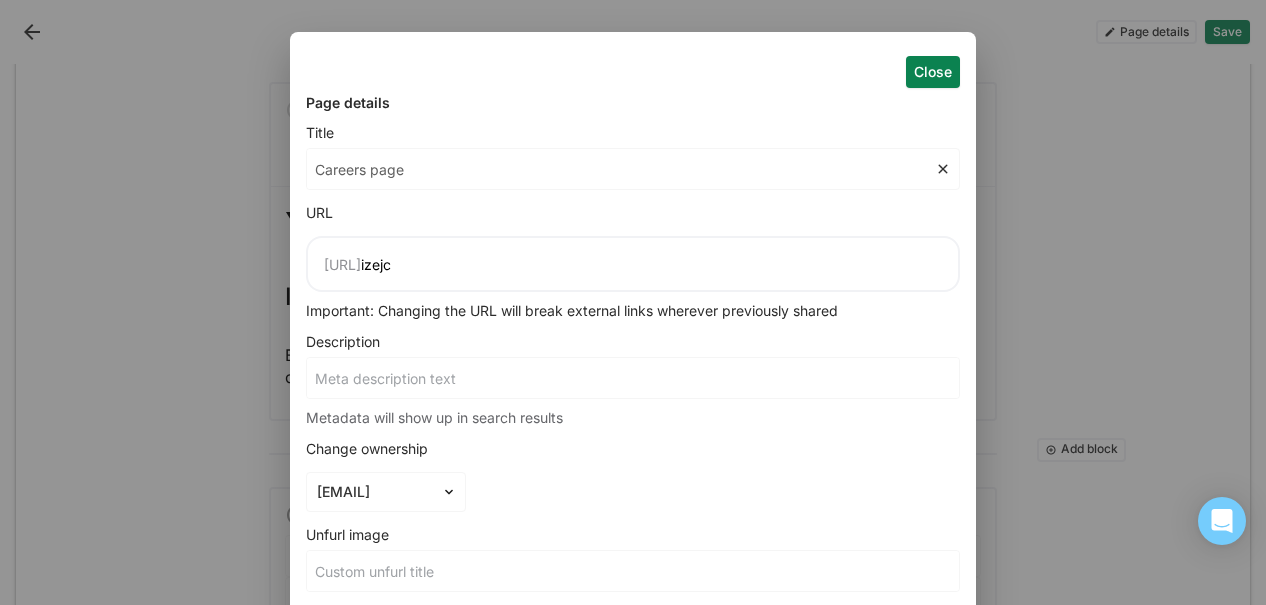 click on "Careers page" at bounding box center [621, 169] 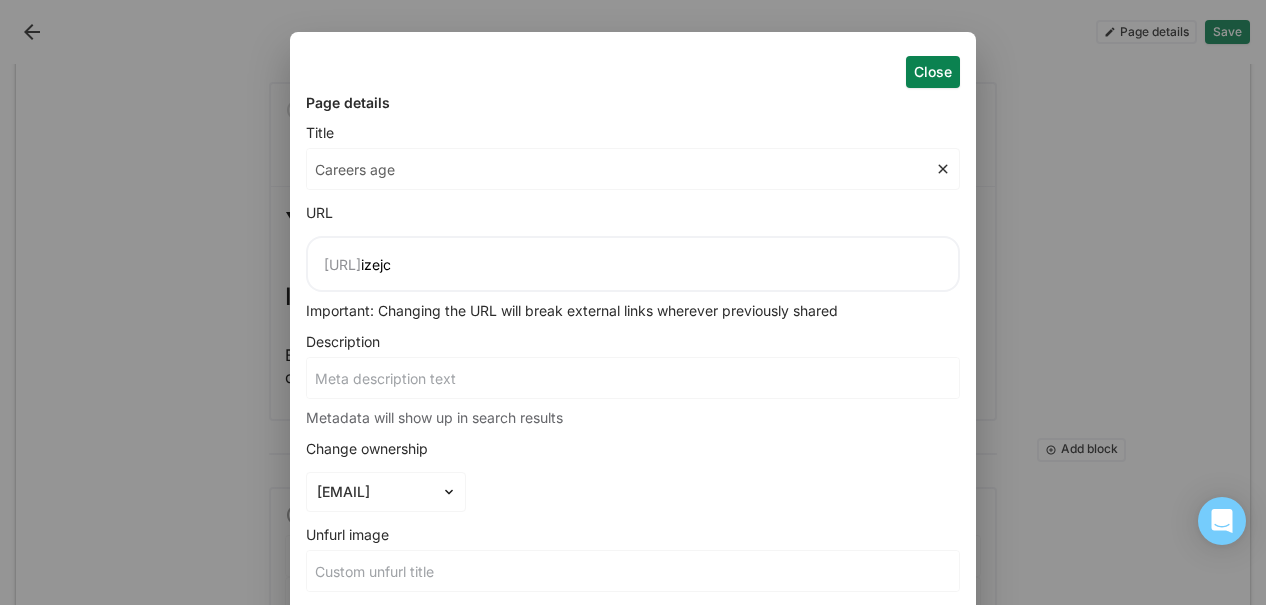 type on "Careers Page" 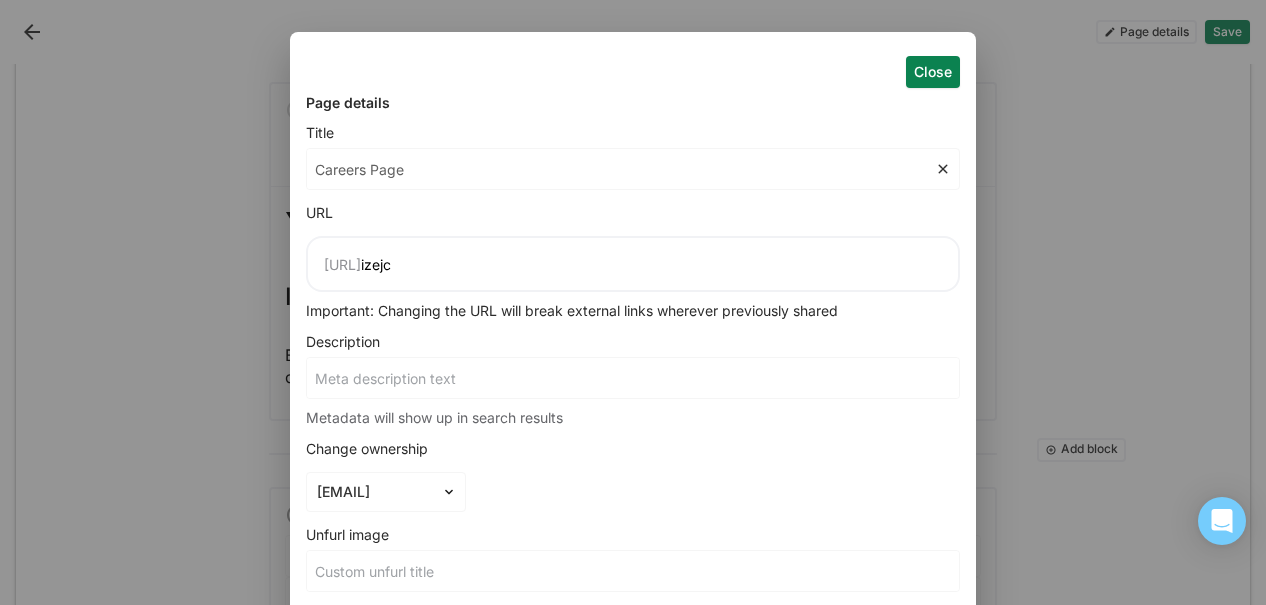 type on "Careers Page" 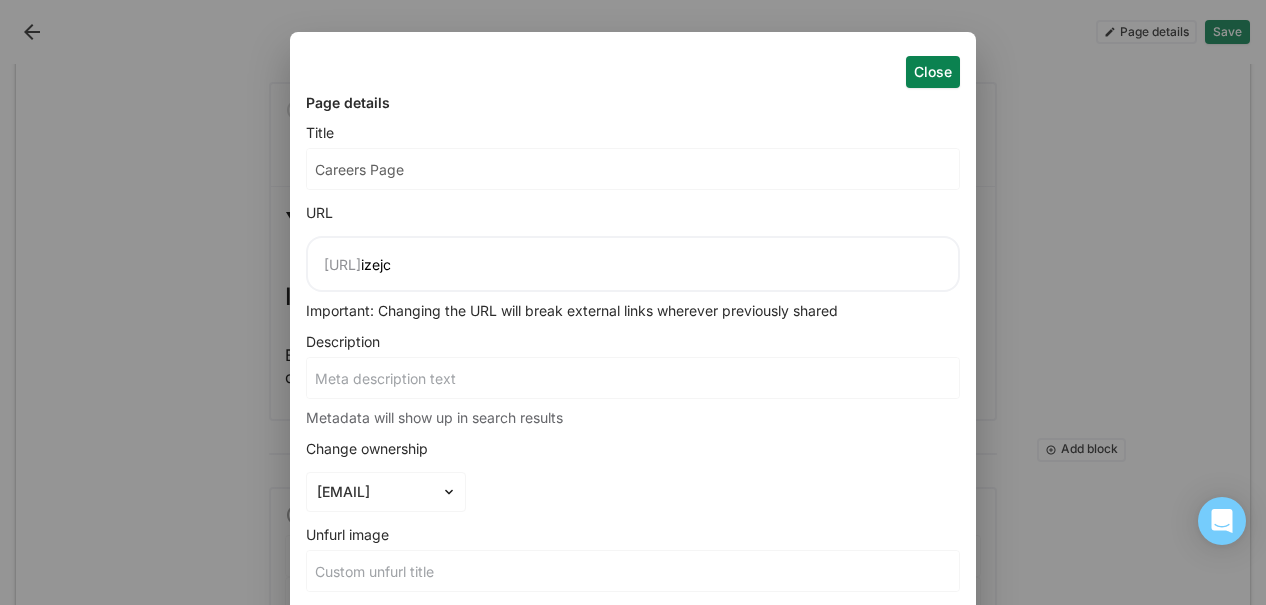 click on "[URL]" at bounding box center [342, 264] 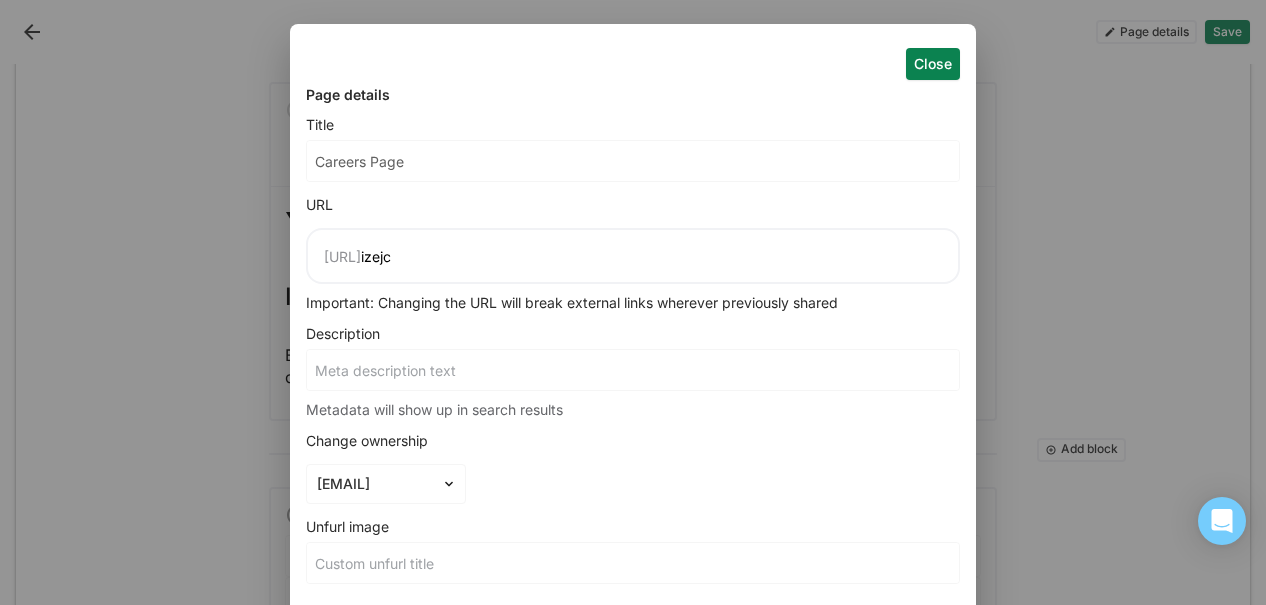 scroll, scrollTop: 0, scrollLeft: 0, axis: both 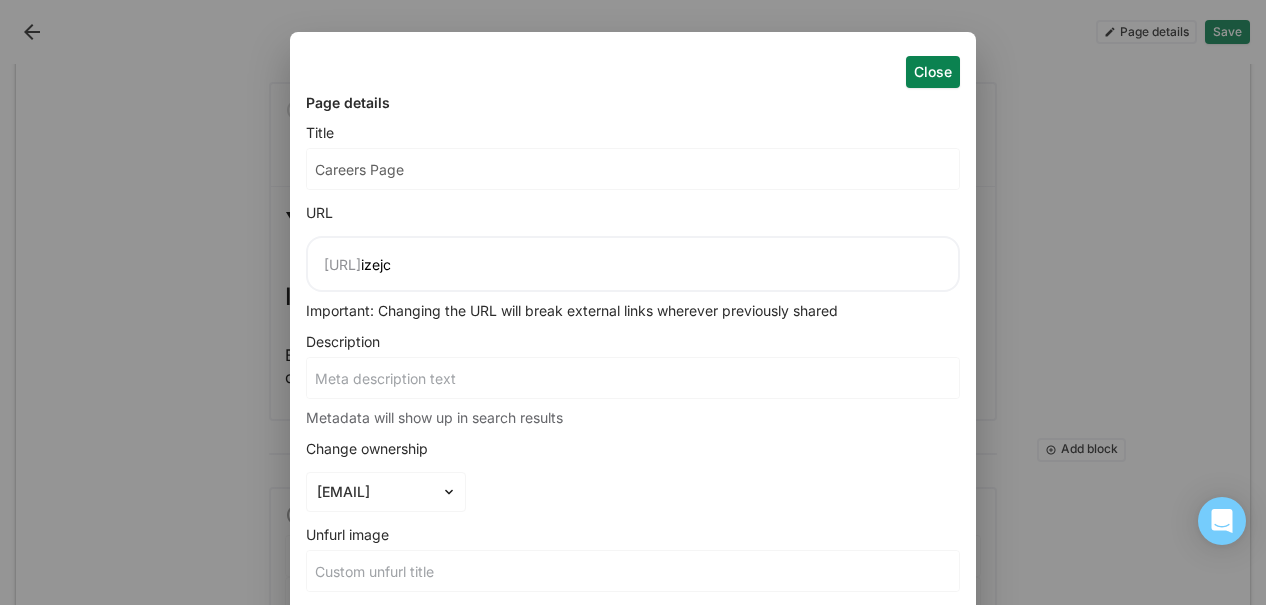 click on "Page details" at bounding box center (633, 103) 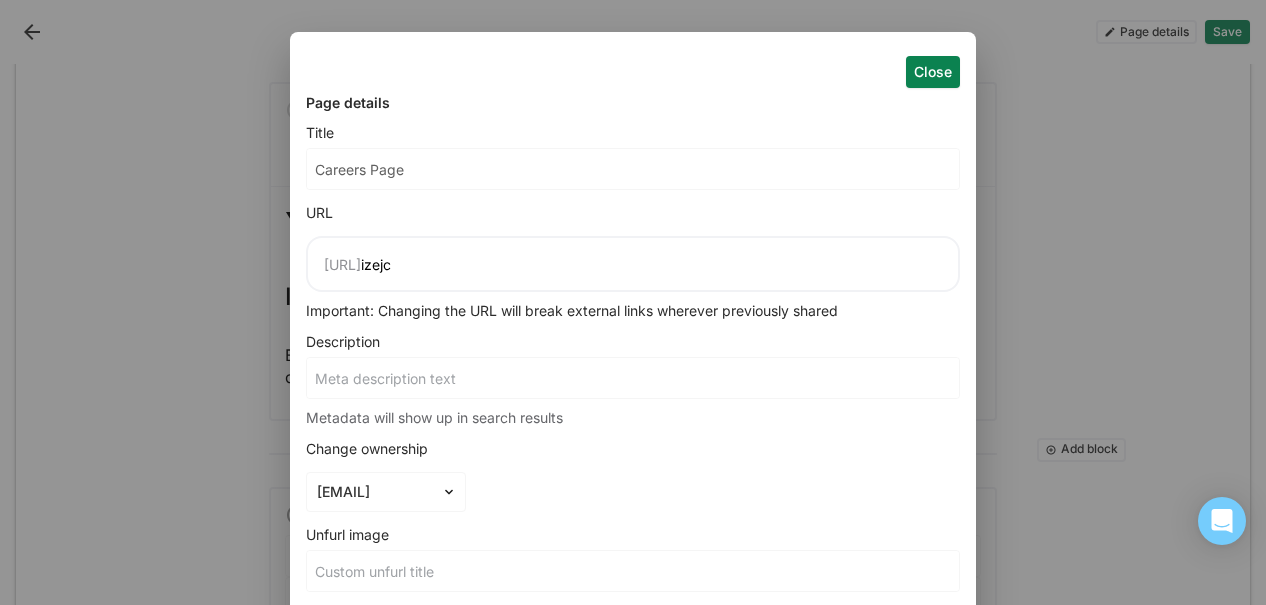 click on "Close" at bounding box center (933, 72) 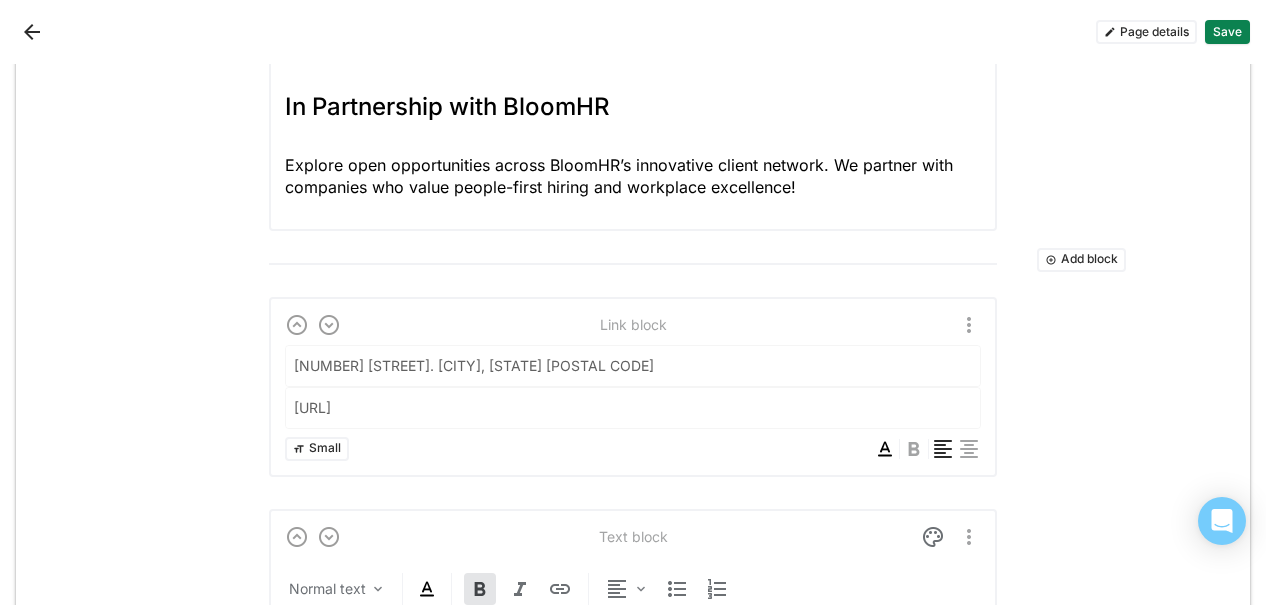 scroll, scrollTop: 400, scrollLeft: 0, axis: vertical 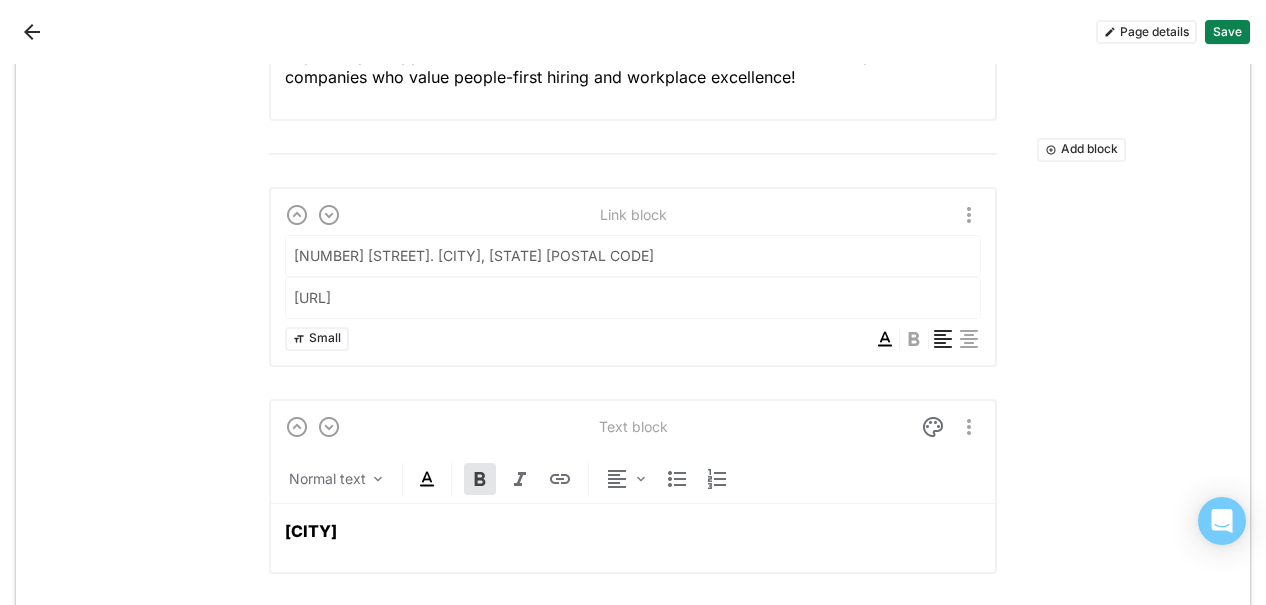 click at bounding box center [824, 215] 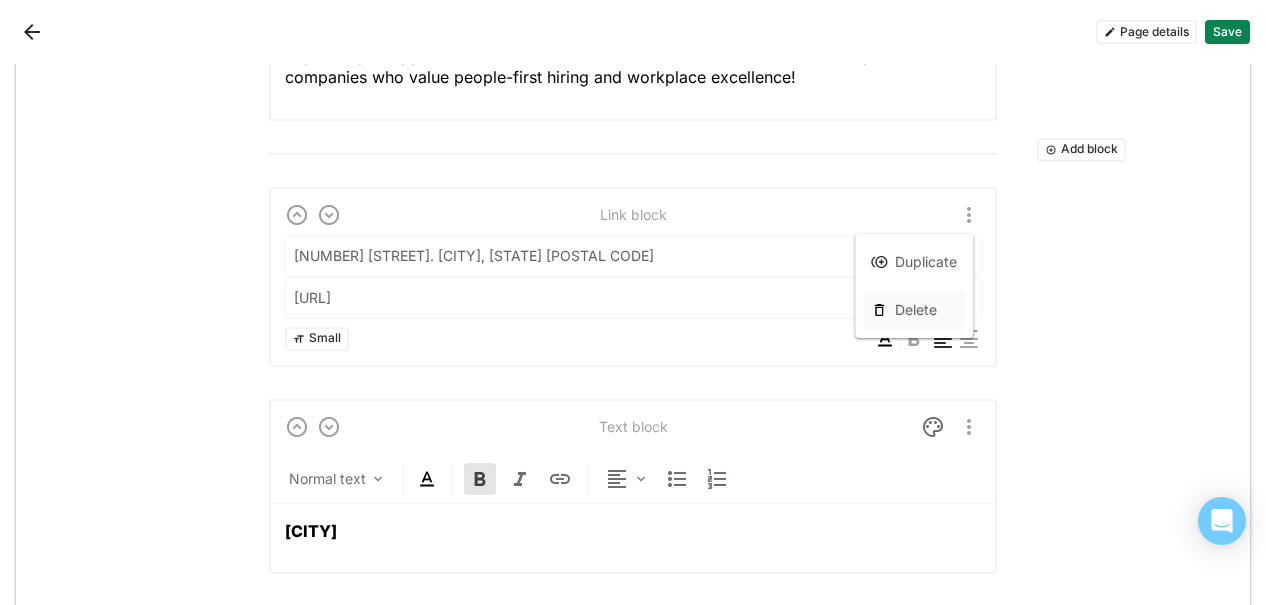 click on "Delete" at bounding box center [914, 310] 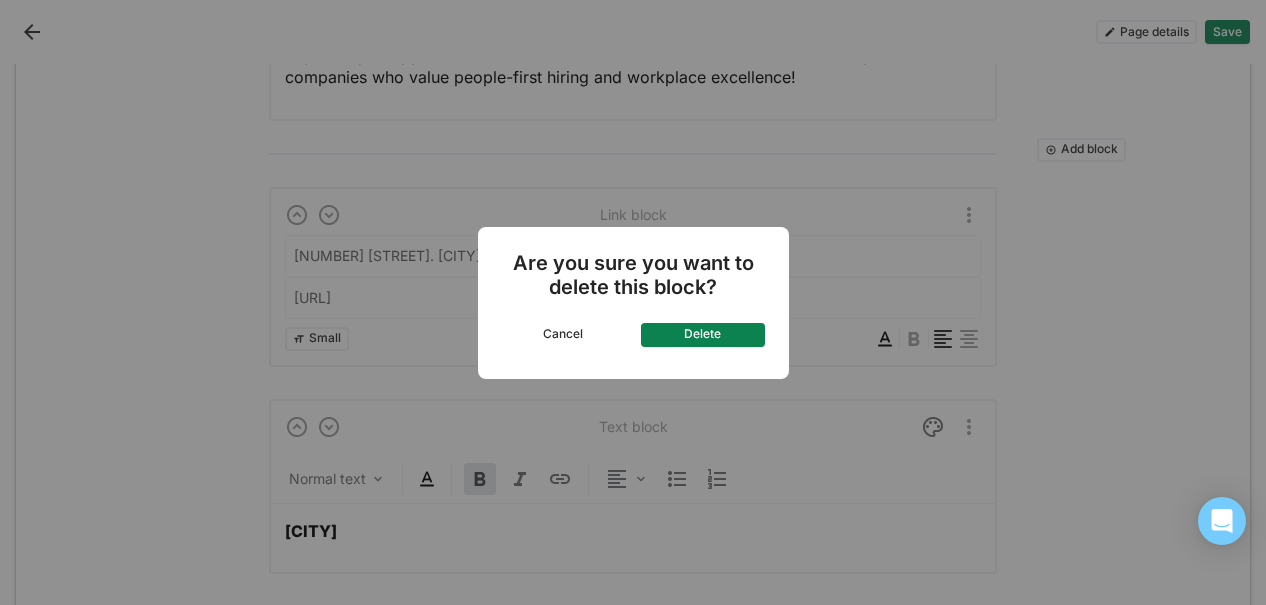 click on "Delete" at bounding box center (703, 335) 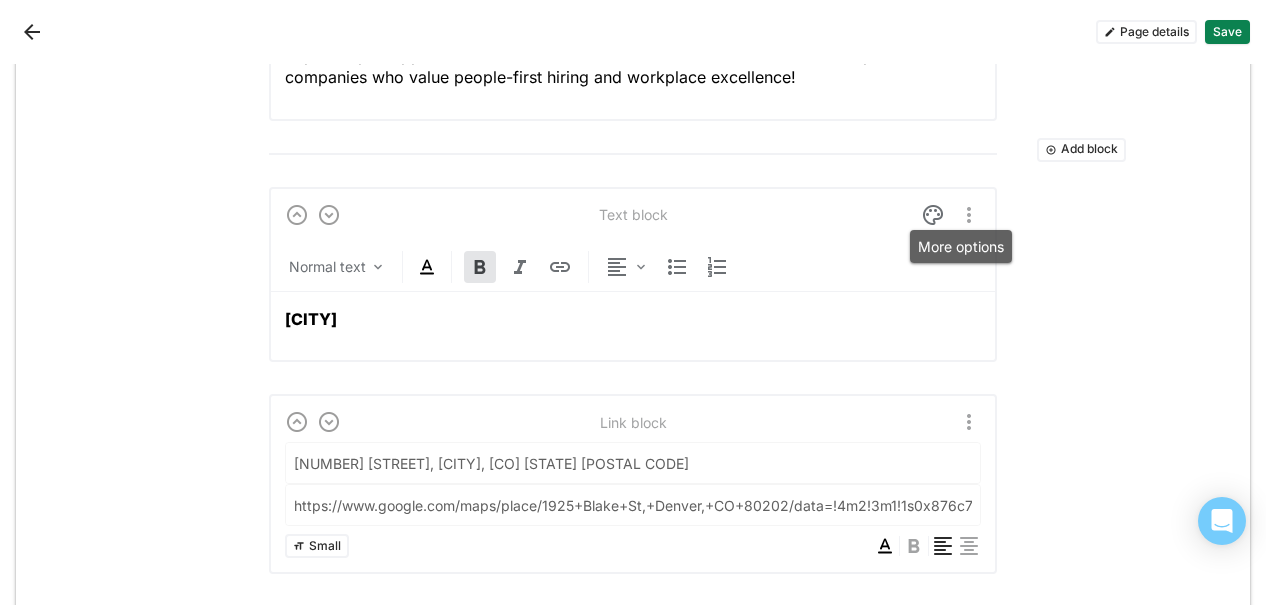 click at bounding box center [969, 215] 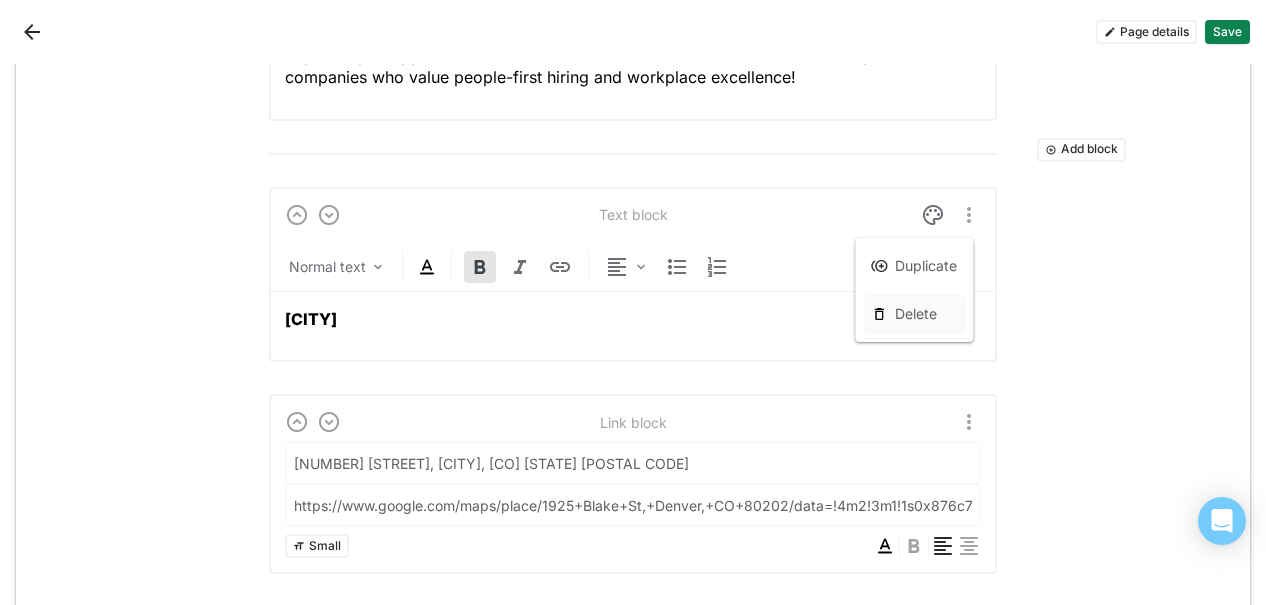 click on "Delete" at bounding box center (914, 314) 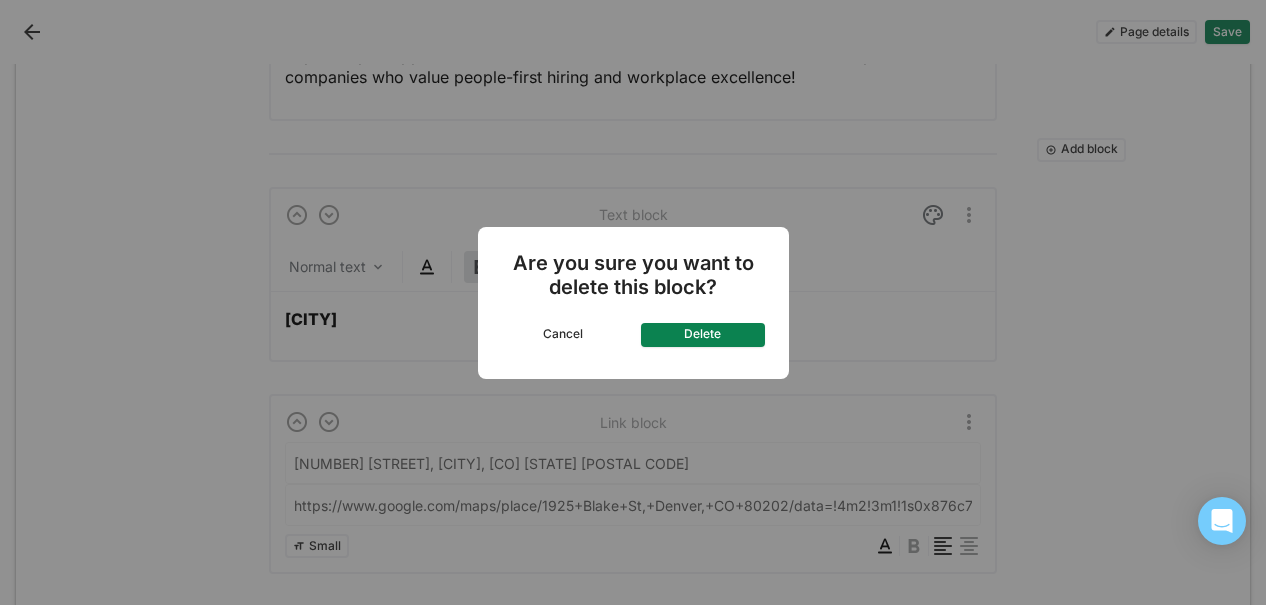 click on "Delete" at bounding box center (703, 335) 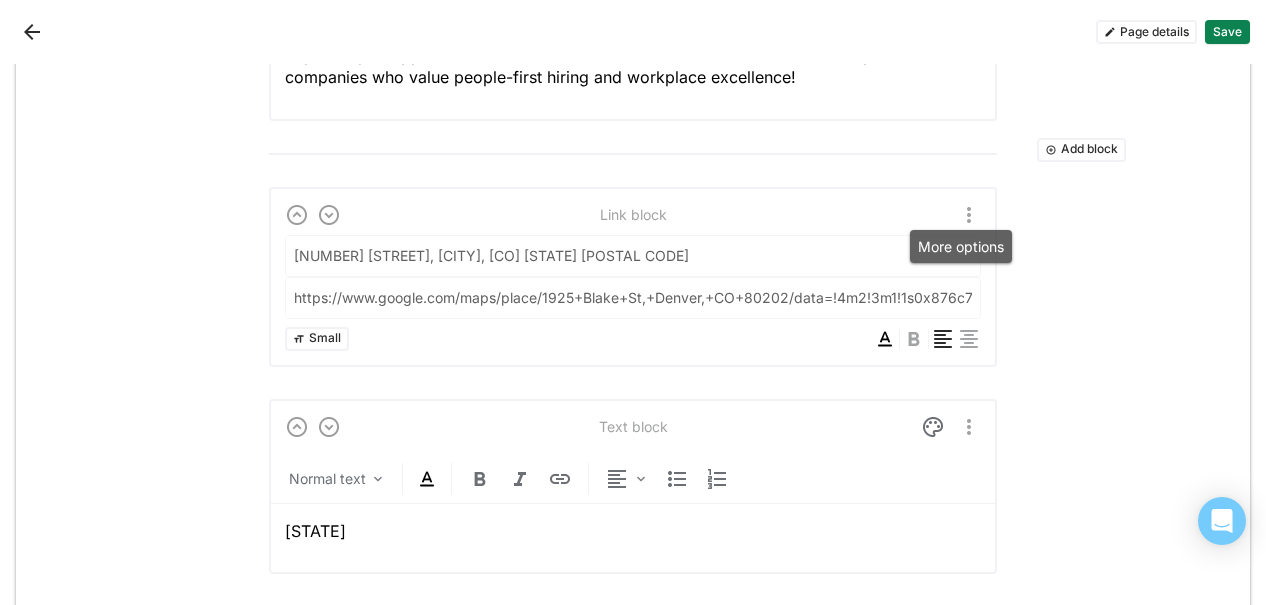 click at bounding box center (969, 215) 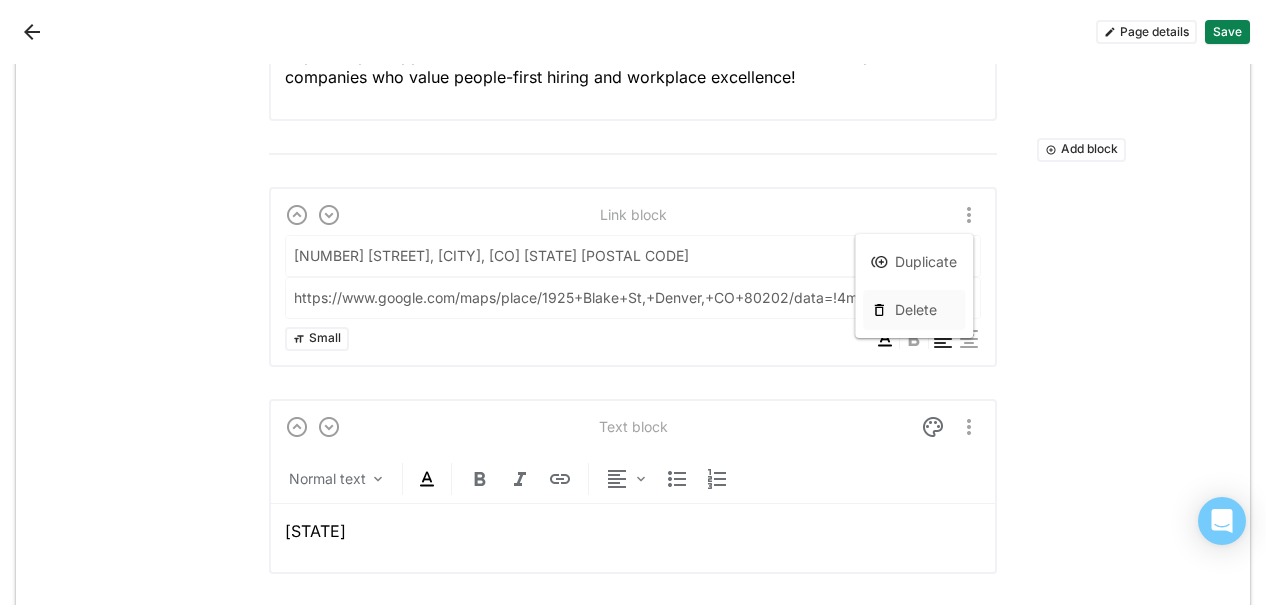 click on "Delete" at bounding box center [914, 310] 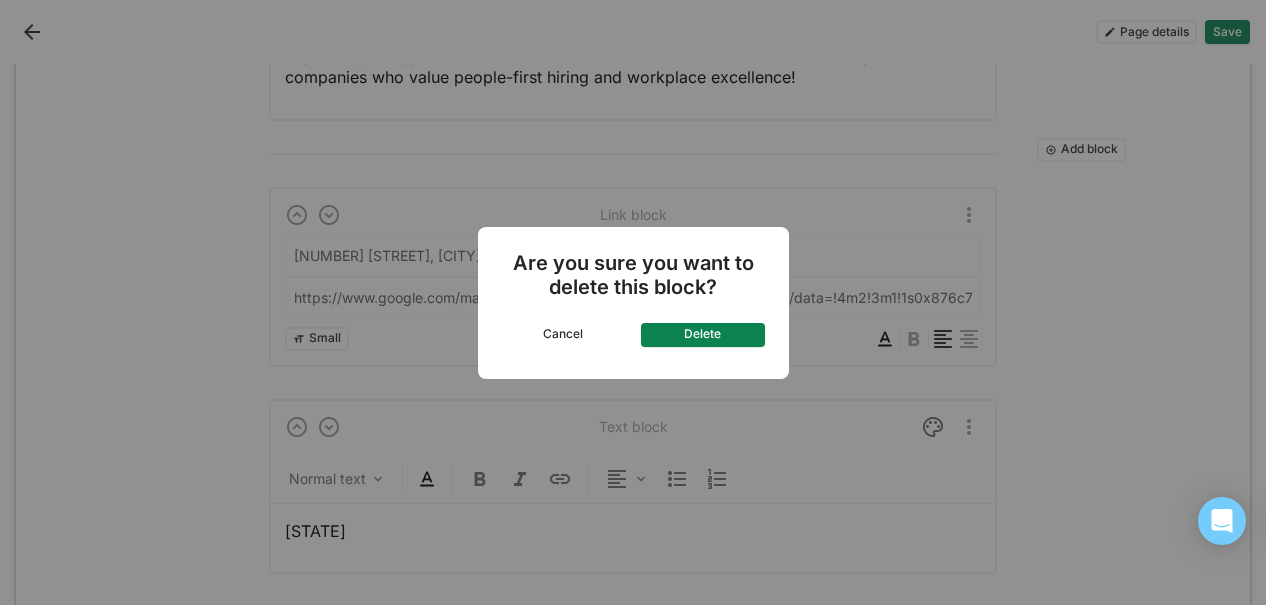 click on "Are you sure you want to delete this block? Cancel Delete" at bounding box center [633, 303] 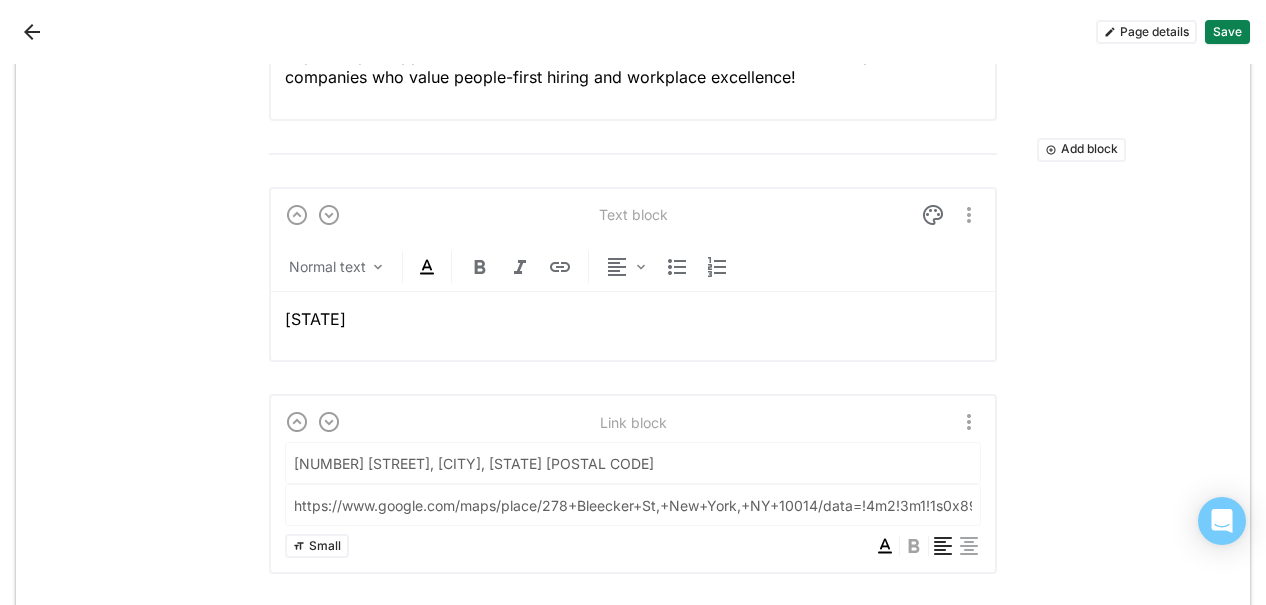 drag, startPoint x: 446, startPoint y: 334, endPoint x: 186, endPoint y: 341, distance: 260.0942 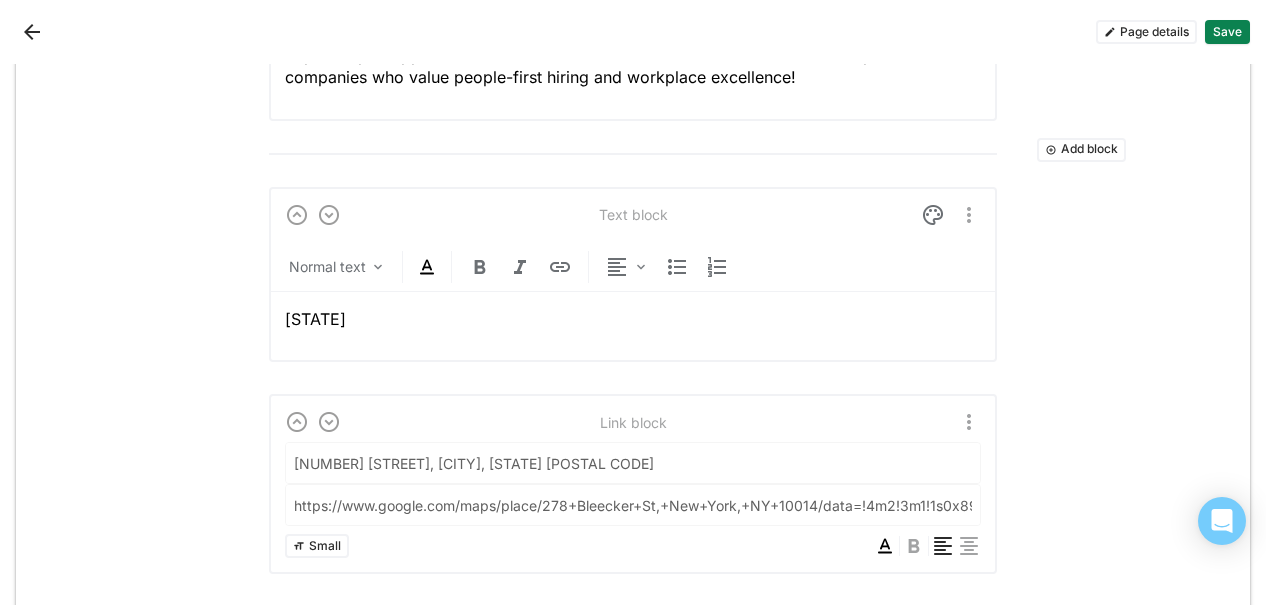 click on "Your Career Starts Here In Partnership with BloomHR Explore open opportunities across BloomHR’s innovative client network. We partner with companies who value people-first hiring and workplace excellence! Add block Text block Normal text [CITY] Add block Link block [NUMBER] [STREET], [CITY], [STATE] [POSTAL CODE] https://www.google.com/maps/place/278+Bleecker+St,+New+York,+NY+10014/data=!4m2!3m1!1s0x89c25993a70df307:0xa11982361b79d864?sa=X&ved=2ahUKEwjMgYW559H9AhXziO4BHV-TBOIQ8gF6BAgPEAI Small Add block Image Replace image Add block Text block Normal text Folks working in our [CITY] office Current openings Add block Multiple jobs All departments All locations Add block Text block Normal text Join our talent network and stay up-to-date with everything related to the company. Add block Collect emails Who should receive these emails? Select... Add block" at bounding box center [633, 1063] 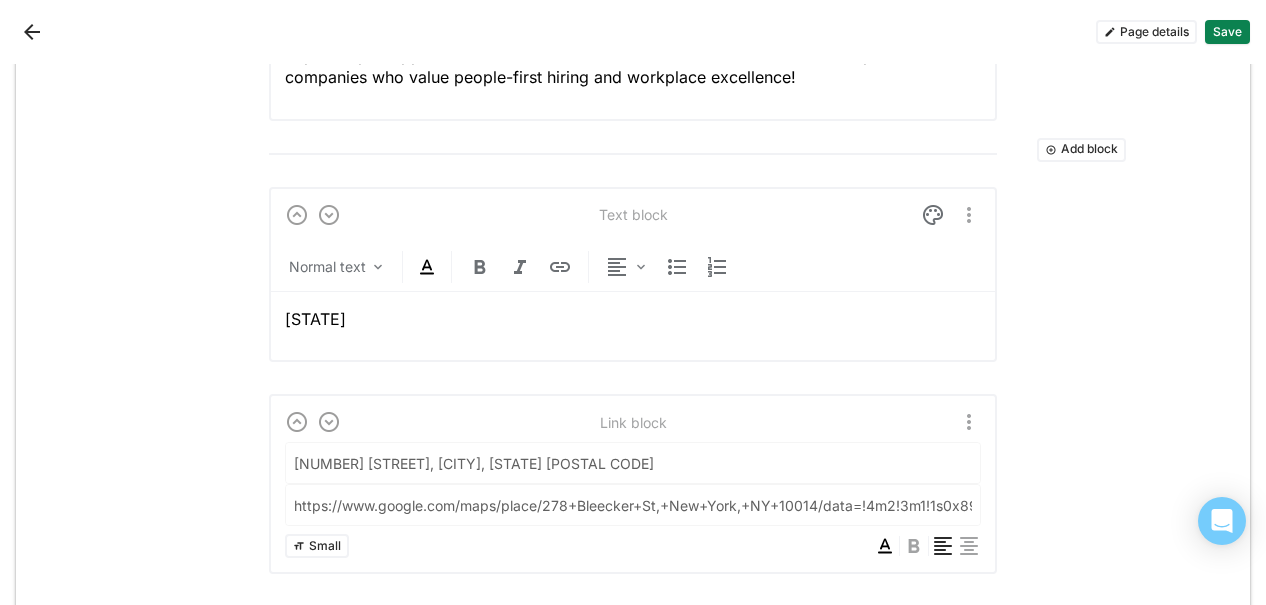 type 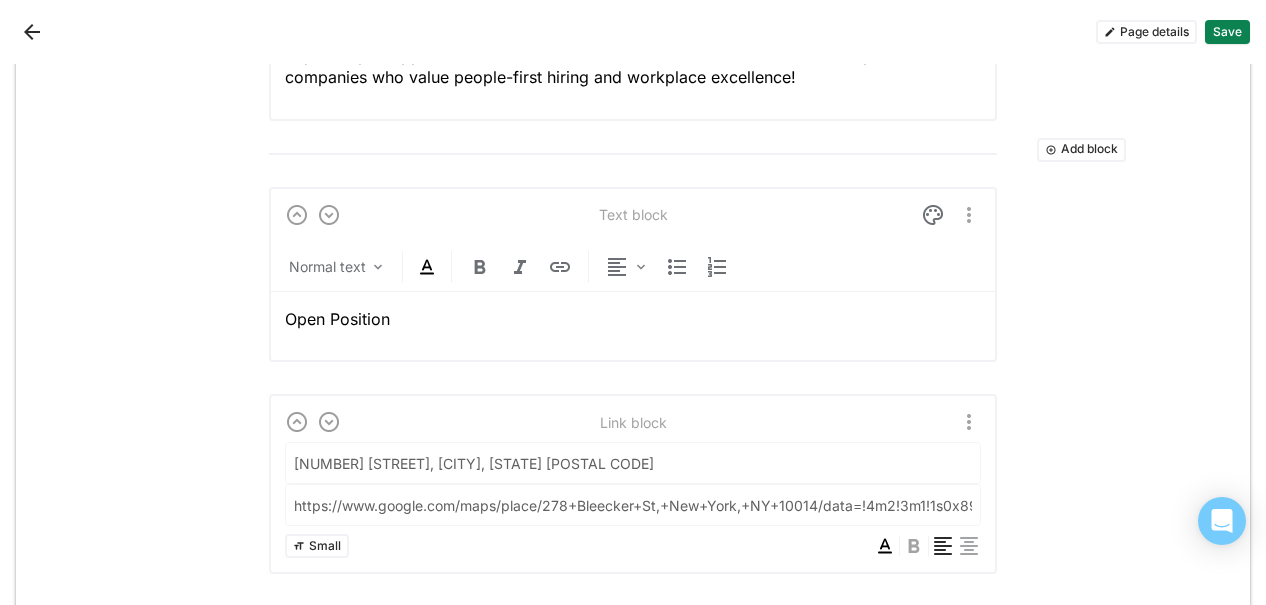 click on "Add block Text block Normal text Your Career Starts Here In Partnership with BloomHR Explore open opportunities across BloomHR’s innovative client network. We partner with companies who value people-first hiring and workplace excellence! Add block Text block Normal text Open Position Add block Link block [NUMBER] [STREET], [CITY], [STATE] [POSTAL CODE] [URL] Small Add block Image Replace image Add block Text block Normal text Folks working in our [CITY] office Current openings Add block Multiple jobs All departments All locations Add block Text block Normal text Join our talent network and stay up-to-date with everything related to the company. Add block Collect emails Who should receive these emails? Select..." at bounding box center [633, 1063] 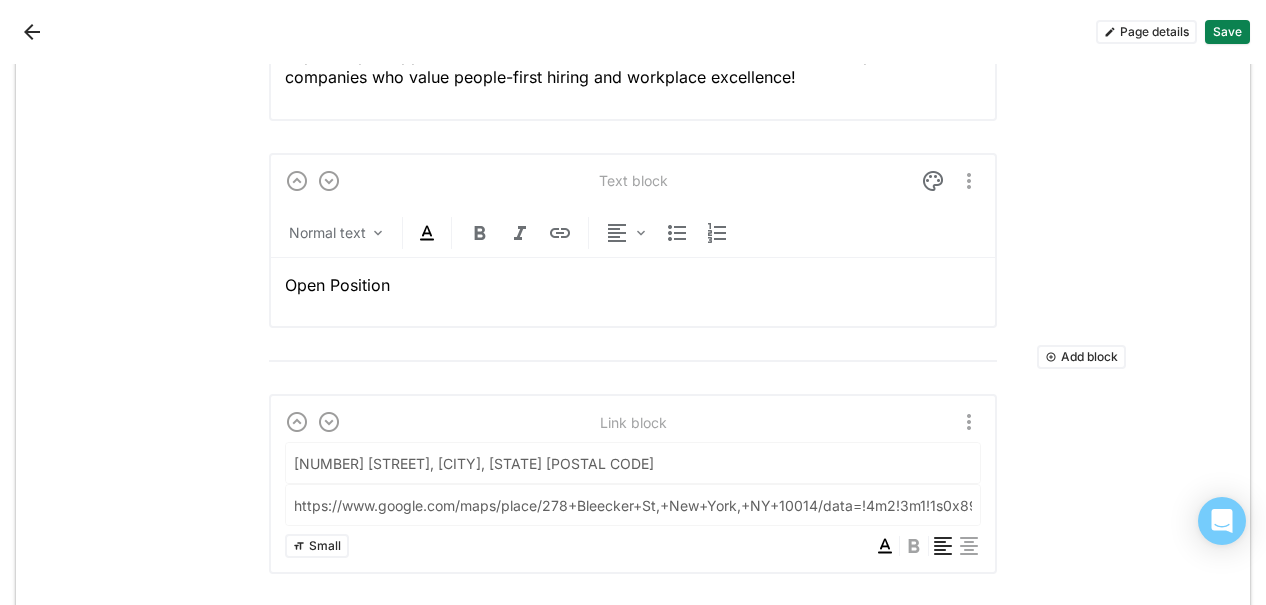 click at bounding box center (633, 386) 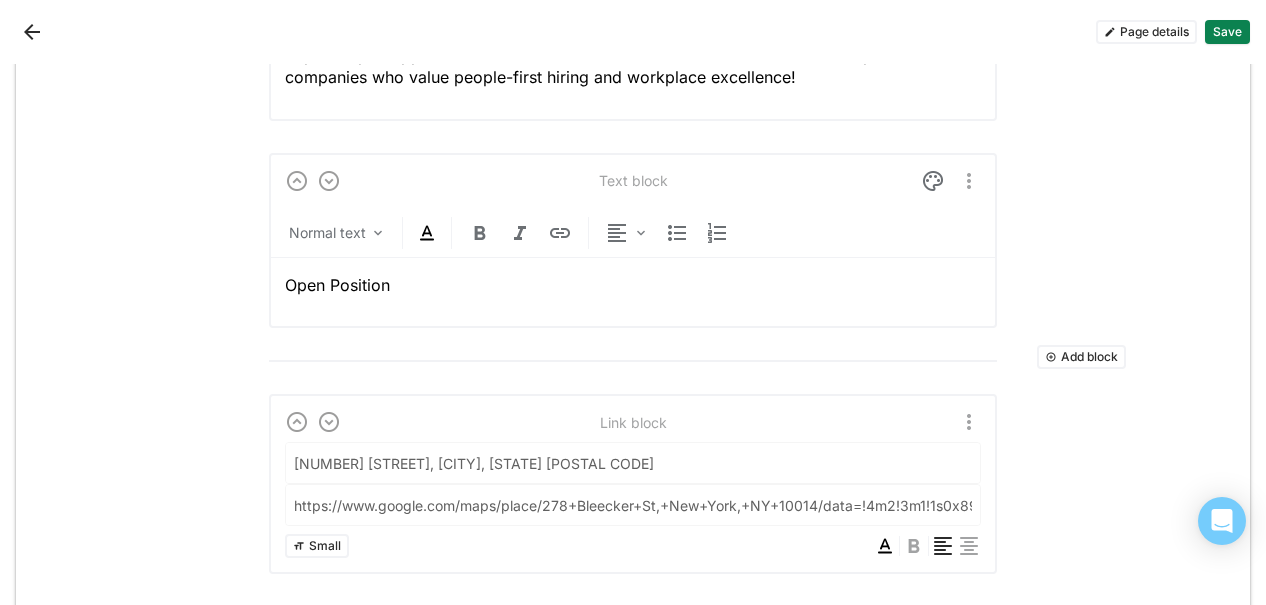 click on "Add block" at bounding box center (1081, 357) 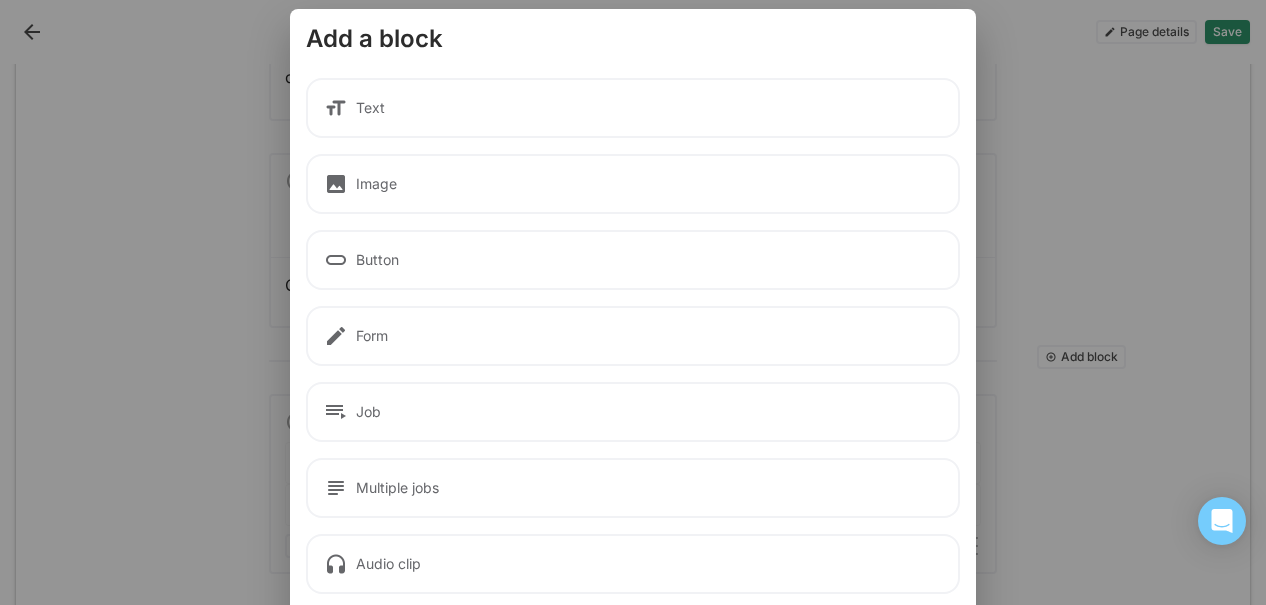 click on "Job" at bounding box center [633, 412] 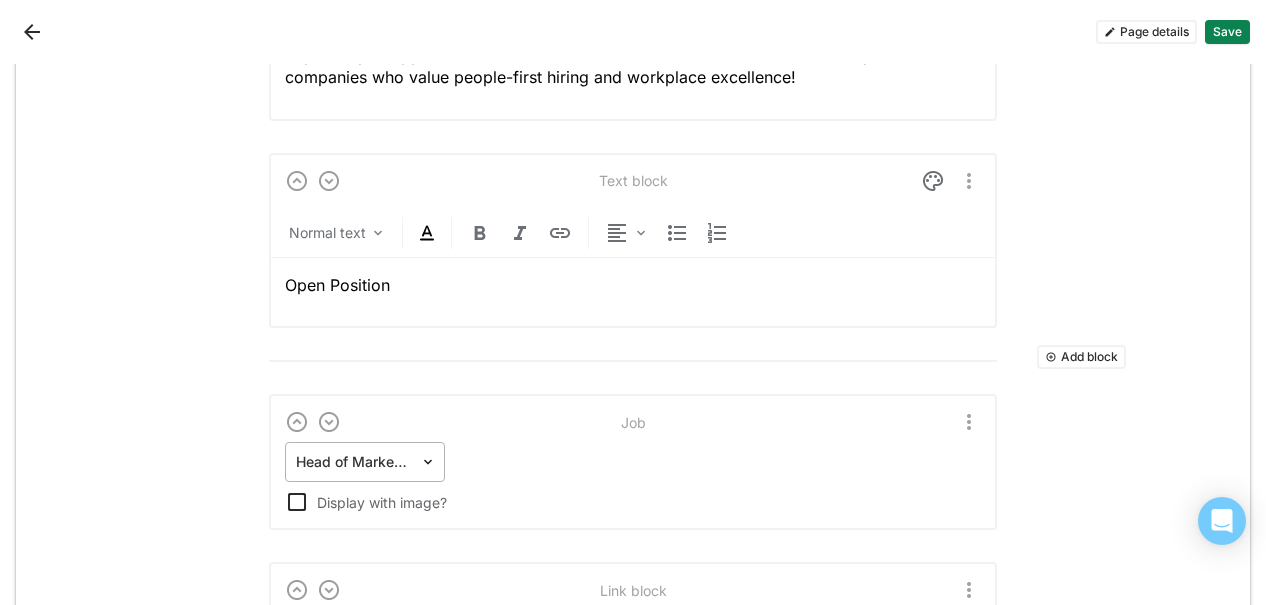 click at bounding box center (353, 462) 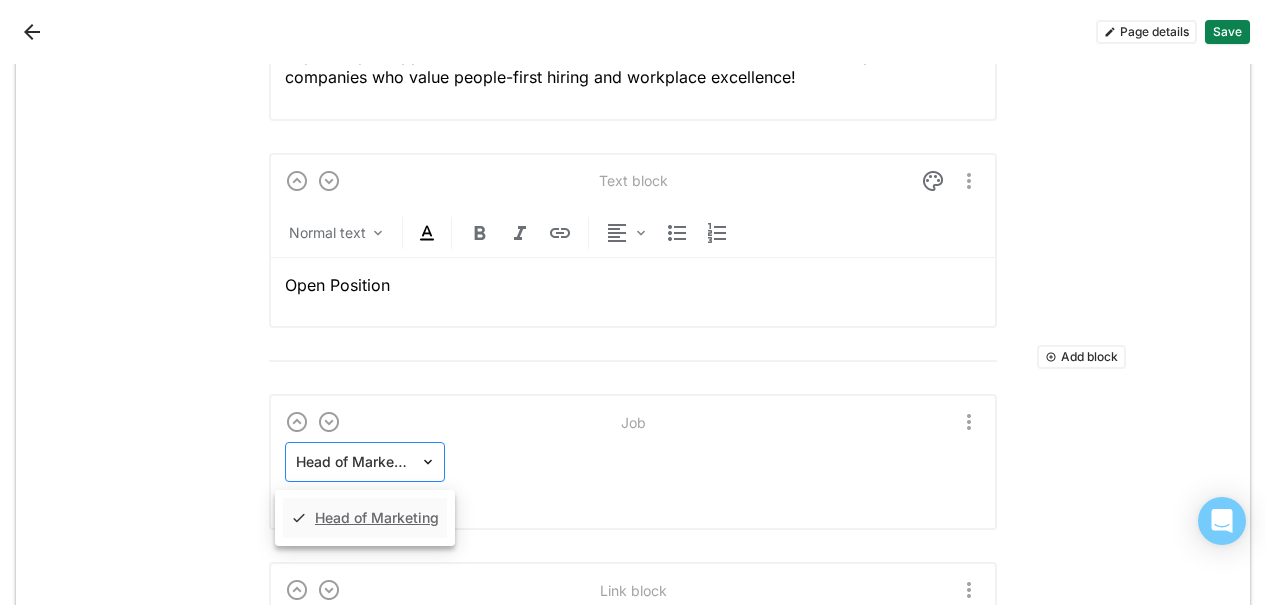 click at bounding box center [353, 462] 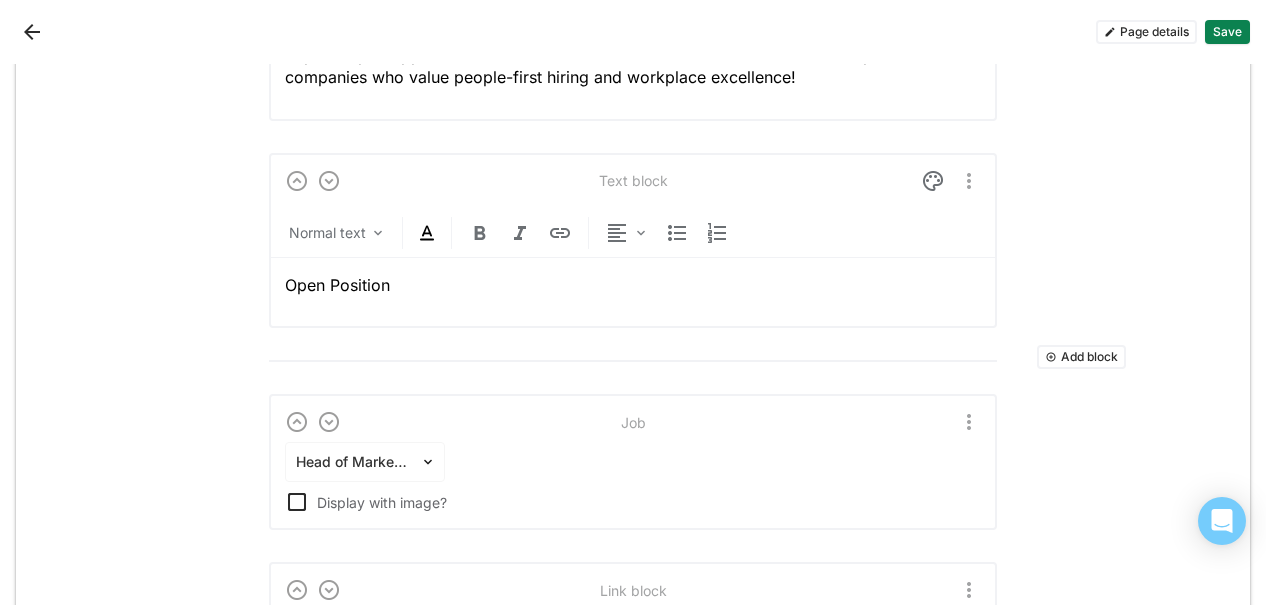 click on "Display with image?" at bounding box center [649, 502] 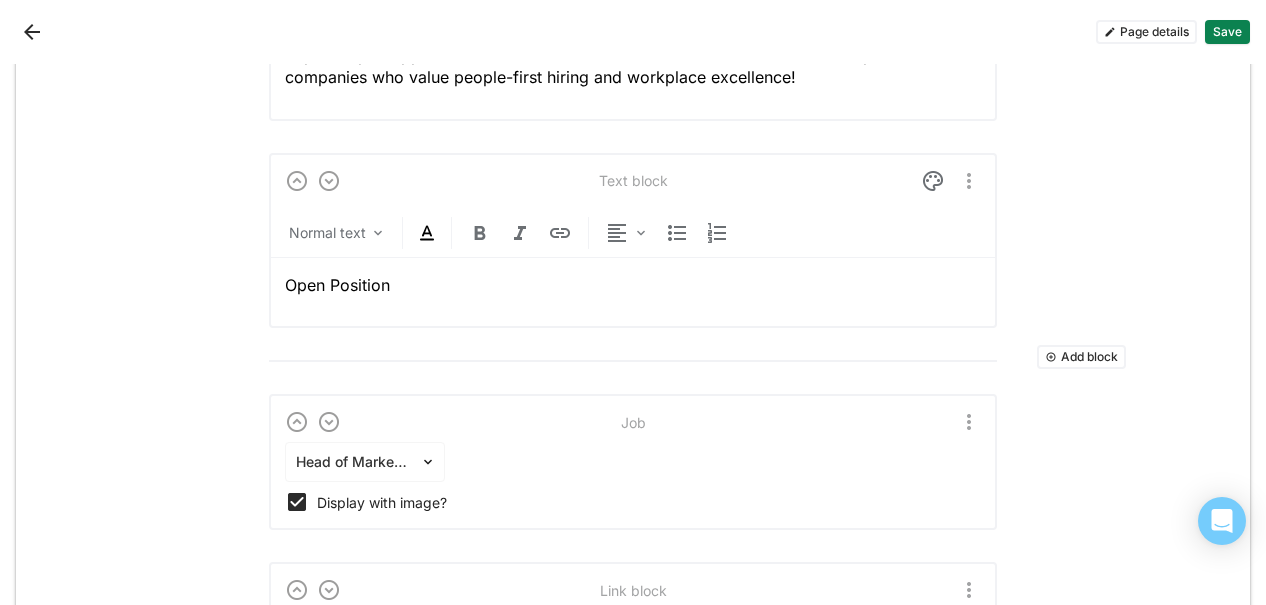 click on "Display with image?" at bounding box center (633, 502) 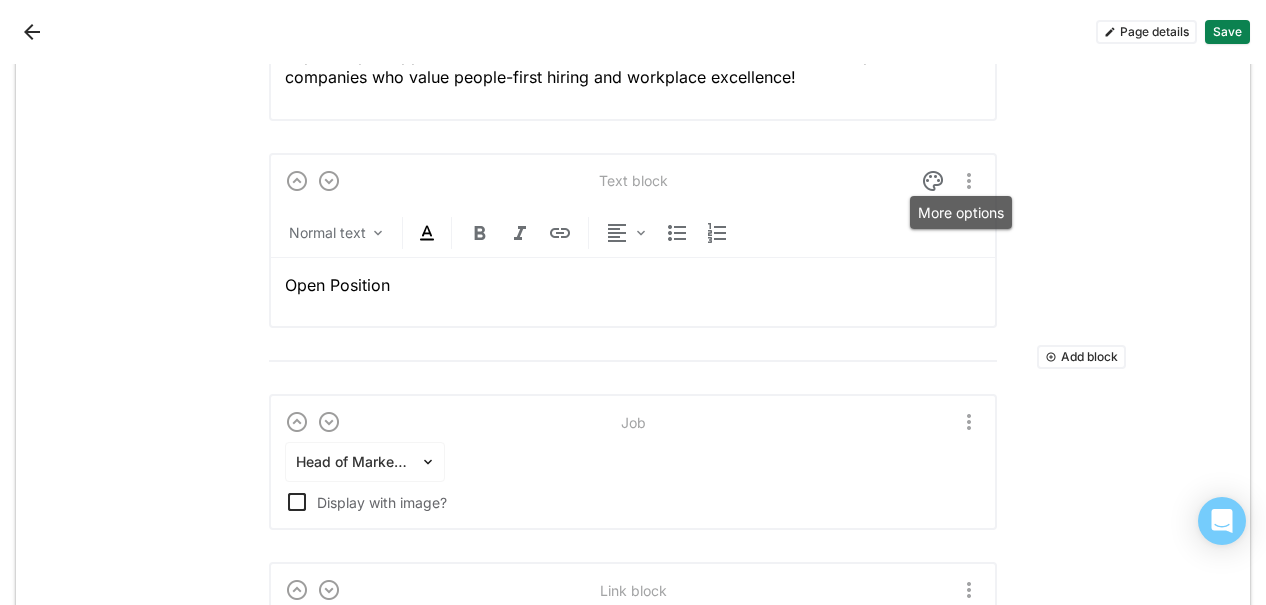 click at bounding box center [969, 181] 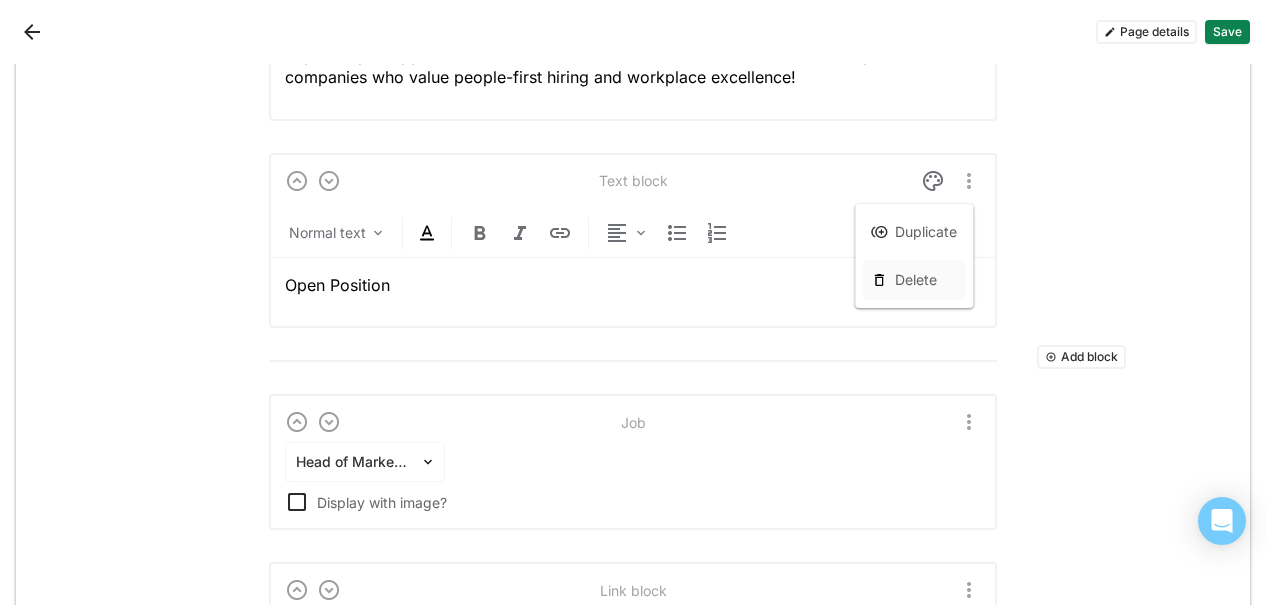 click on "Delete" at bounding box center (914, 280) 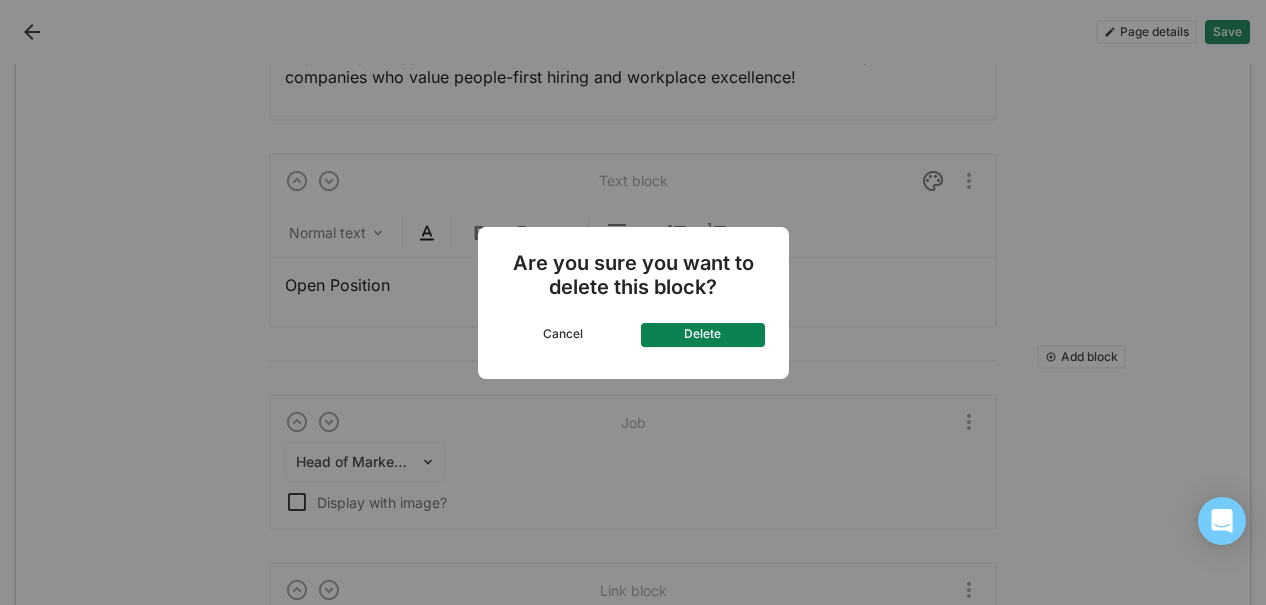 click on "Delete" at bounding box center [703, 335] 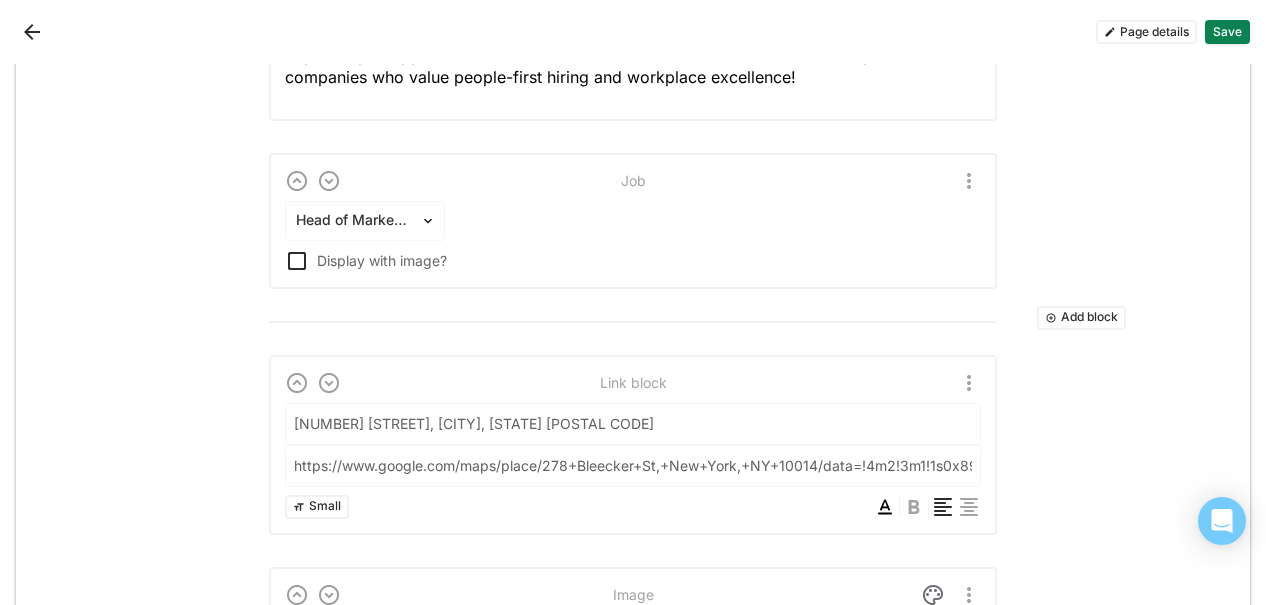 click on "Add block" at bounding box center (1081, 318) 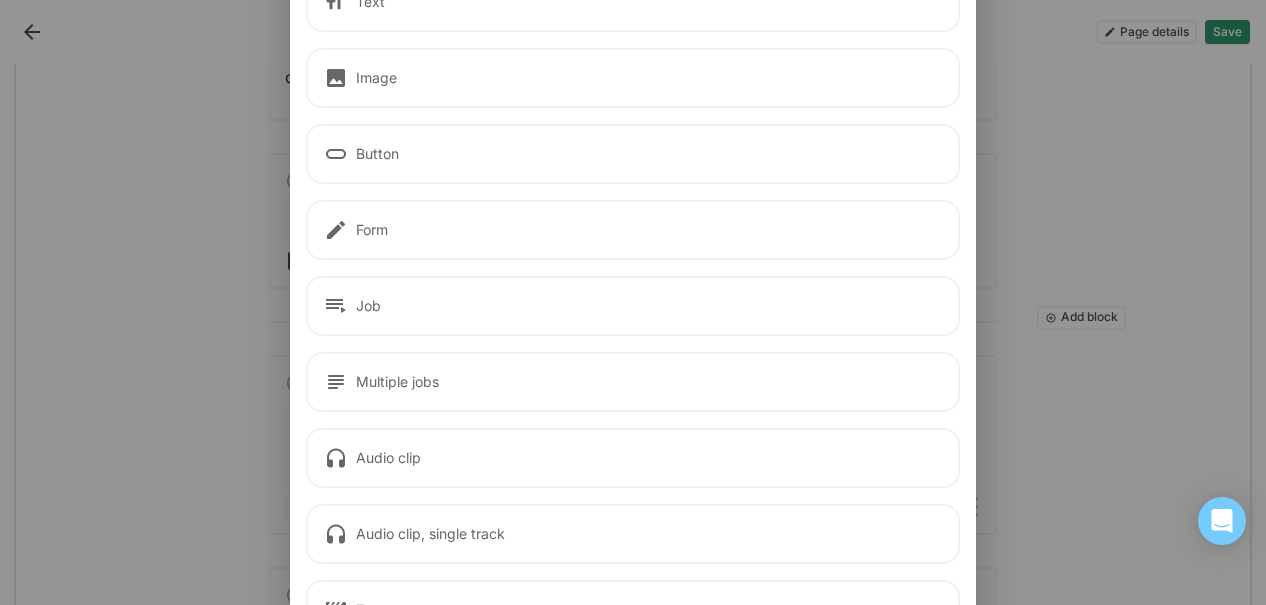 scroll, scrollTop: 123, scrollLeft: 0, axis: vertical 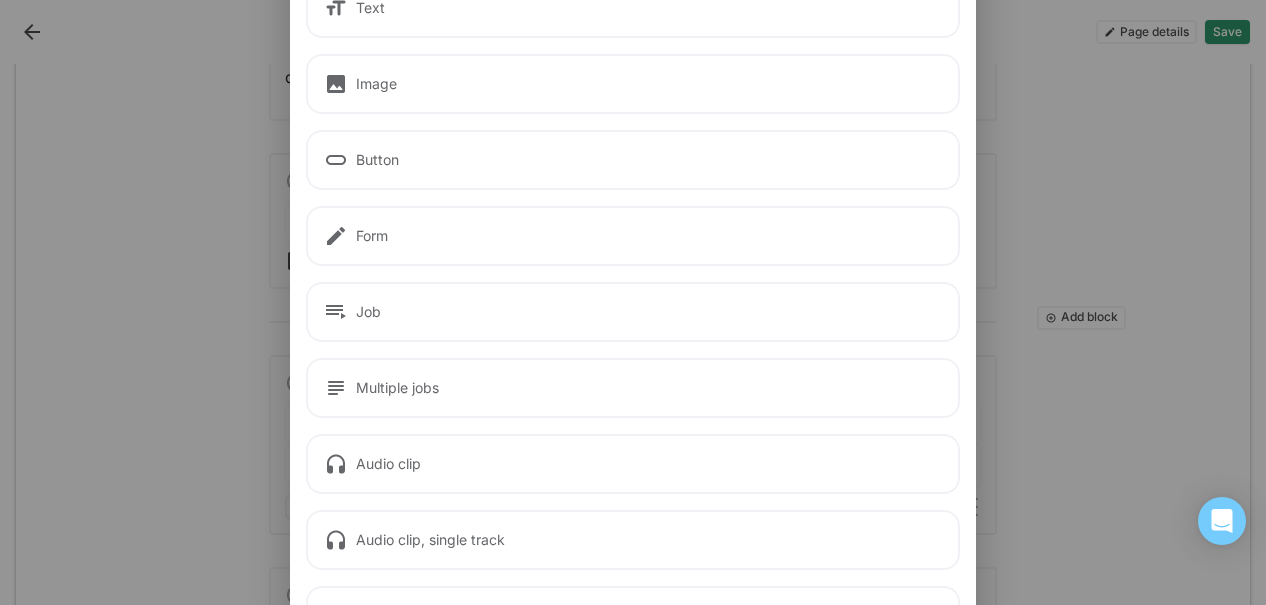 click on "Multiple jobs" at bounding box center [633, 388] 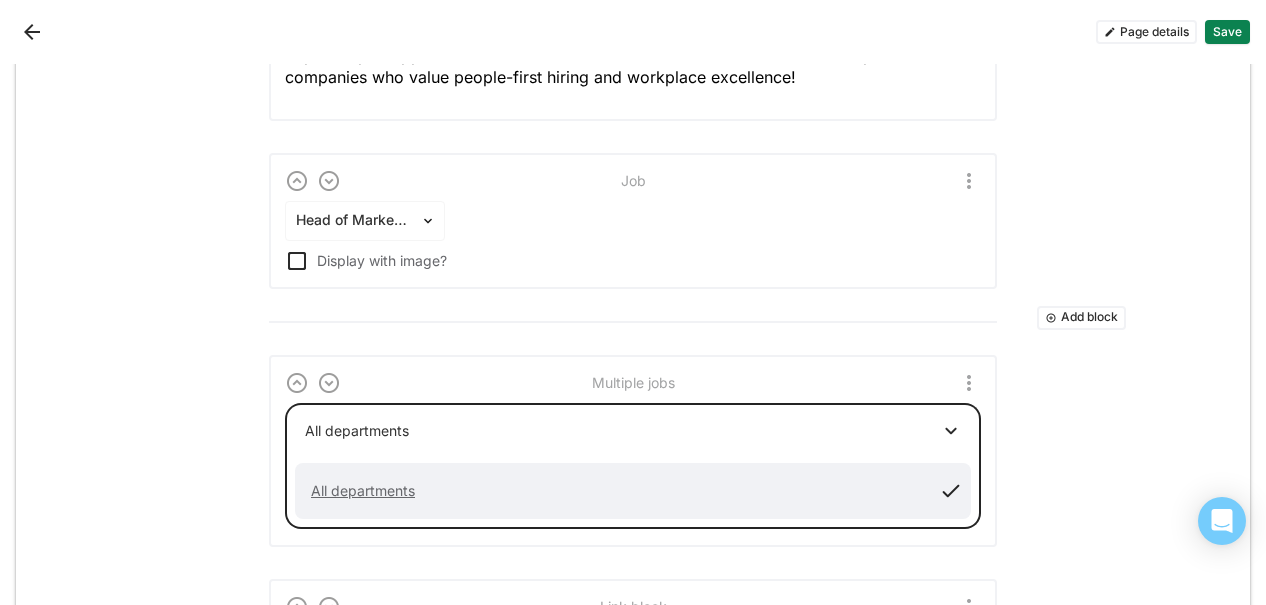 click on "All departments" at bounding box center [633, 431] 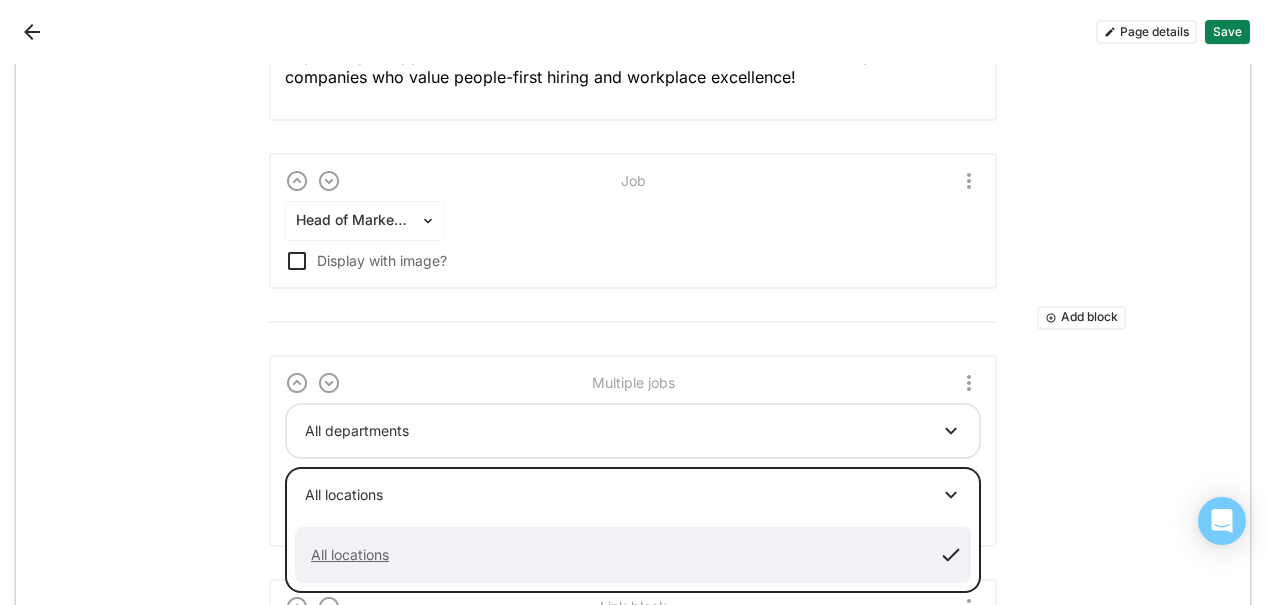 click at bounding box center (613, 494) 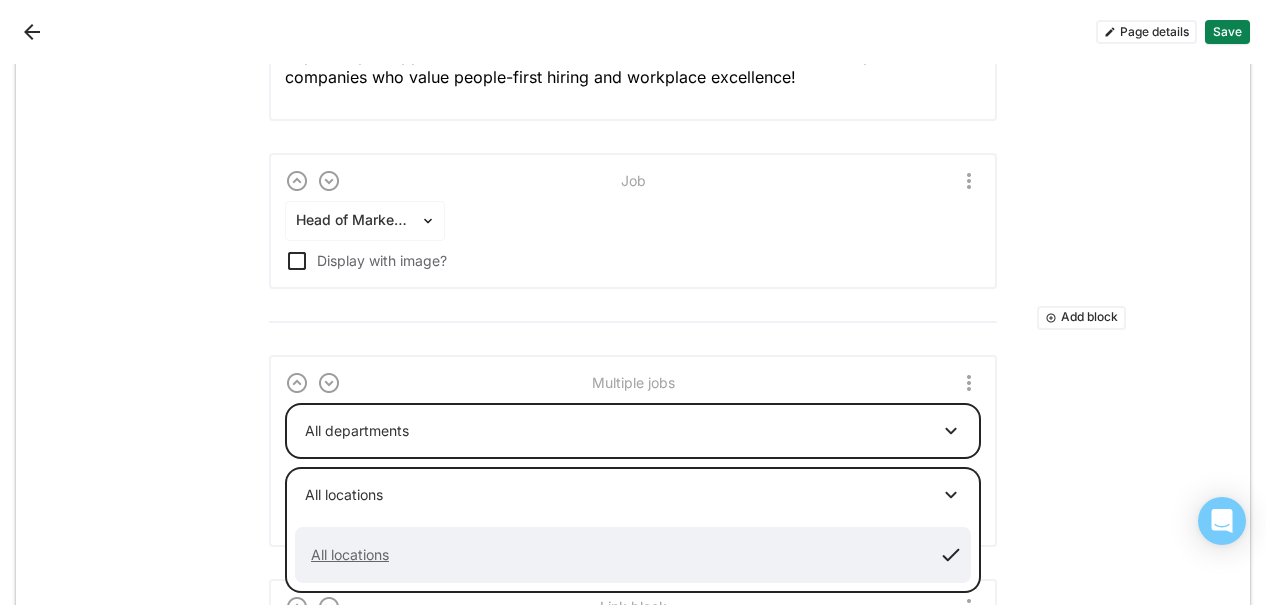 click on "All departments" at bounding box center [613, 430] 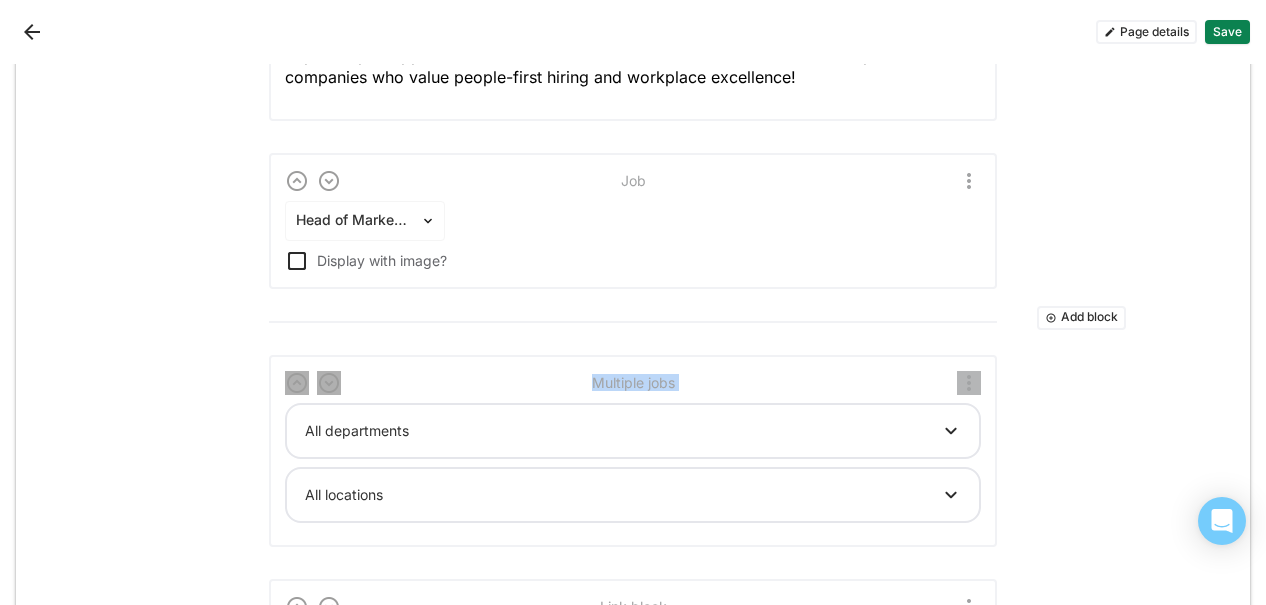 drag, startPoint x: 746, startPoint y: 383, endPoint x: 793, endPoint y: 306, distance: 90.21086 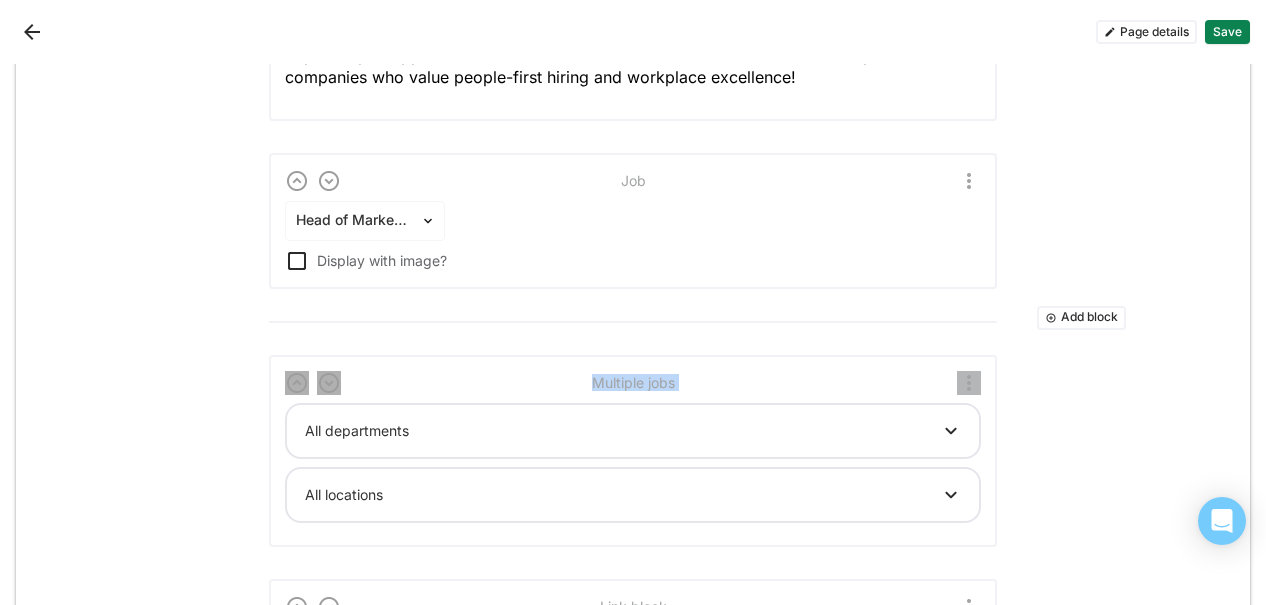 drag, startPoint x: 793, startPoint y: 306, endPoint x: 956, endPoint y: 385, distance: 181.13531 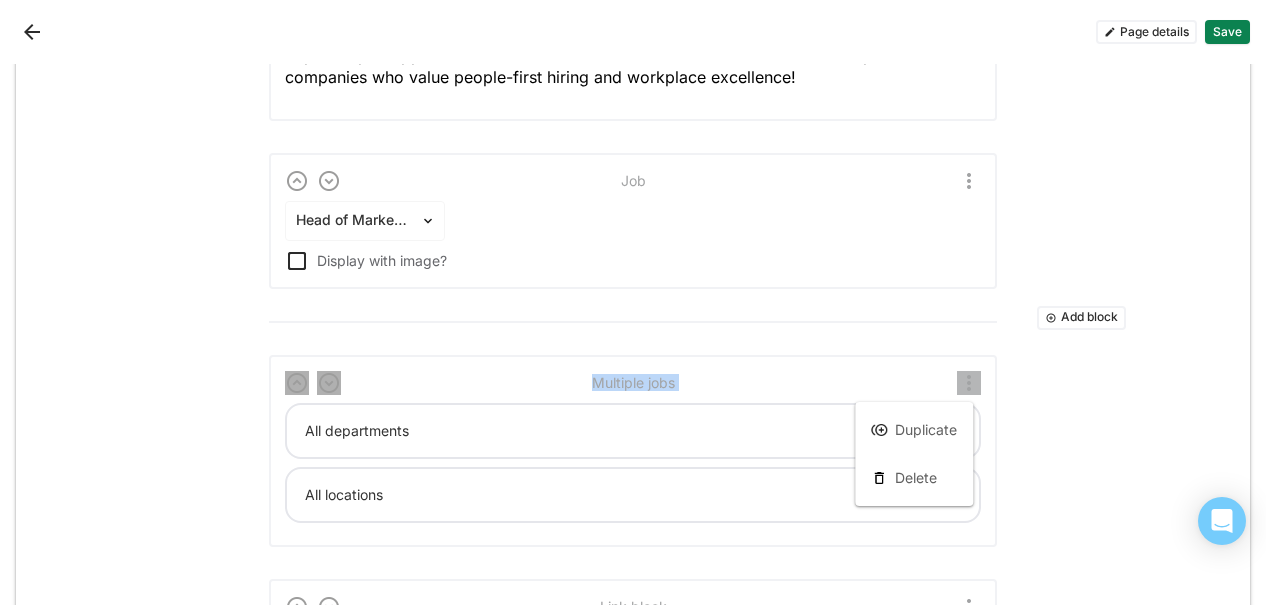 drag, startPoint x: 938, startPoint y: 345, endPoint x: 860, endPoint y: 361, distance: 79.624115 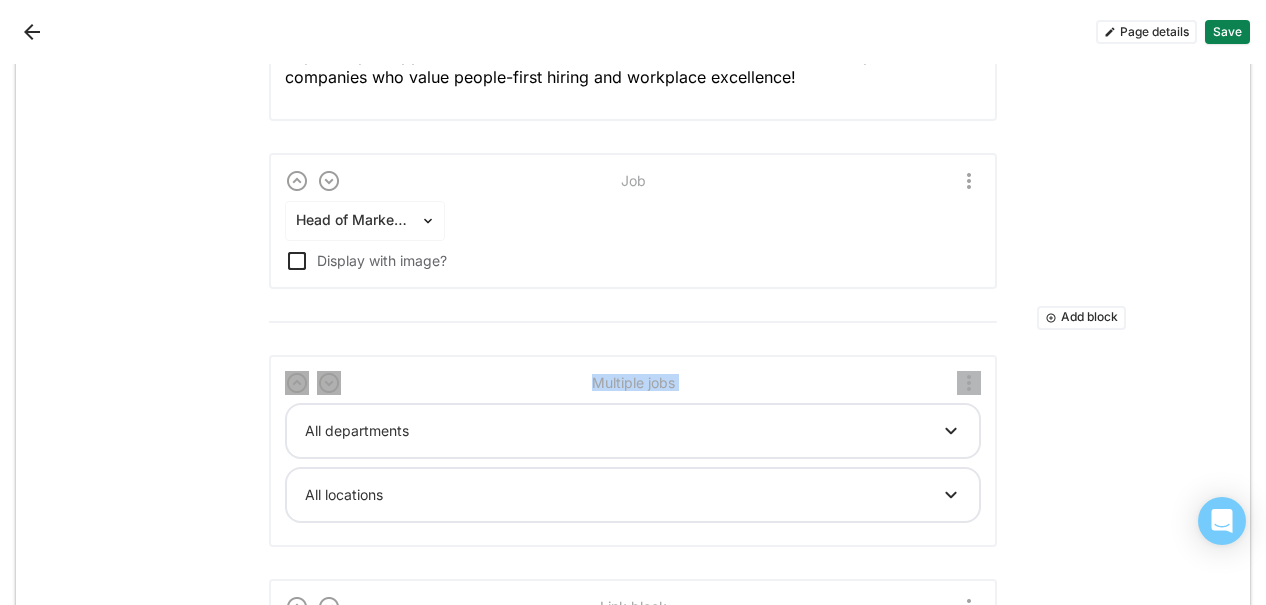 click at bounding box center [438, 383] 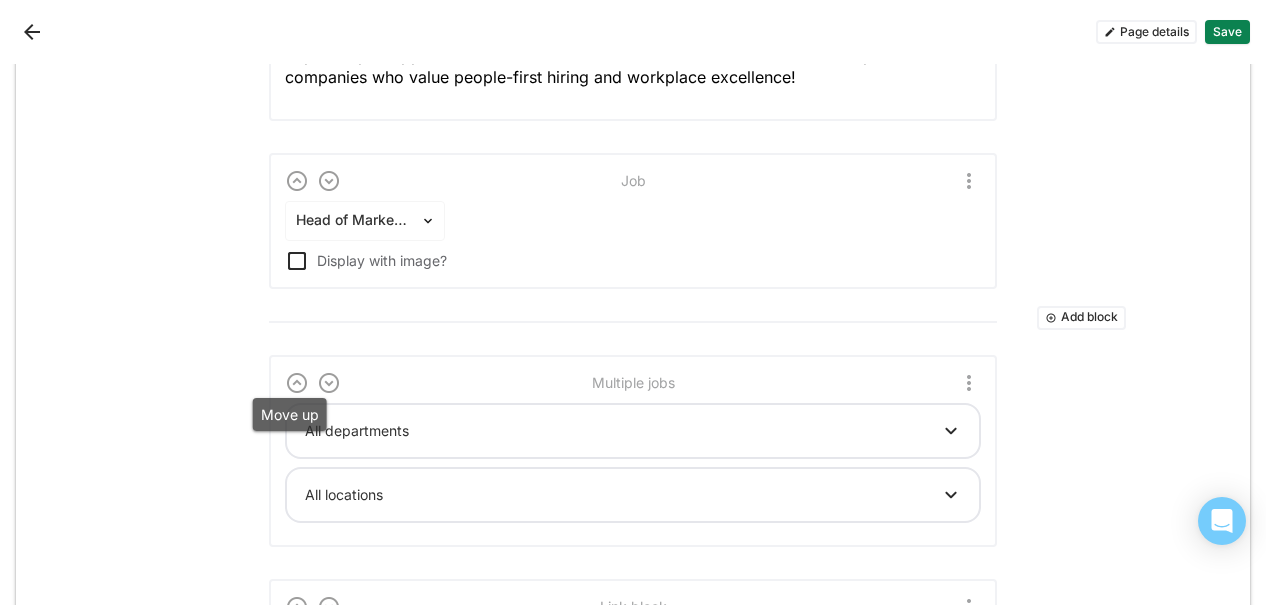 click at bounding box center (297, 383) 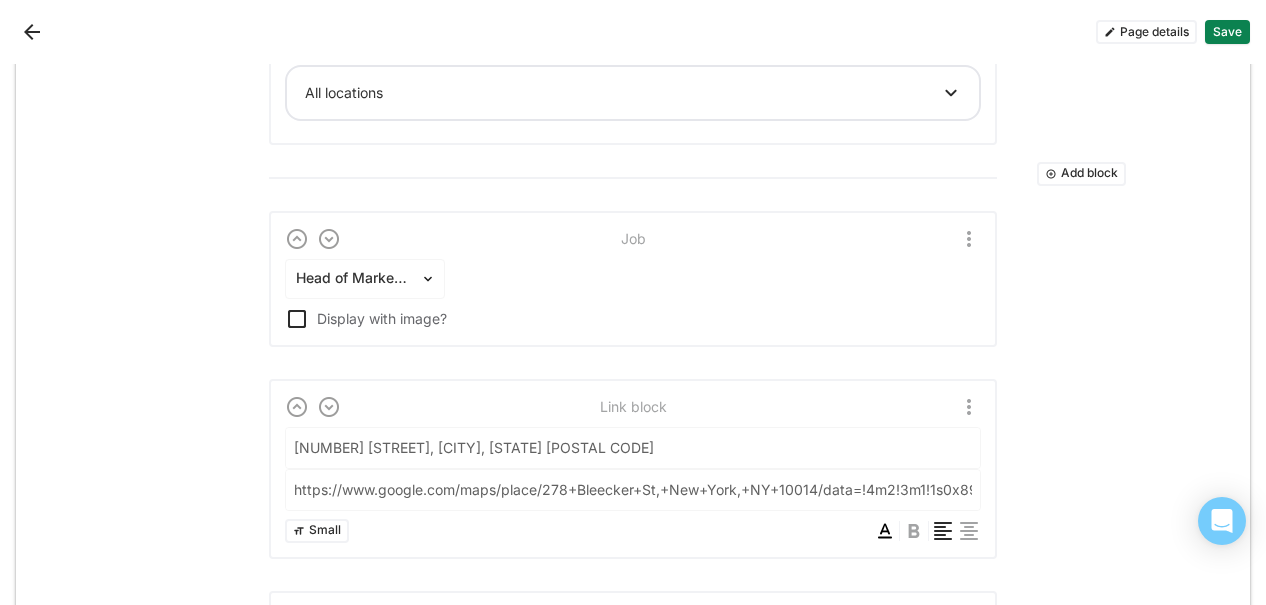 scroll, scrollTop: 700, scrollLeft: 0, axis: vertical 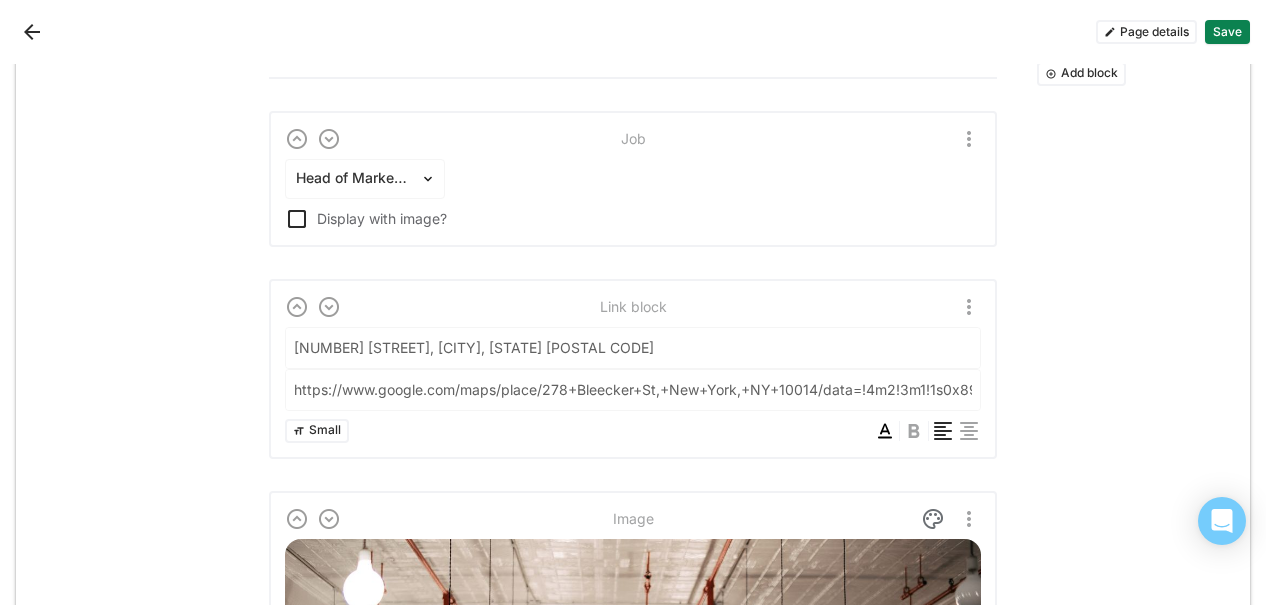 click on "https://www.google.com/maps/place/278+Bleecker+St,+New+York,+NY+10014/data=!4m2!3m1!1s0x89c25993a70df307:0xa11982361b79d864?sa=X&ved=2ahUKEwjMgYW559H9AhXziO4BHV-TBOIQ8gF6BAgPEAI" at bounding box center [633, 390] 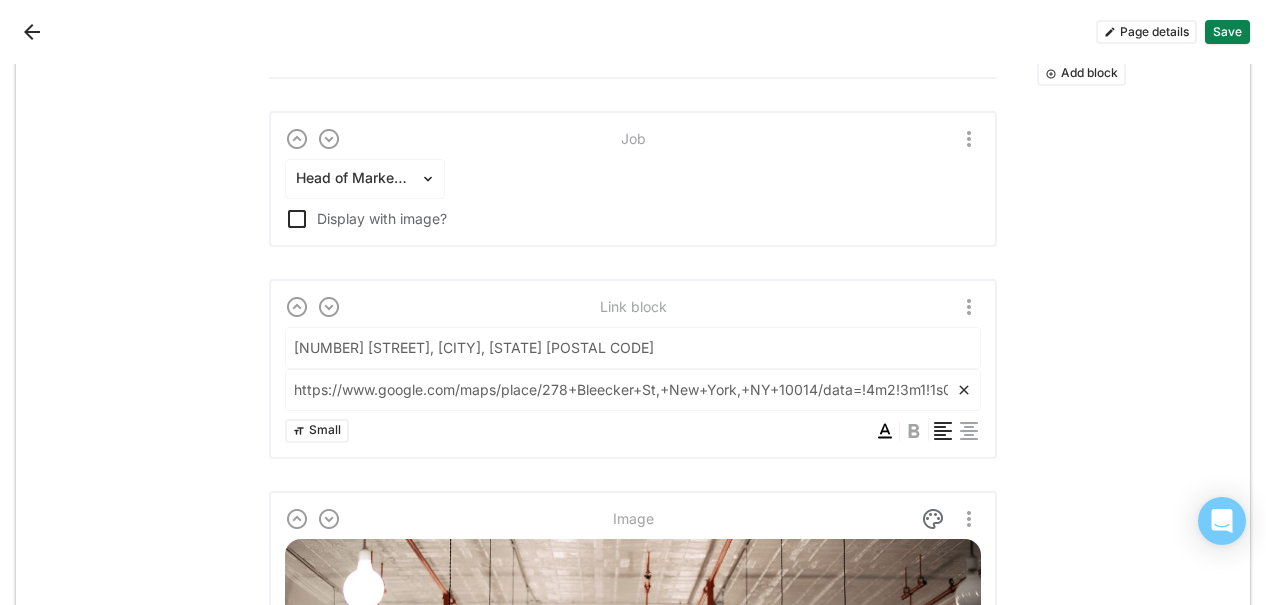 click on "https://www.google.com/maps/place/278+Bleecker+St,+New+York,+NY+10014/data=!4m2!3m1!1s0x89c25993a70df307:0xa11982361b79d864?sa=X&ved=2ahUKEwjMgYW559H9AhXziO4BHV-TBOIQ8gF6BAgPEAI" at bounding box center [621, 390] 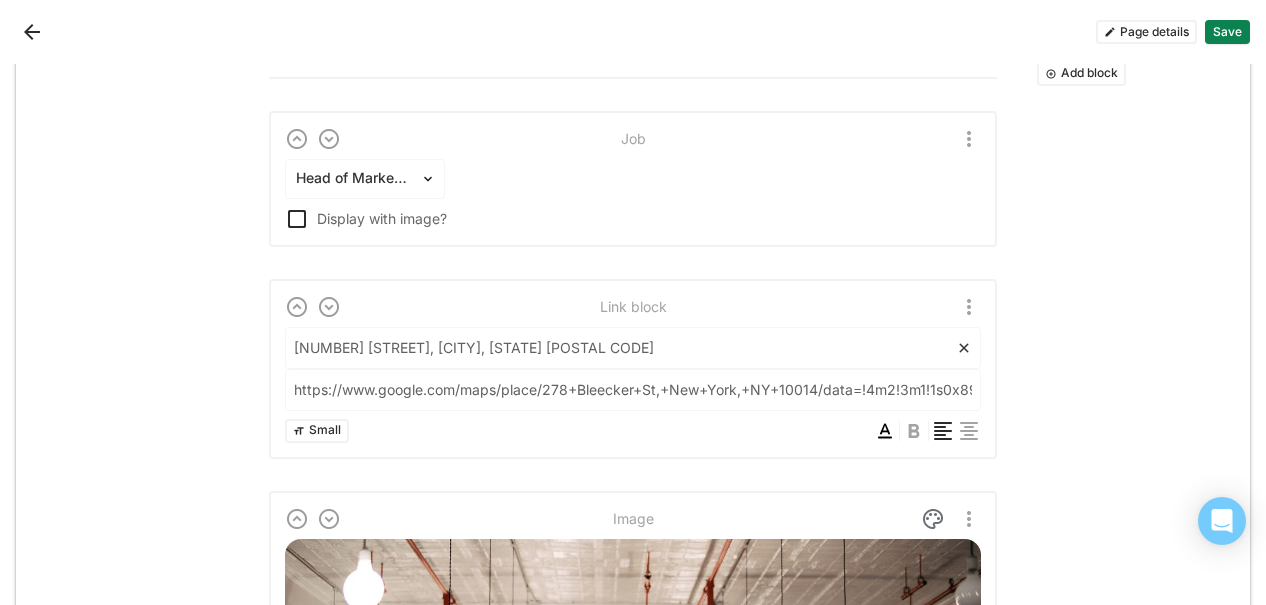click at bounding box center (442, 307) 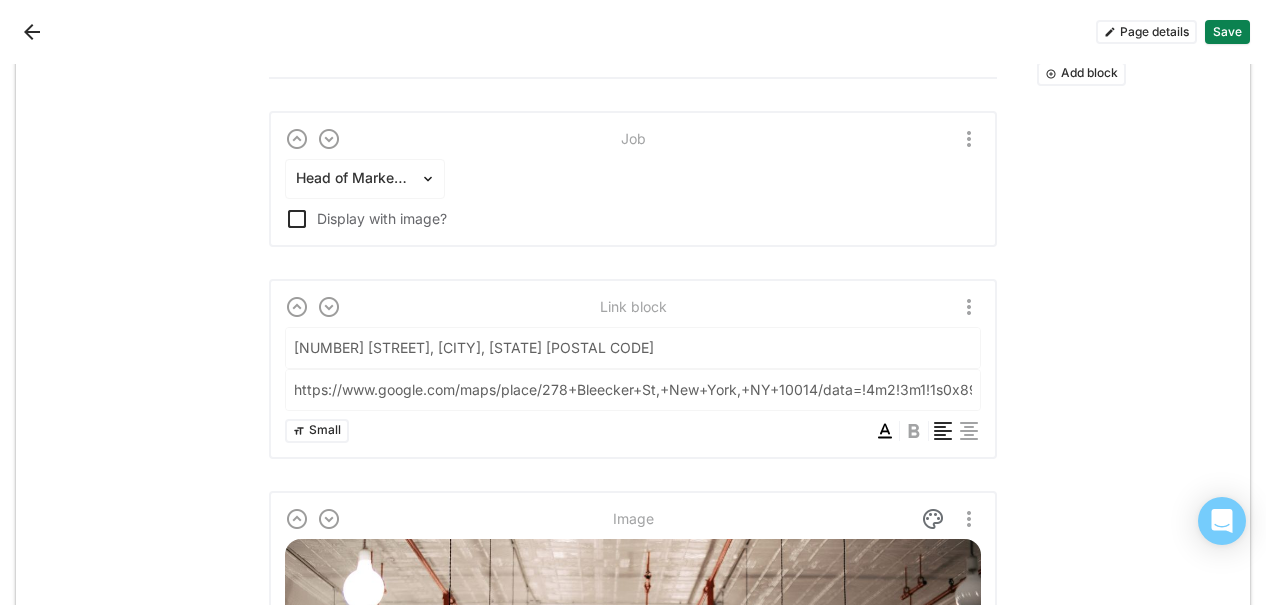 click at bounding box center (442, 307) 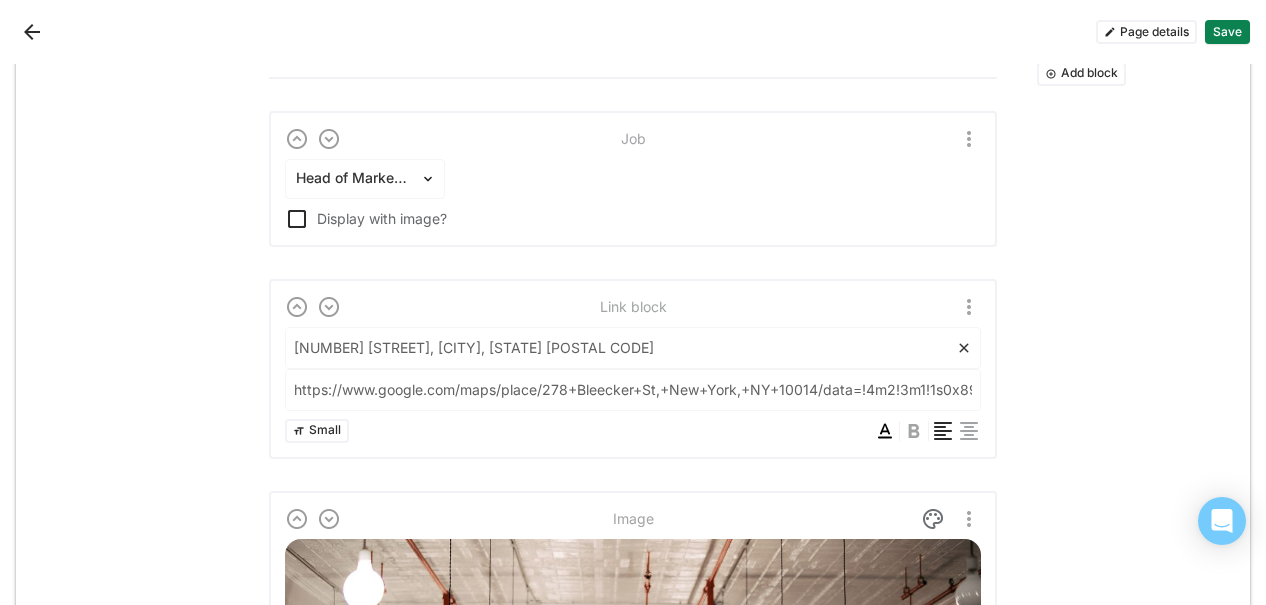 drag, startPoint x: 801, startPoint y: 352, endPoint x: 264, endPoint y: 365, distance: 537.15735 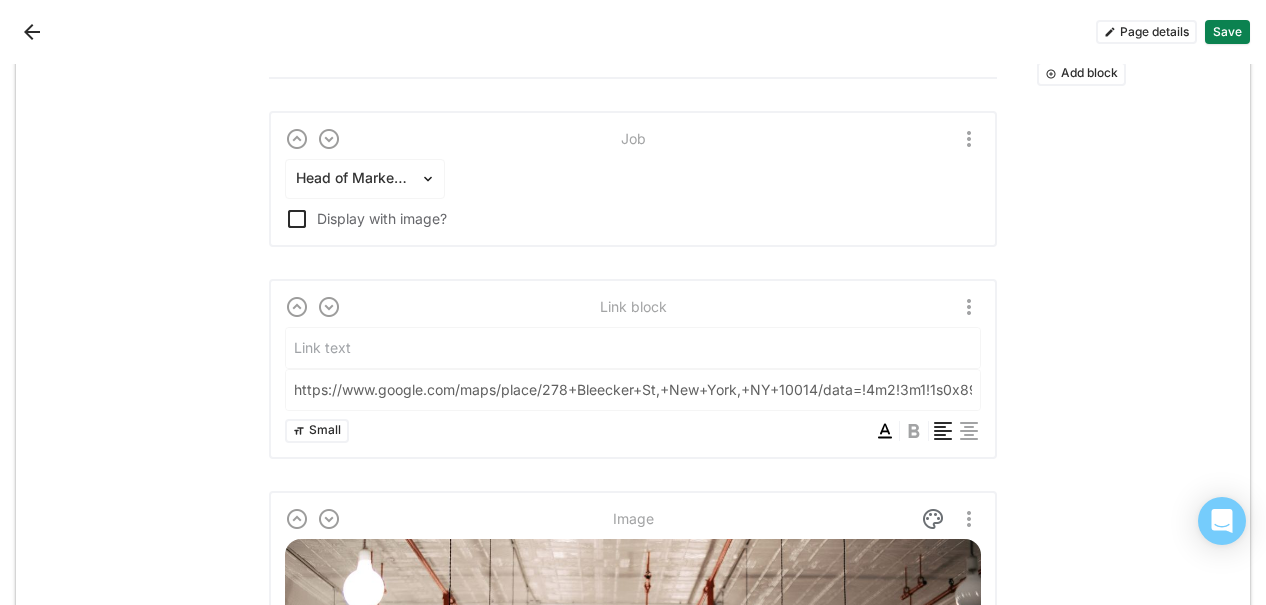 type 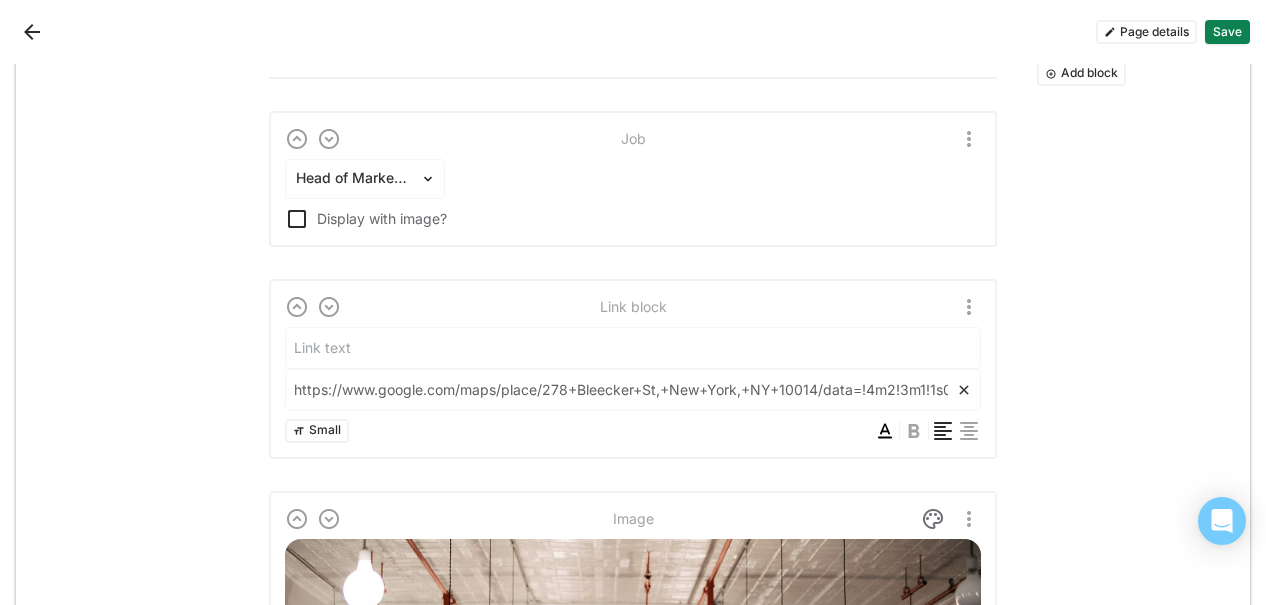 click on "https://www.google.com/maps/place/278+Bleecker+St,+New+York,+NY+10014/data=!4m2!3m1!1s0x89c25993a70df307:0xa11982361b79d864?sa=X&ved=2ahUKEwjMgYW559H9AhXziO4BHV-TBOIQ8gF6BAgPEAI" at bounding box center [621, 390] 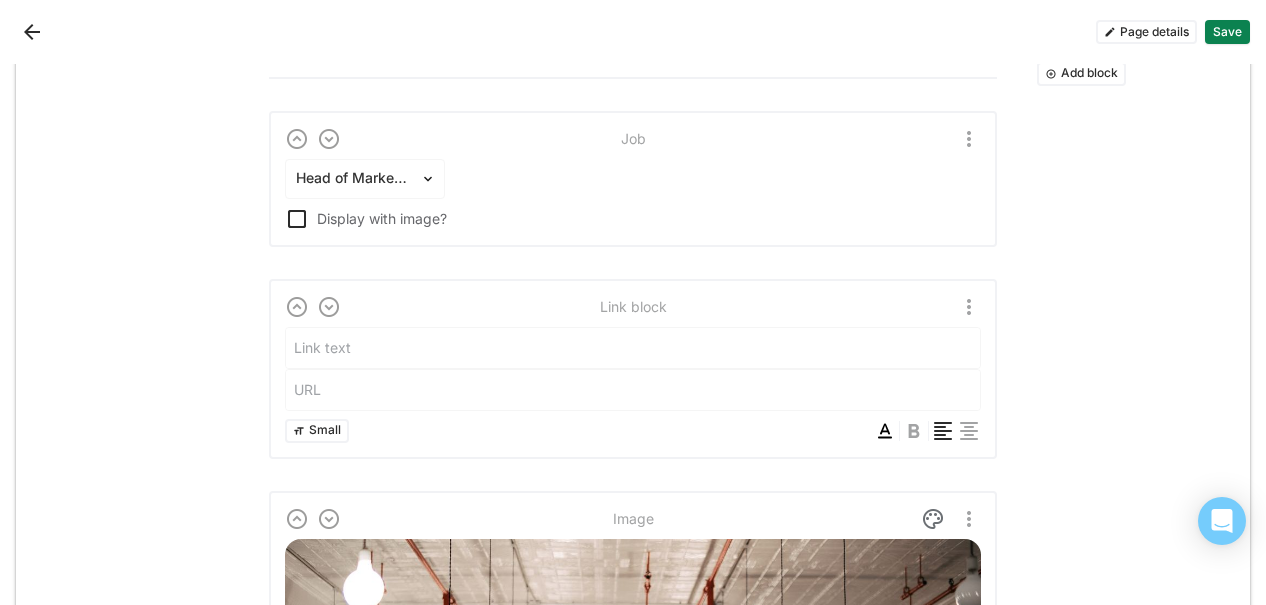 type 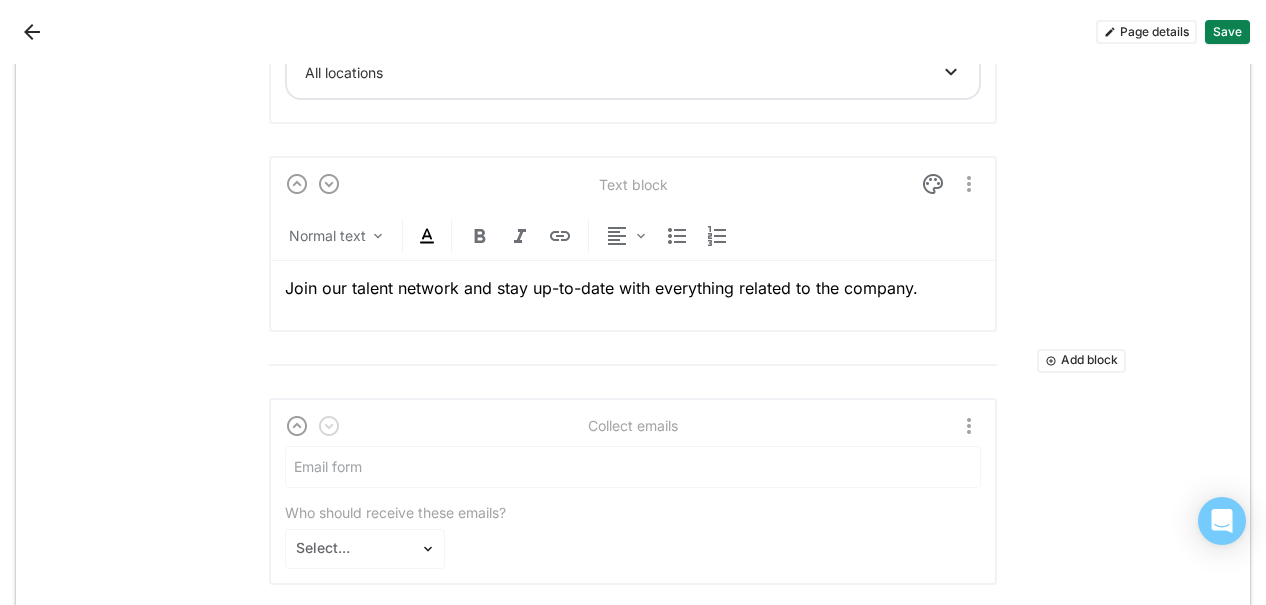 scroll, scrollTop: 2229, scrollLeft: 0, axis: vertical 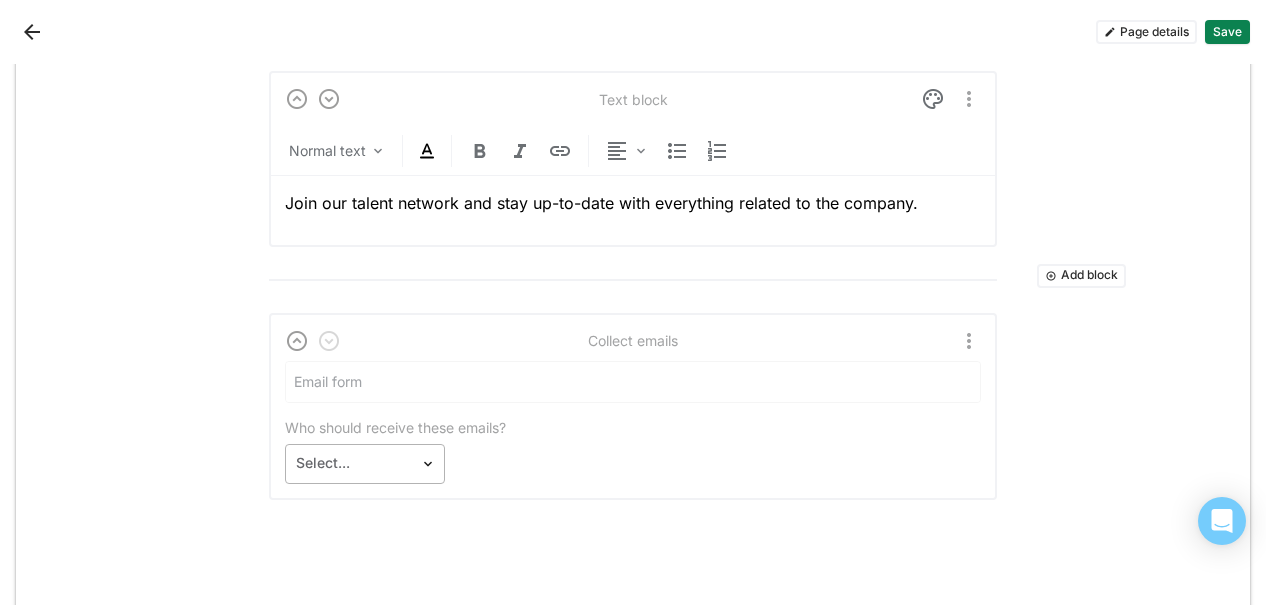 click on "Select..." at bounding box center [365, 464] 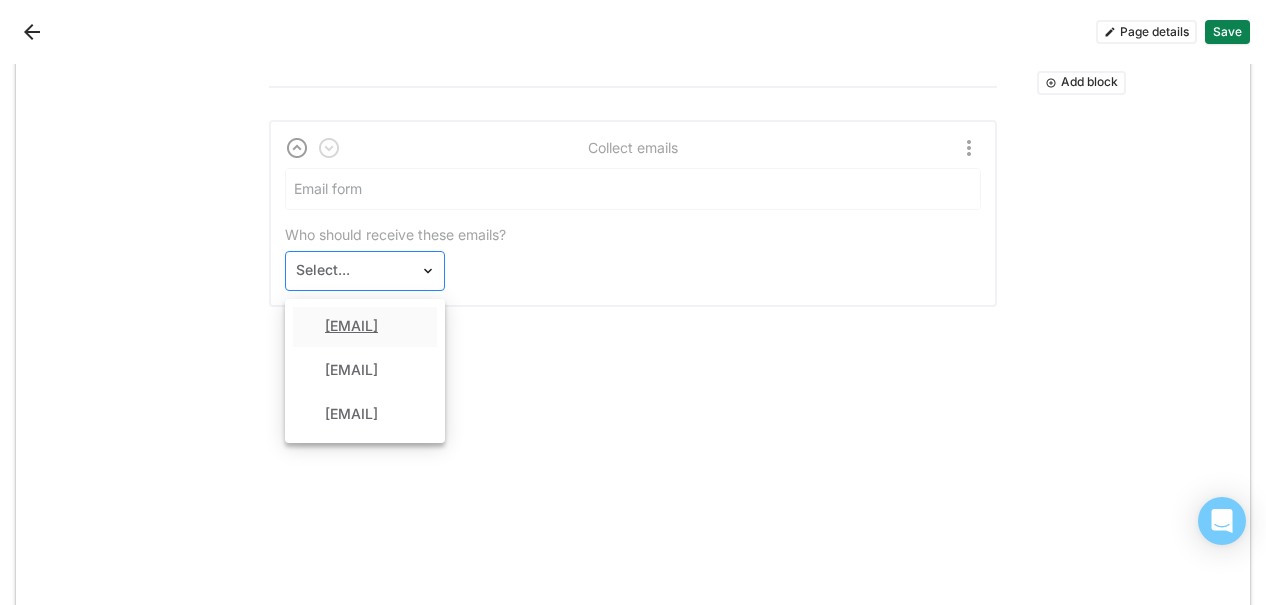 scroll, scrollTop: 2429, scrollLeft: 0, axis: vertical 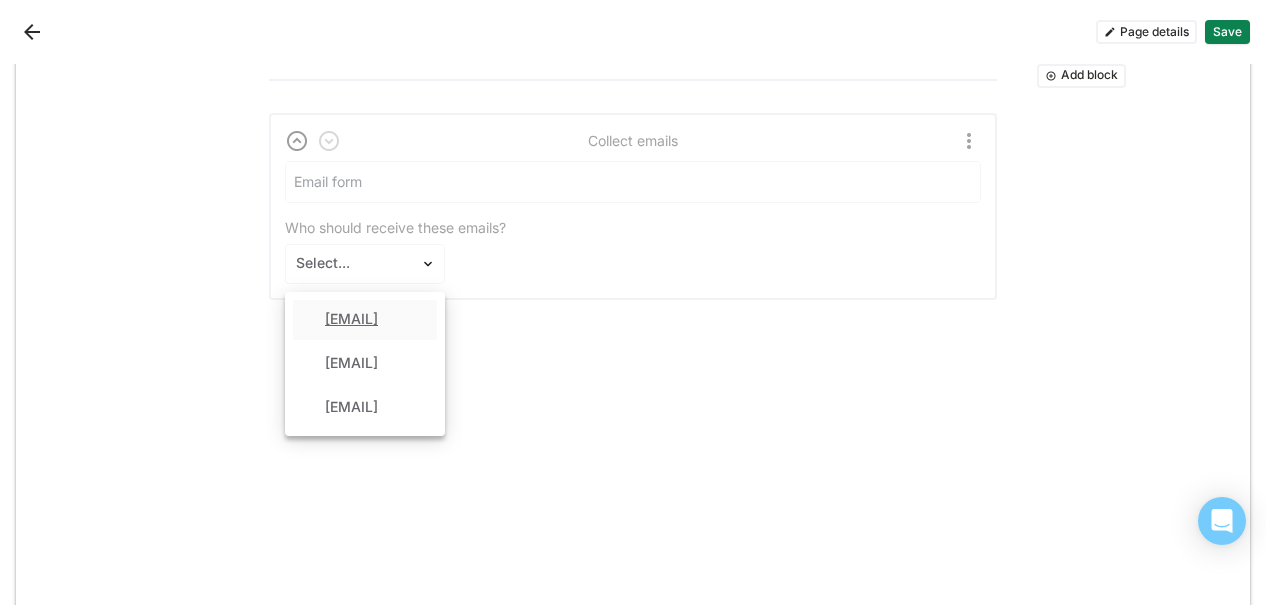 click on "Who should receive these emails? [NUMBER] results available. Use Up and Down to choose options, press Enter to select the currently focused option, press Escape to exit the menu, press Tab to select the option and exit the menu. Select... [EMAIL] [EMAIL] [EMAIL]" at bounding box center (633, 222) 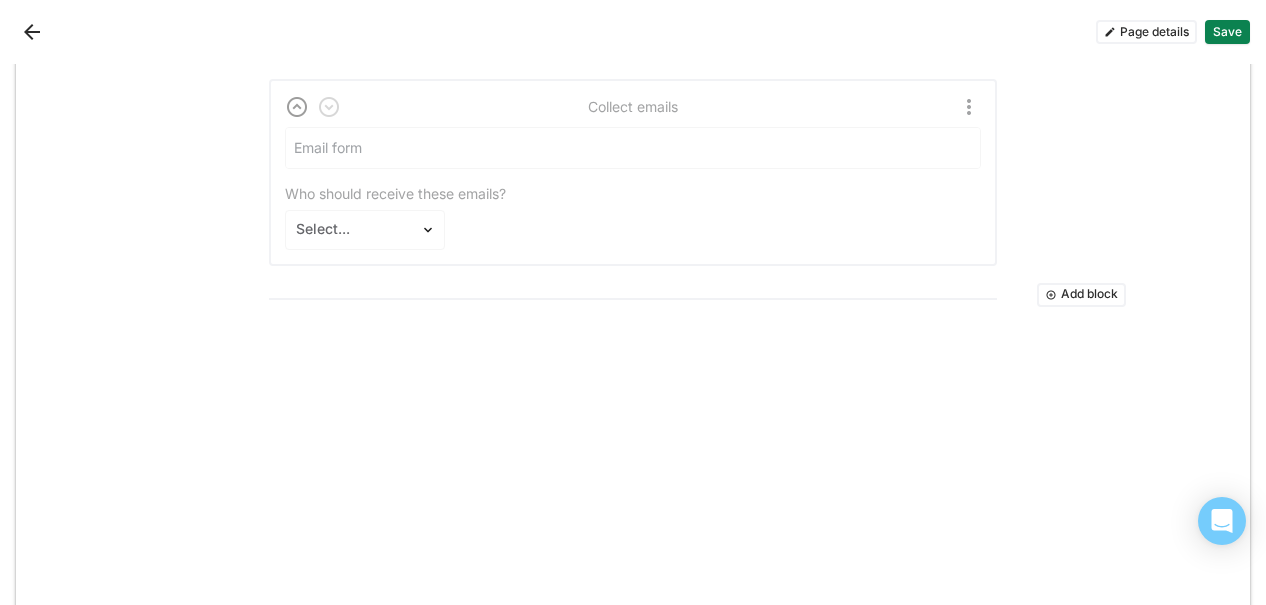 scroll, scrollTop: 2129, scrollLeft: 0, axis: vertical 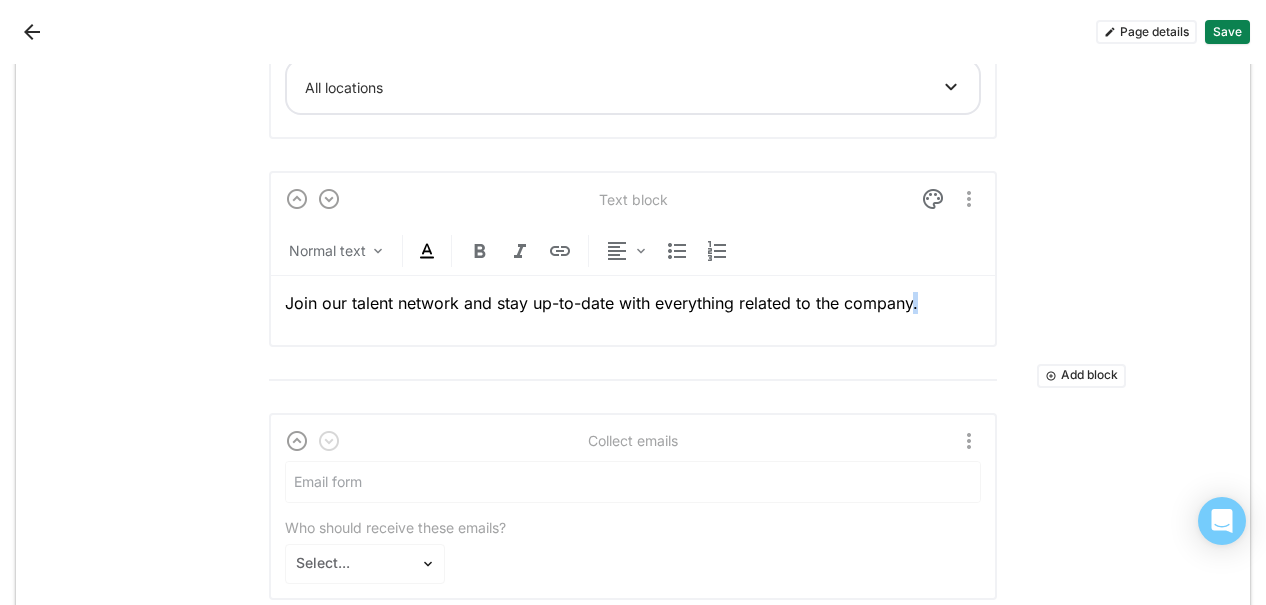 drag, startPoint x: 927, startPoint y: 302, endPoint x: 902, endPoint y: 327, distance: 35.35534 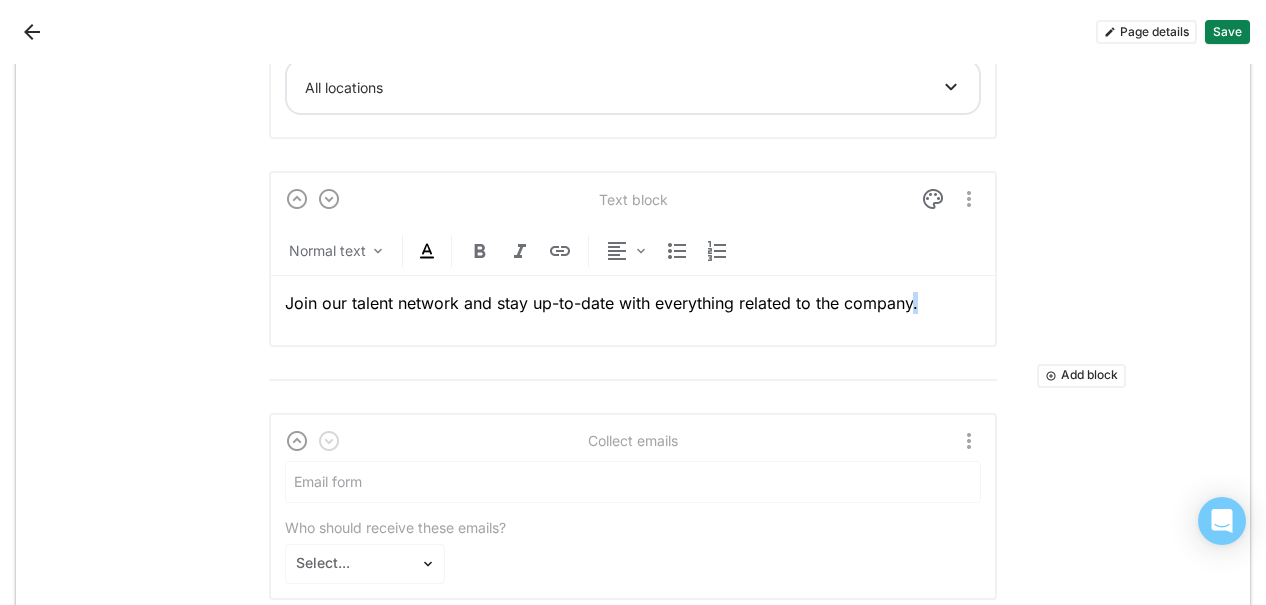 click on "Join our talent network and stay up-to-date with everything related to the company." at bounding box center (633, 303) 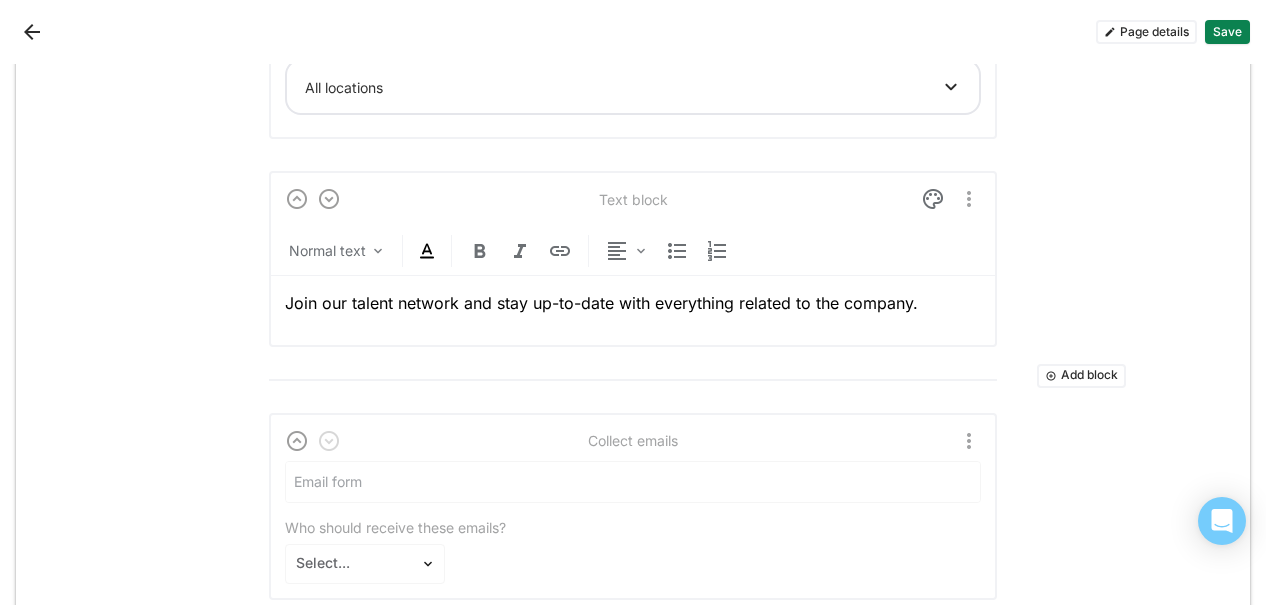 click on "Add block Text block Normal text Your Career Starts Here In Partnership with BloomHR Explore open opportunities across BloomHR’s innovative client network. We partner with companies who value people-first hiring and workplace excellence! Add block Multiple jobs All departments All locations Add block Job Head of Marketing Display with image? Add block Link block Small Add block Image Replace image Add block Text block Normal text Folks working in our [CITY] office Current openings Add block Multiple jobs All departments All locations Add block Text block Normal text Join our talent network and stay up-to-date with everything related to the company. Add block Collect emails Who should receive these emails? Select..." at bounding box center (633, -574) 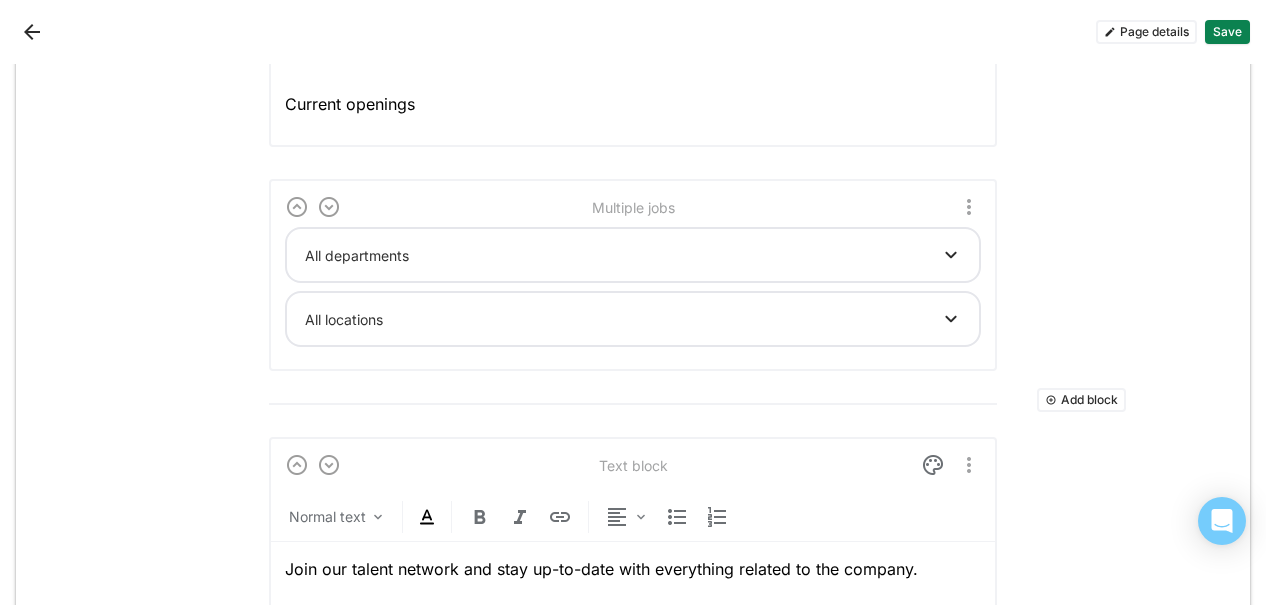 scroll, scrollTop: 1895, scrollLeft: 0, axis: vertical 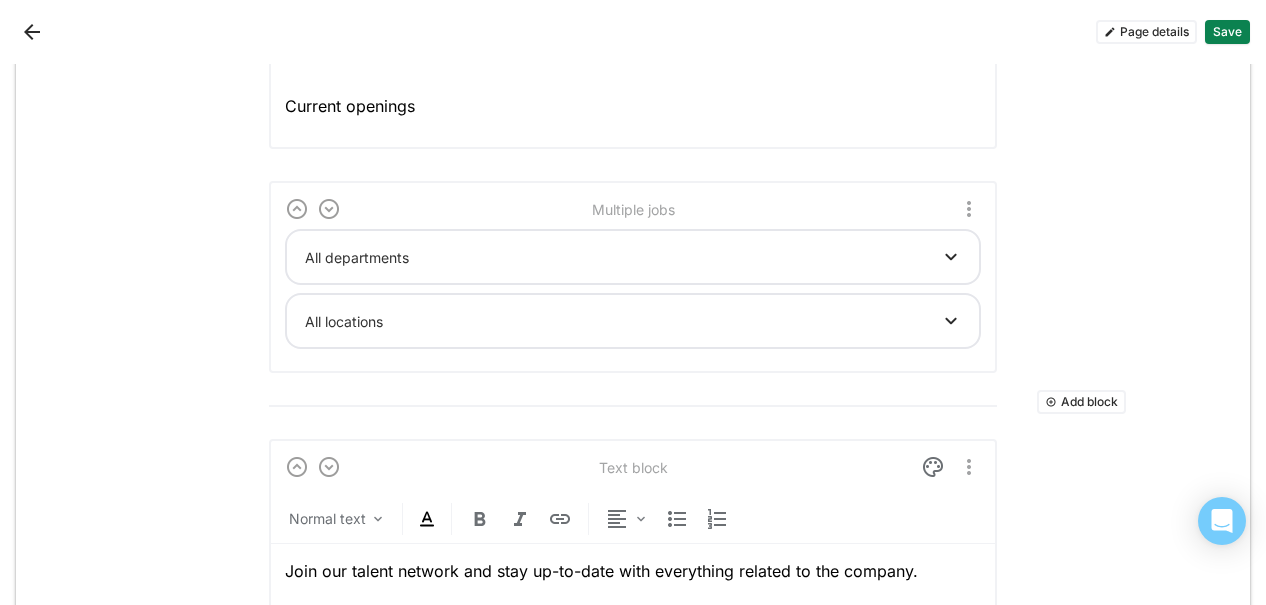 click on "Save" at bounding box center (1227, 32) 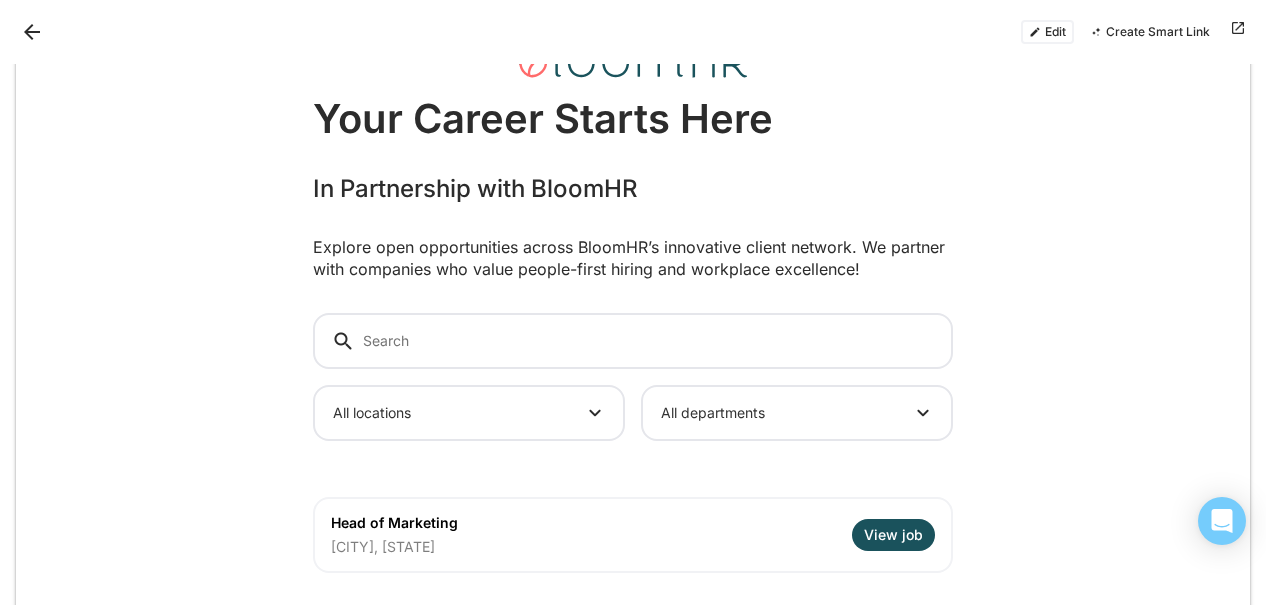 scroll, scrollTop: 399, scrollLeft: 0, axis: vertical 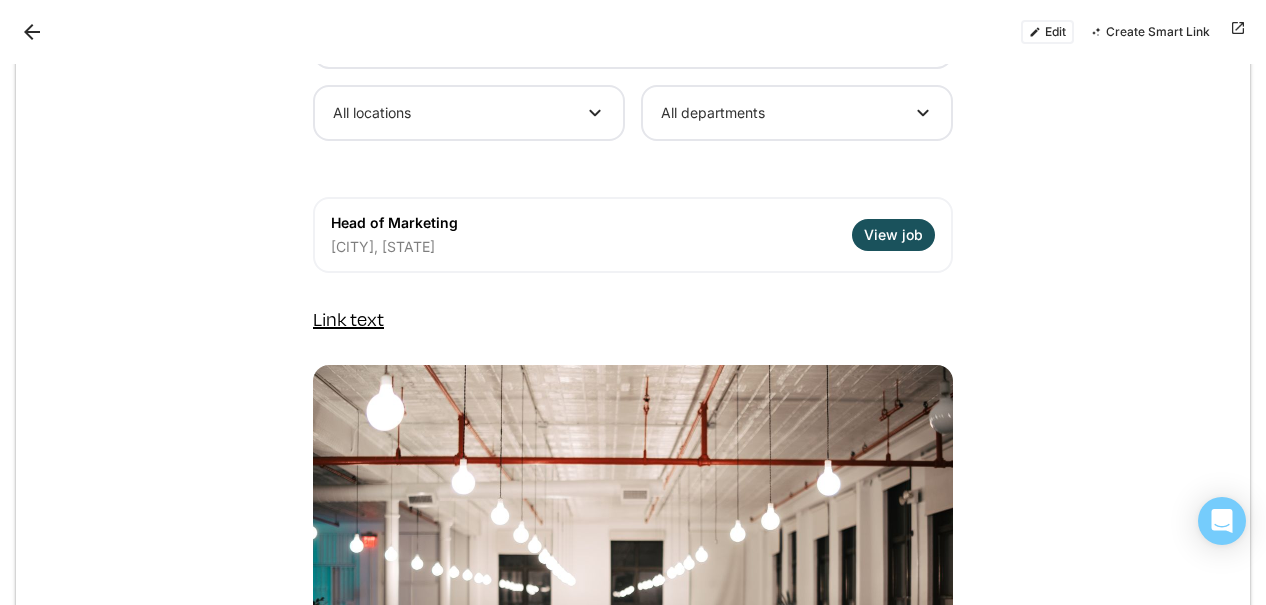 click on "Link text" at bounding box center [348, 319] 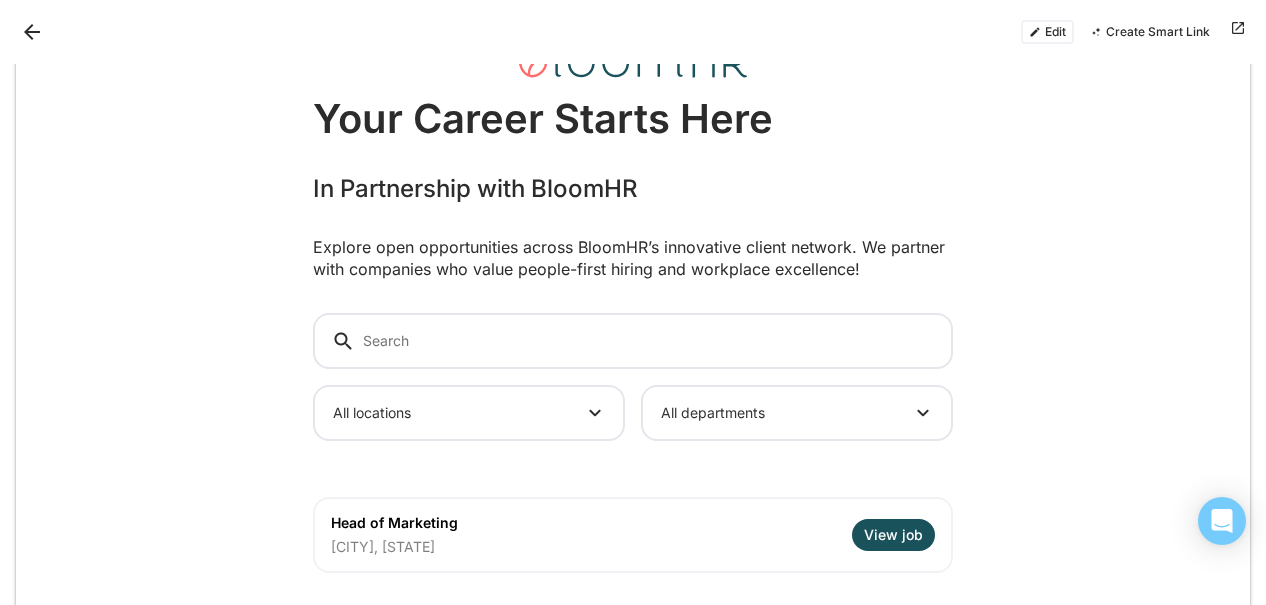 scroll, scrollTop: 0, scrollLeft: 0, axis: both 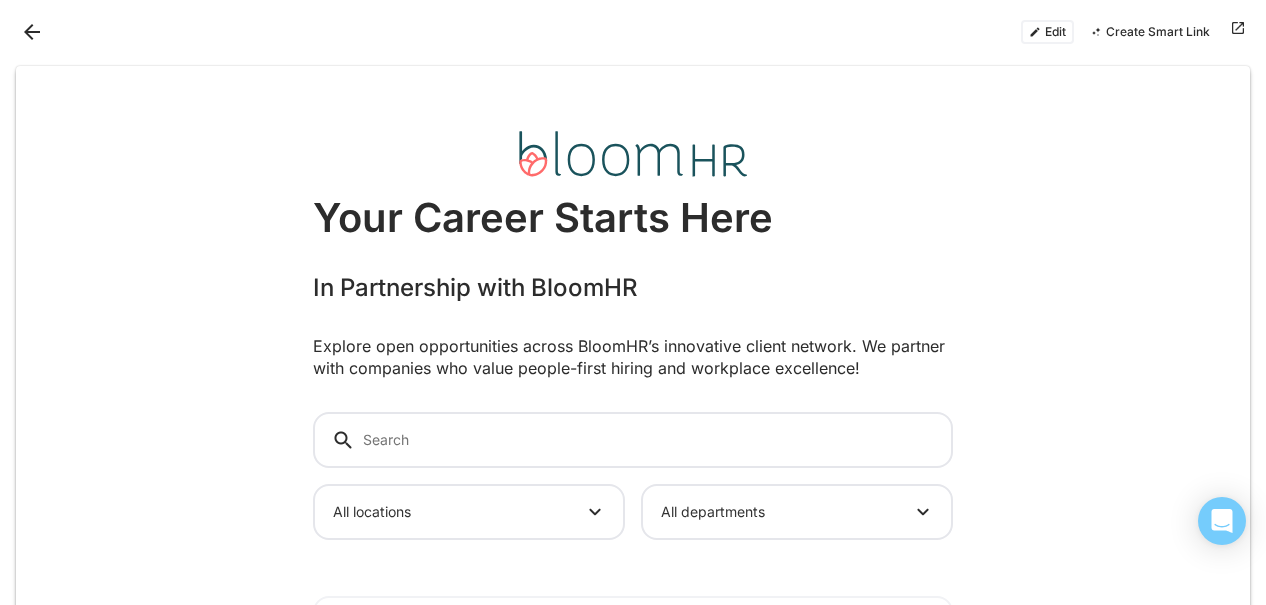 click on "Edit" at bounding box center [1047, 32] 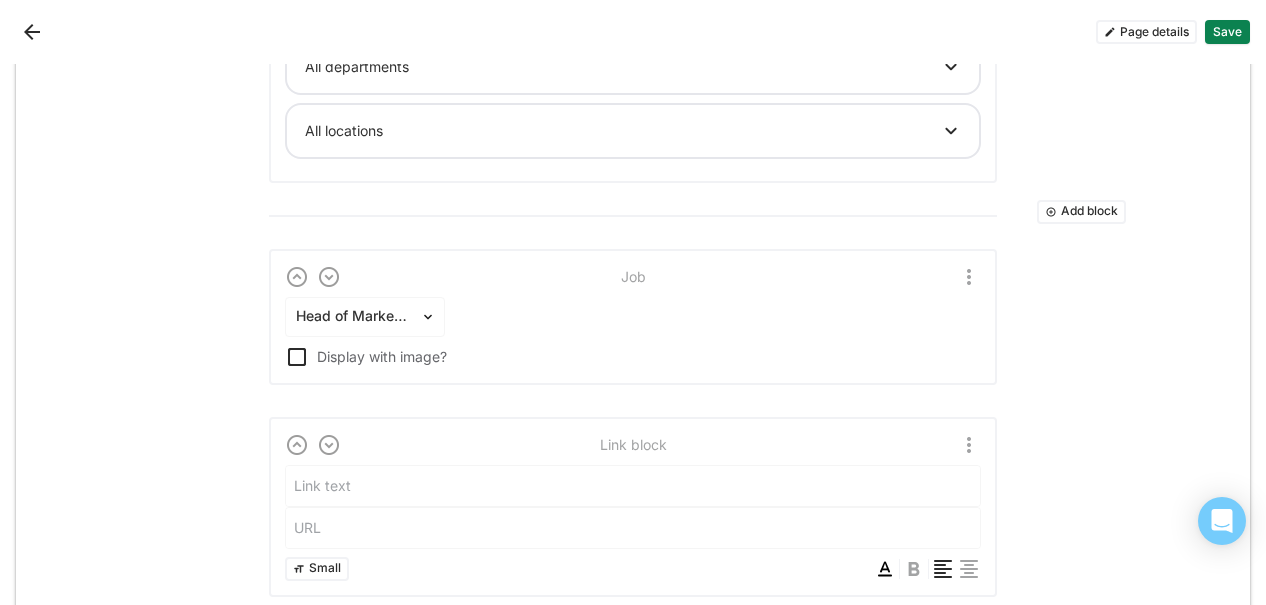 scroll, scrollTop: 700, scrollLeft: 0, axis: vertical 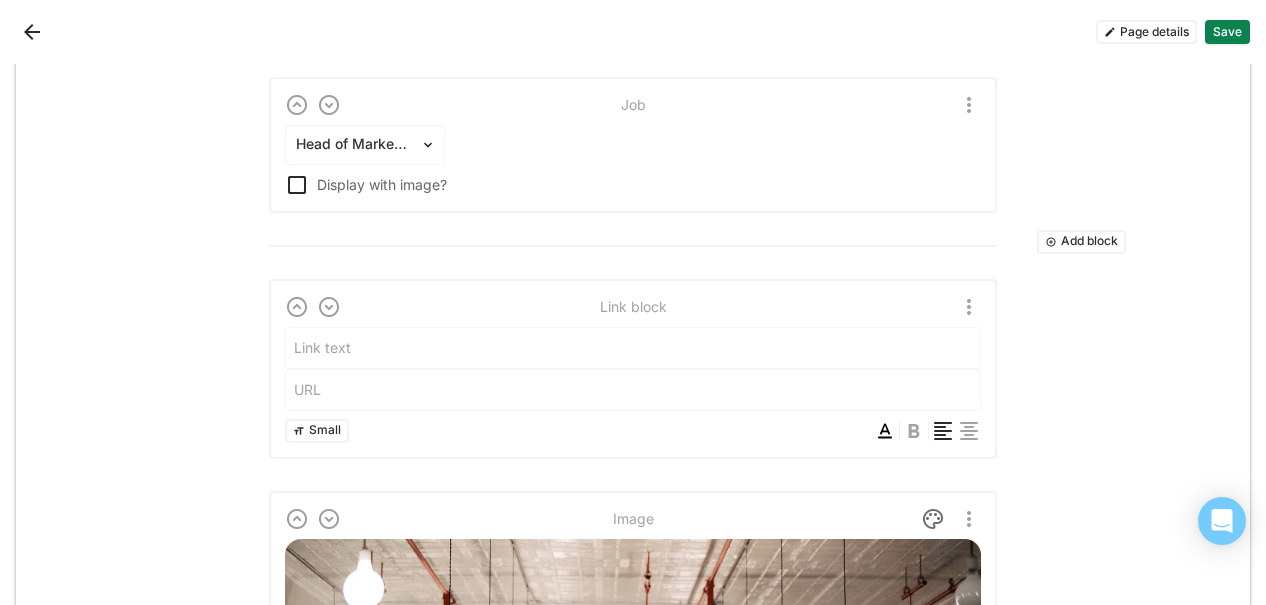 click at bounding box center [969, 307] 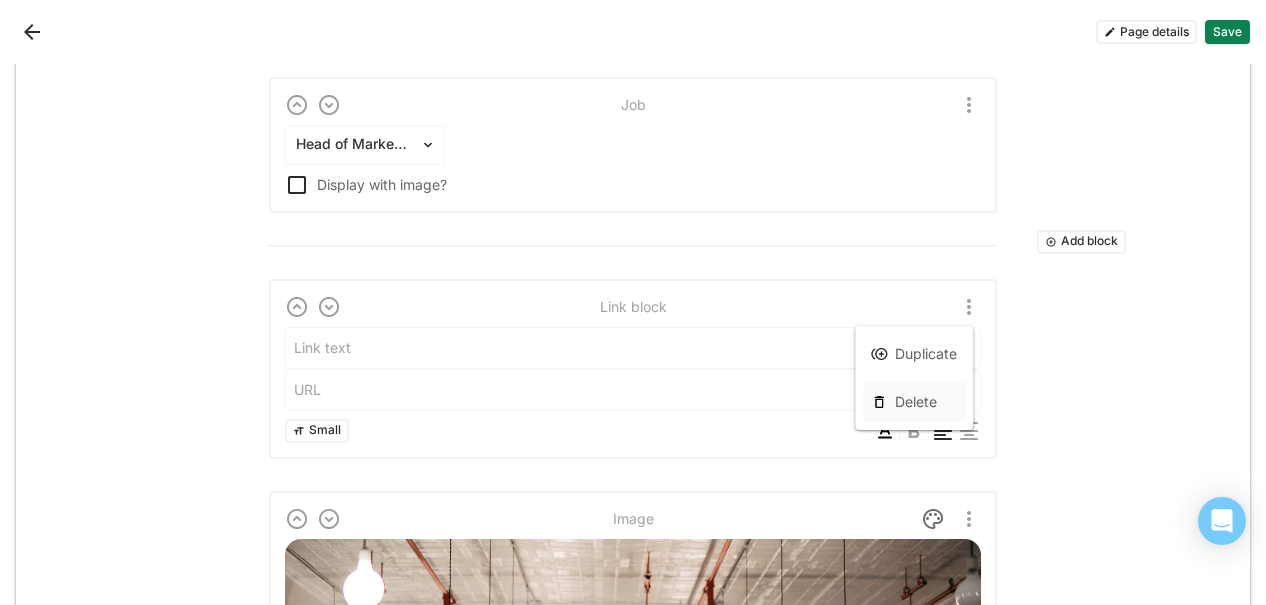 click on "Delete" at bounding box center [914, 402] 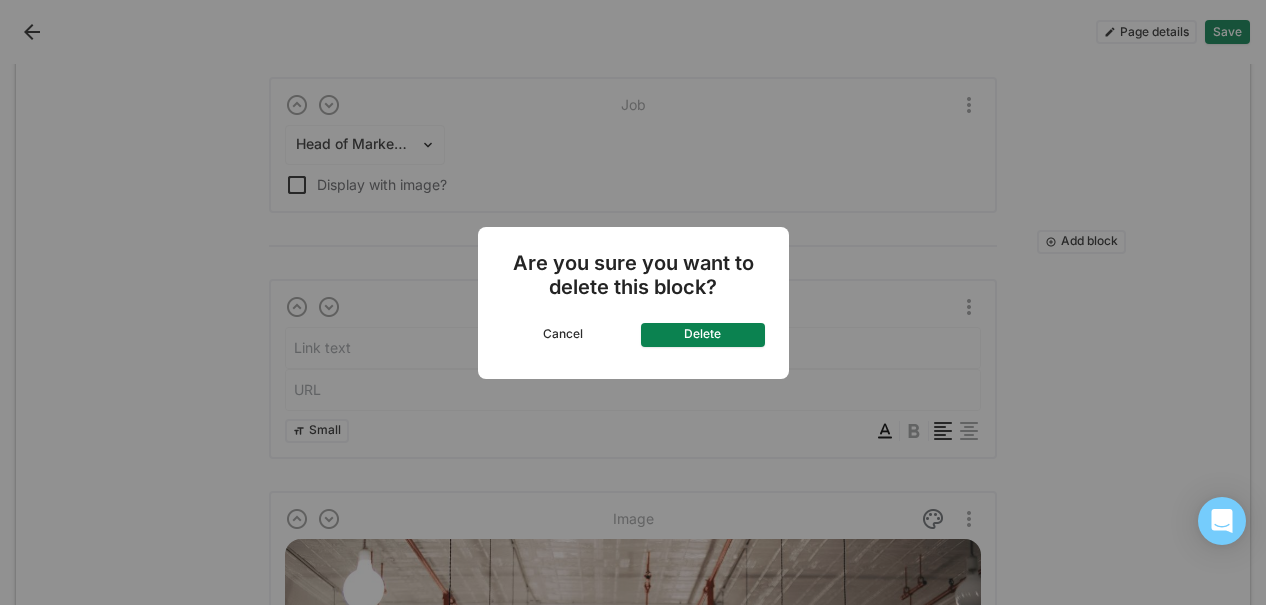 click on "Delete" at bounding box center [703, 335] 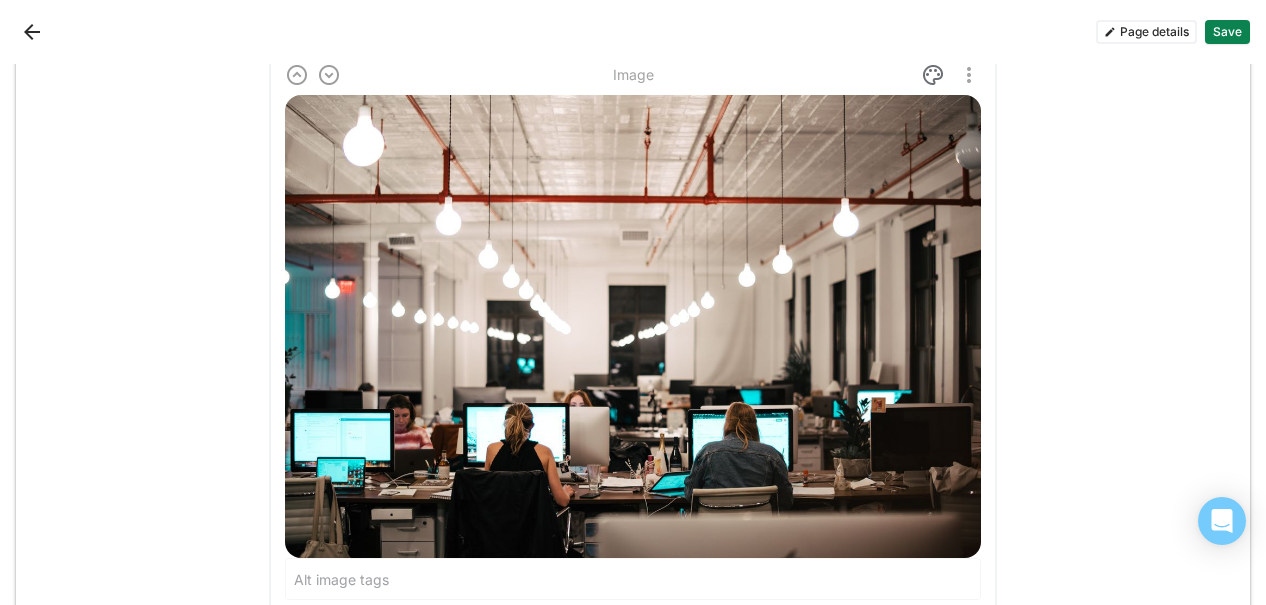 scroll, scrollTop: 1100, scrollLeft: 0, axis: vertical 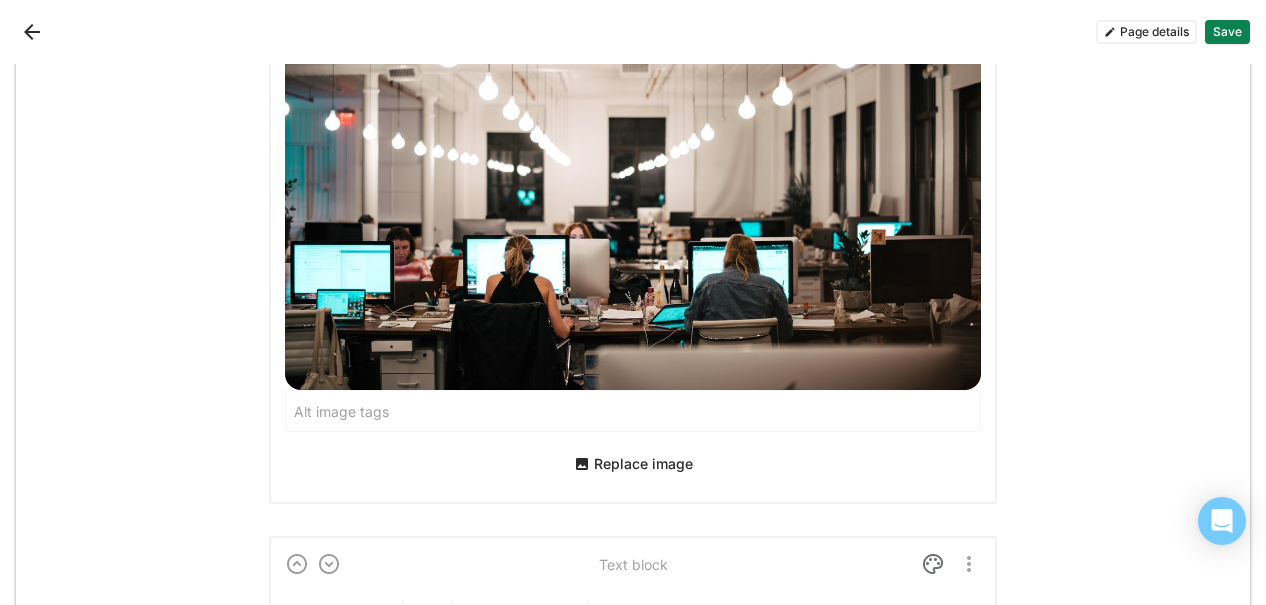 click on "Replace image" at bounding box center [633, 464] 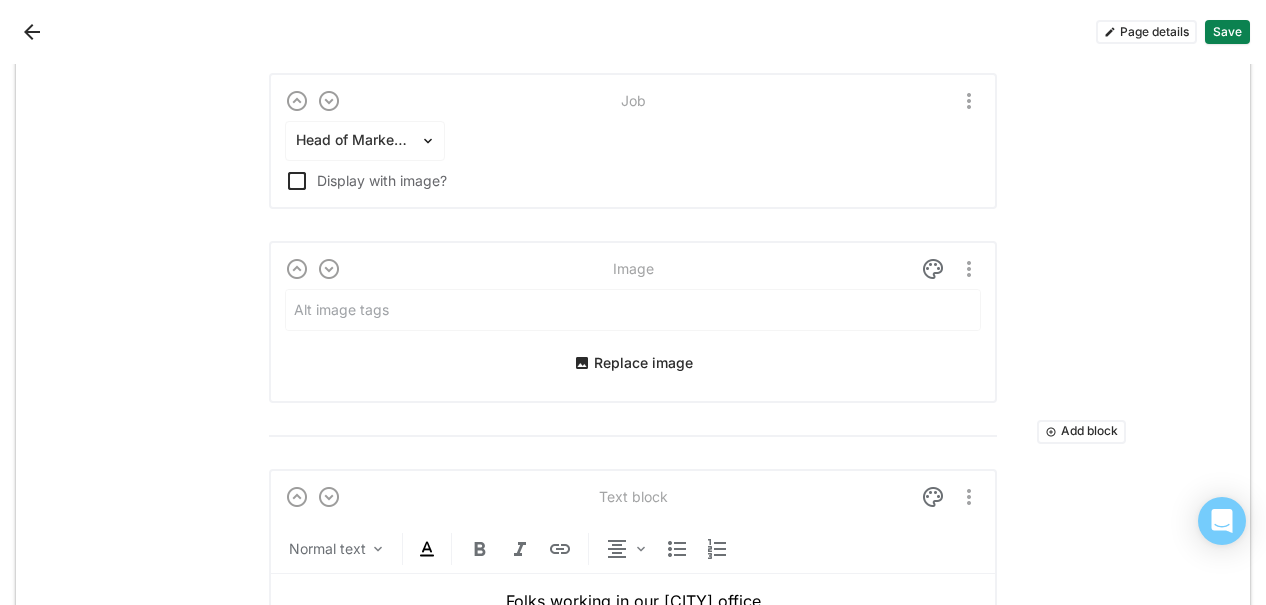 scroll, scrollTop: 736, scrollLeft: 0, axis: vertical 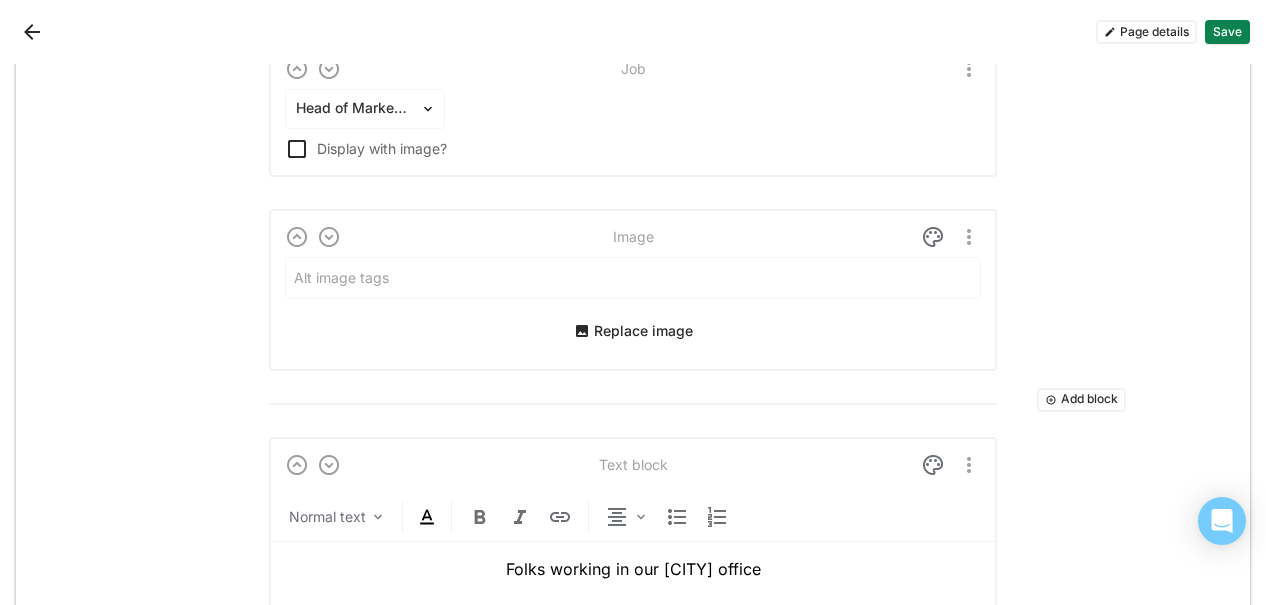 click on "Replace image" at bounding box center [633, 331] 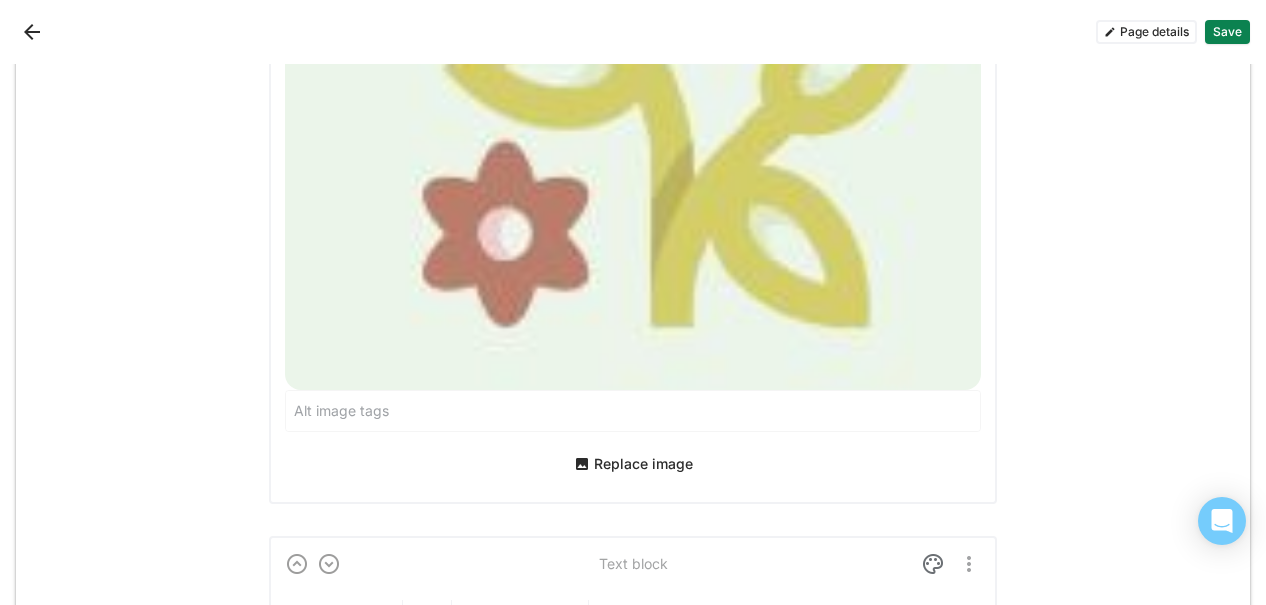 scroll, scrollTop: 836, scrollLeft: 0, axis: vertical 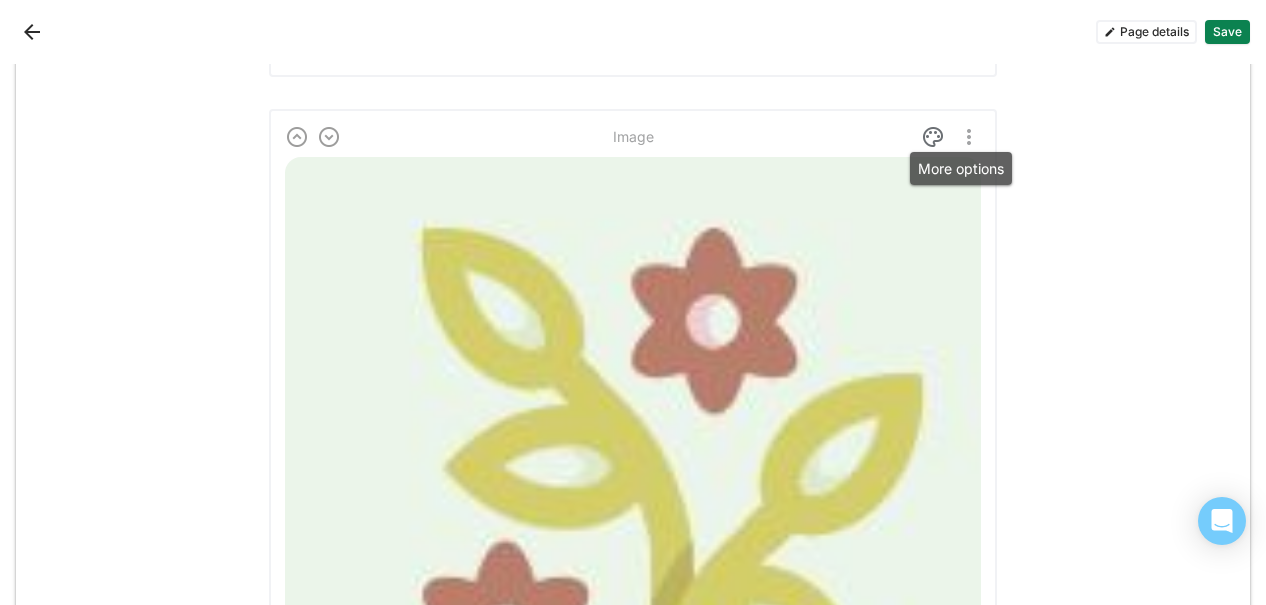 click at bounding box center [969, 137] 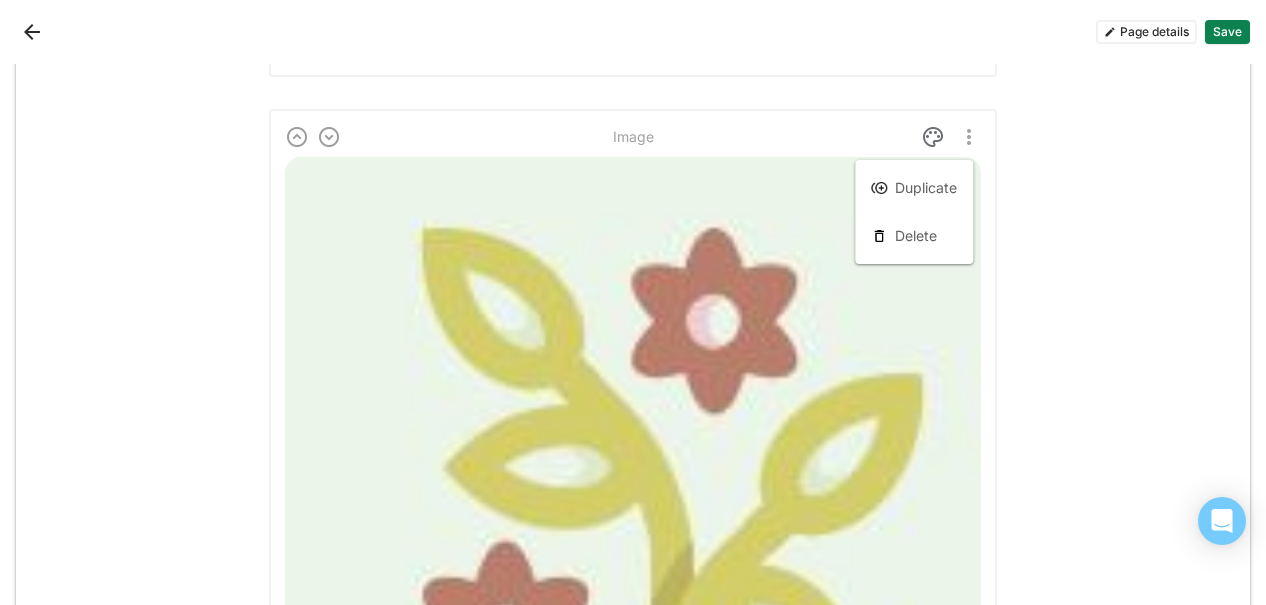 click on "Delete" at bounding box center [914, 236] 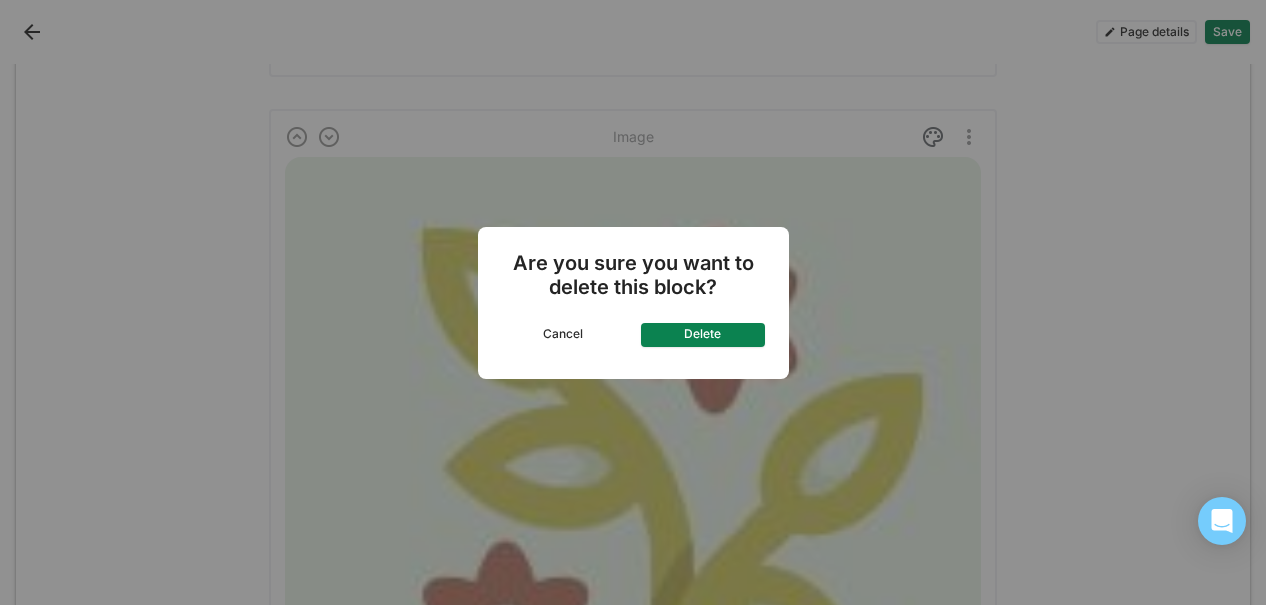 click on "Delete" at bounding box center (703, 335) 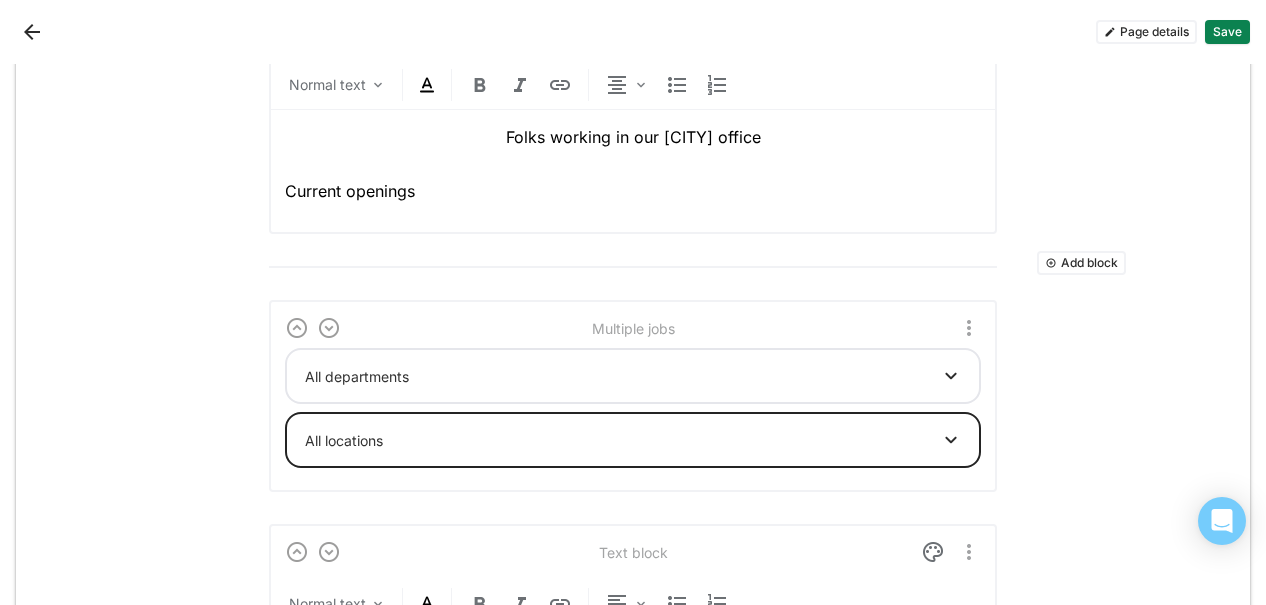 scroll, scrollTop: 1036, scrollLeft: 0, axis: vertical 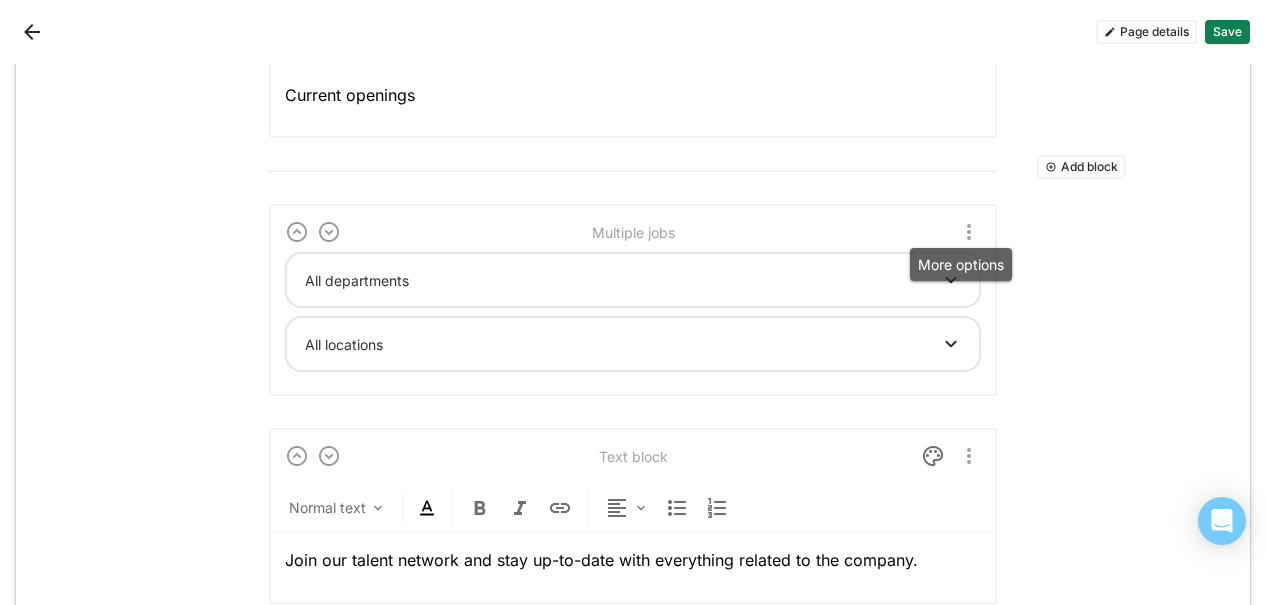 click at bounding box center (969, 232) 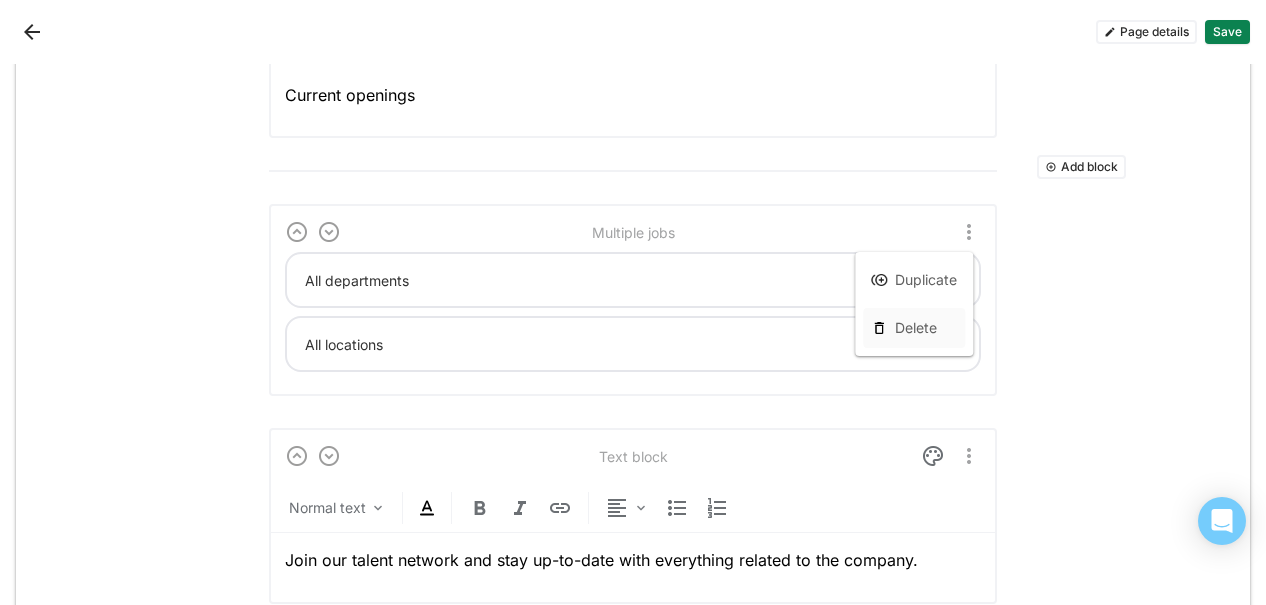 click on "Delete" at bounding box center (916, 328) 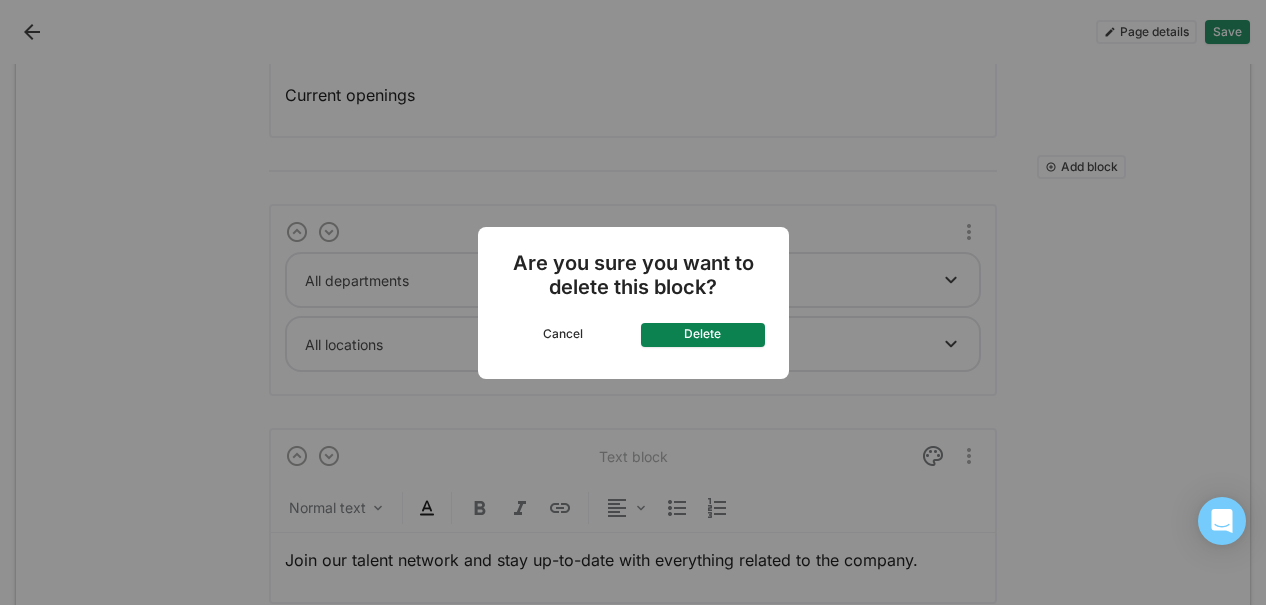click on "Are you sure you want to delete this block? Cancel Delete" at bounding box center (633, 303) 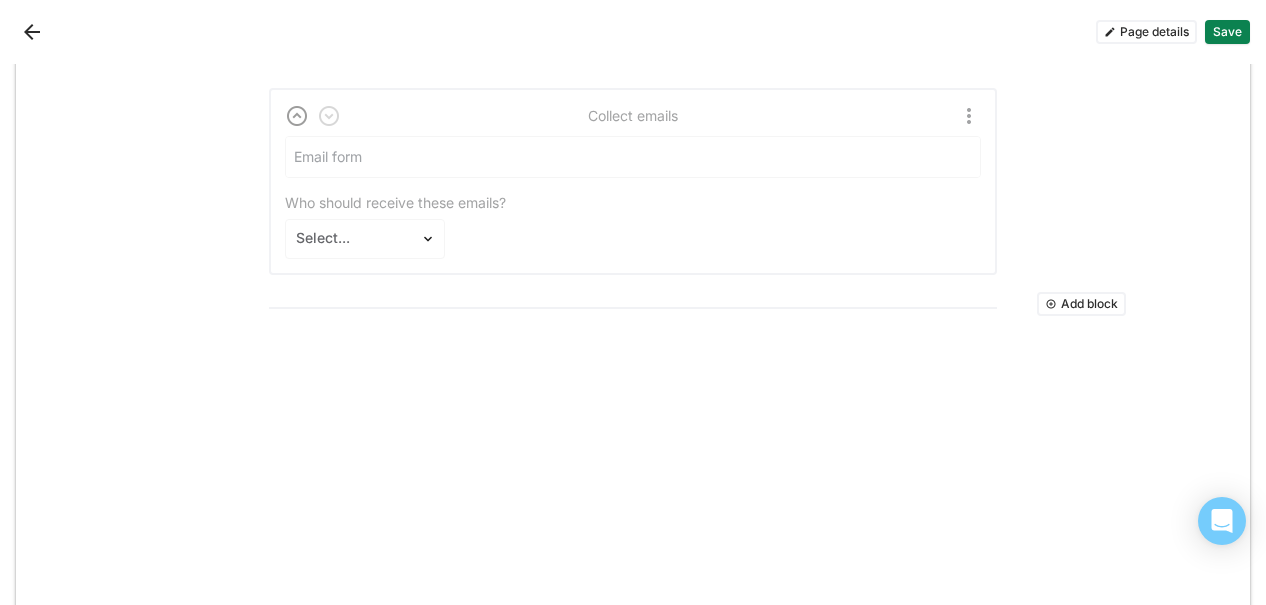 scroll, scrollTop: 1324, scrollLeft: 0, axis: vertical 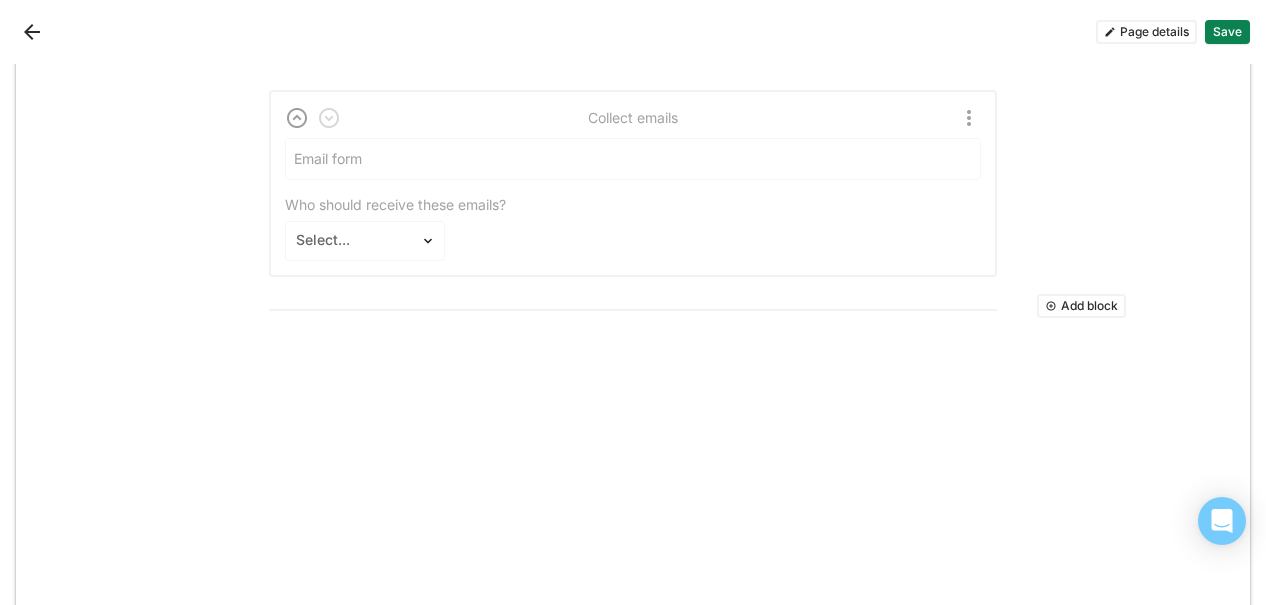 click on "Save" at bounding box center [1227, 32] 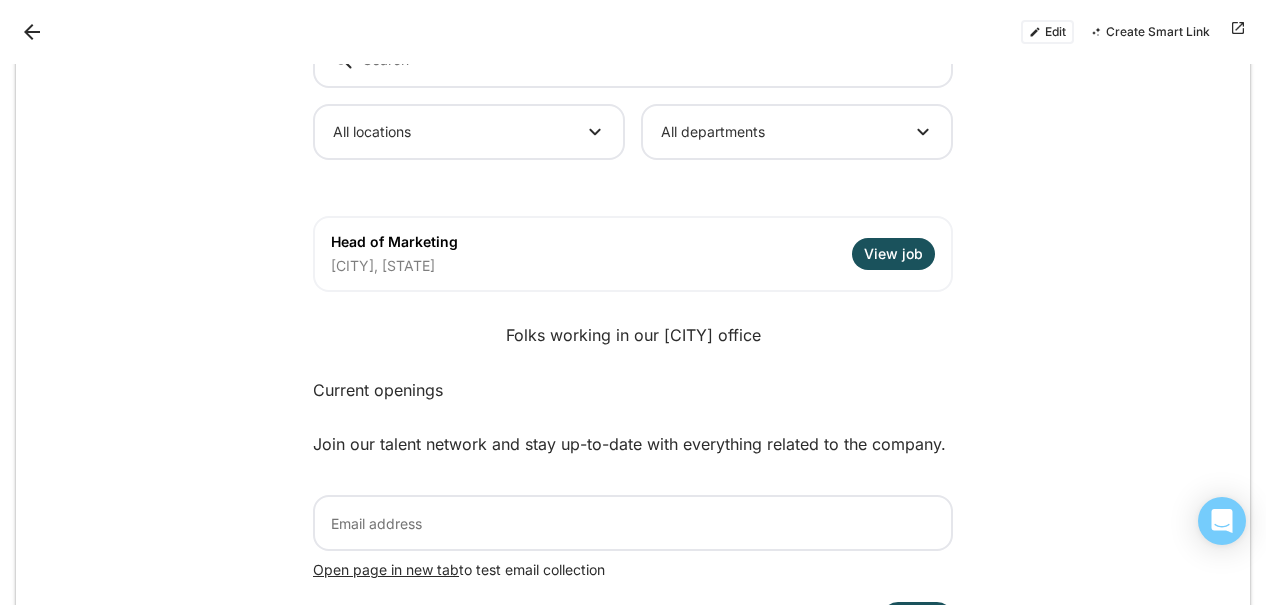 scroll, scrollTop: 497, scrollLeft: 0, axis: vertical 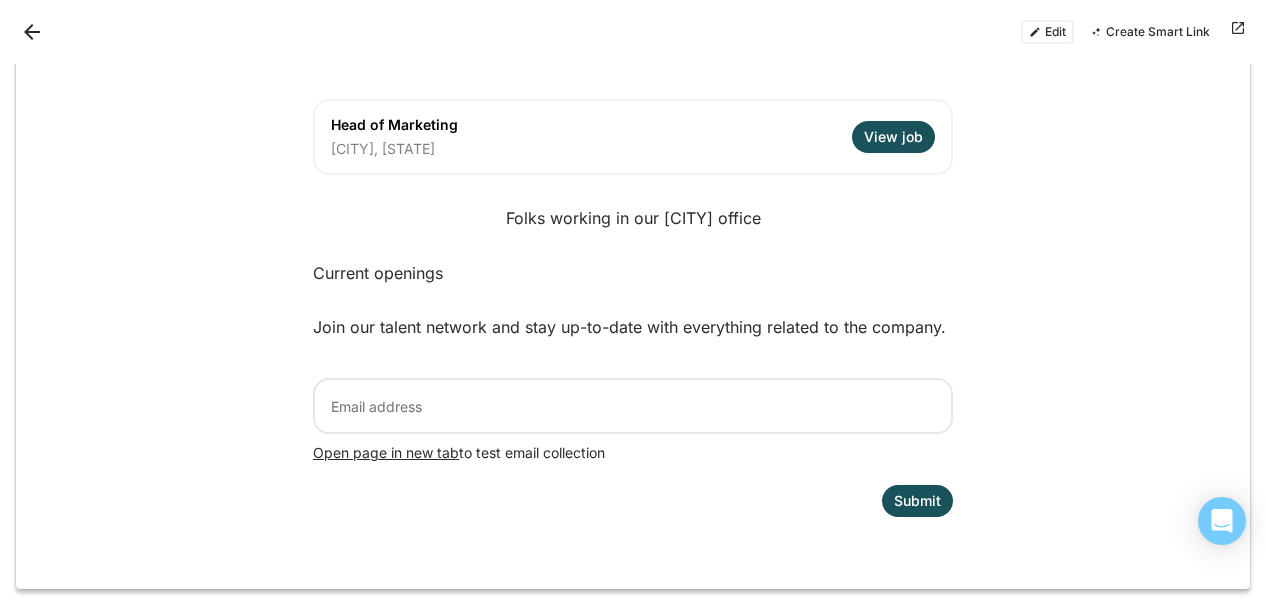 click on "Current openings" at bounding box center [633, 273] 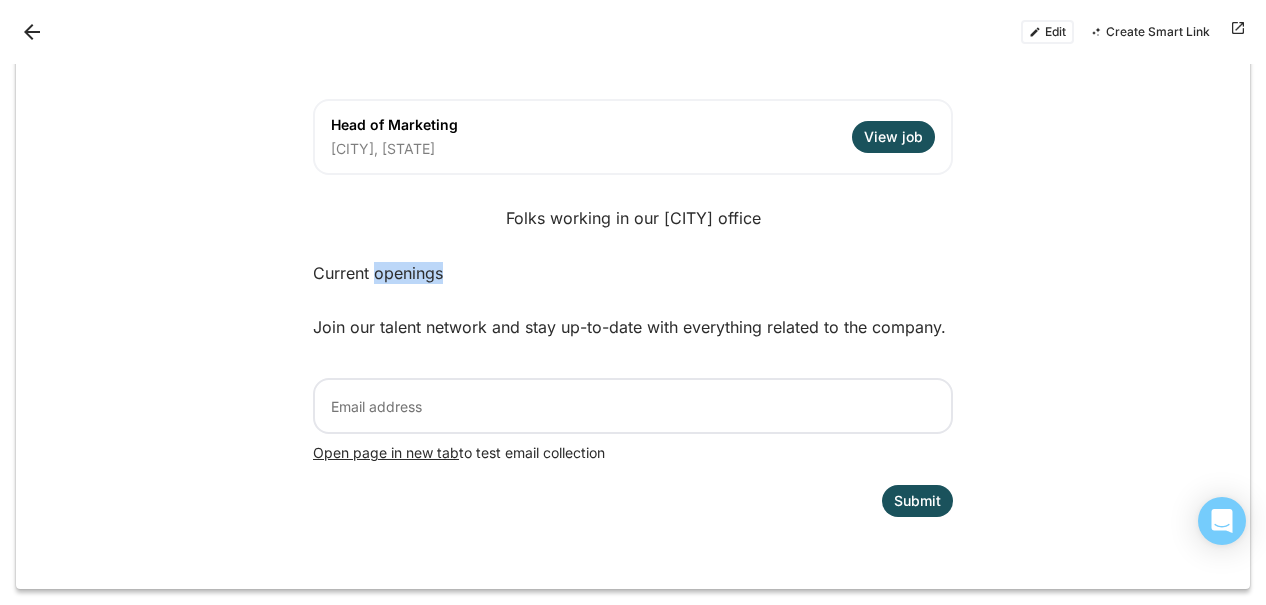 click on "Current openings" at bounding box center (633, 273) 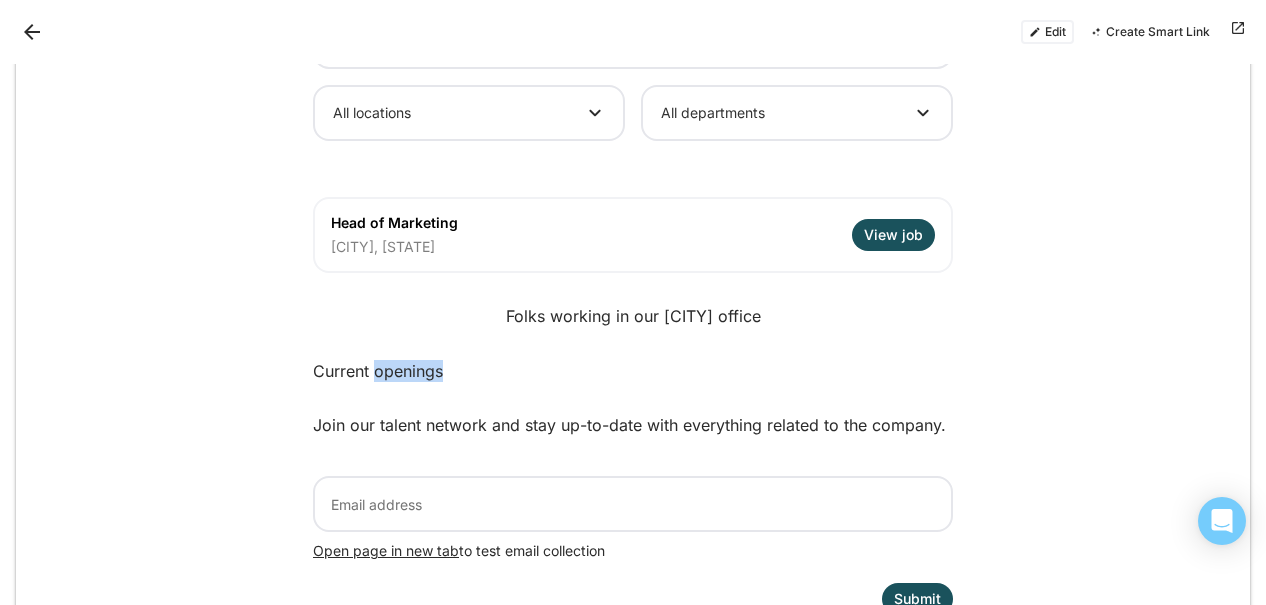 scroll, scrollTop: 197, scrollLeft: 0, axis: vertical 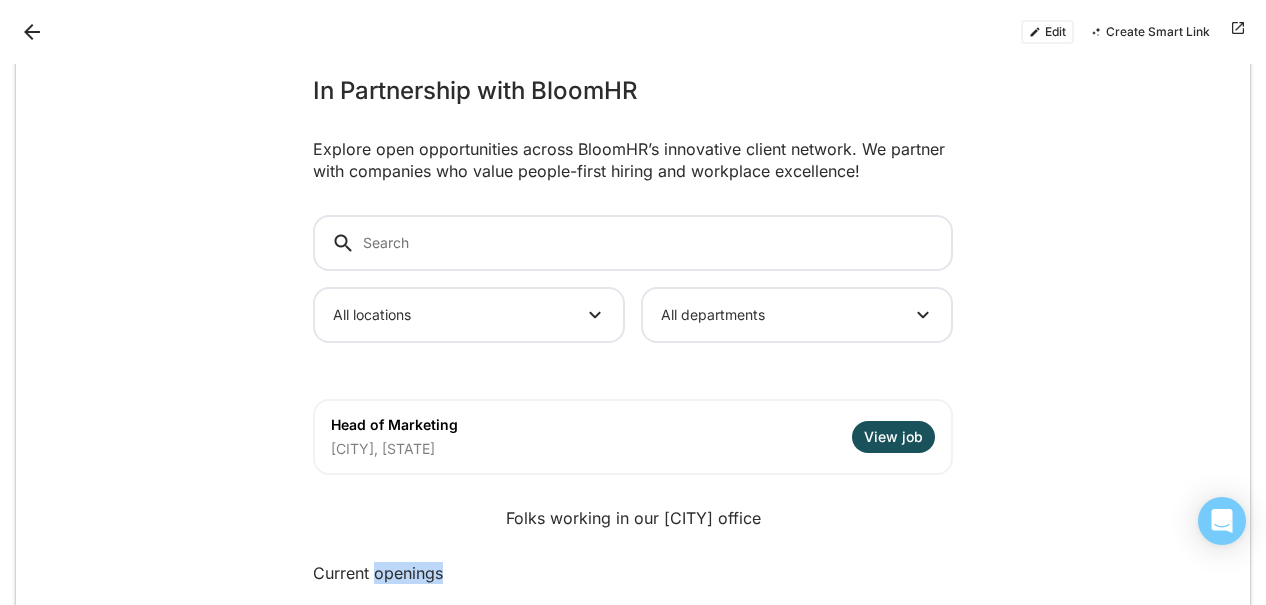 click on "Edit" at bounding box center (1047, 32) 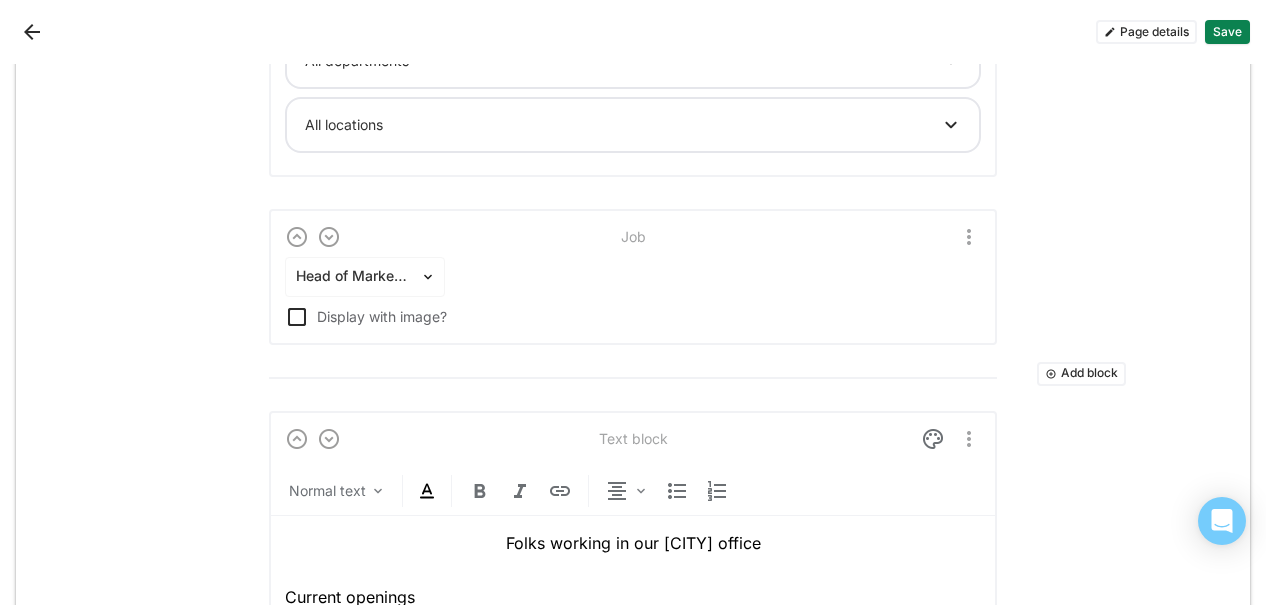 scroll, scrollTop: 563, scrollLeft: 0, axis: vertical 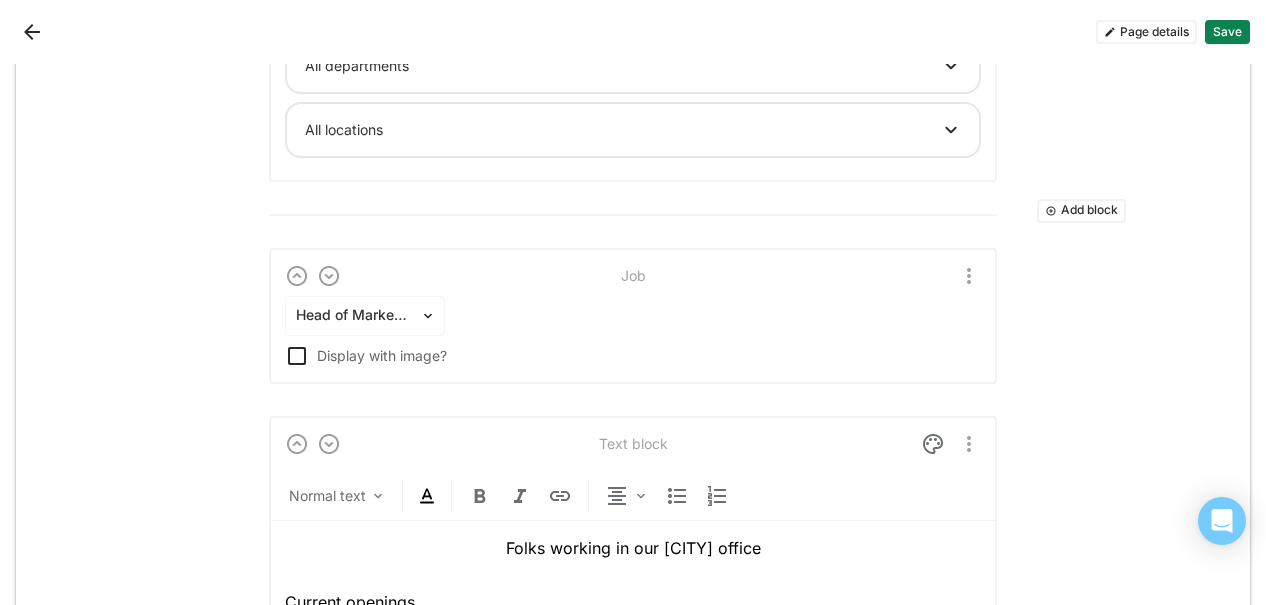 click on "Add block" at bounding box center [633, 215] 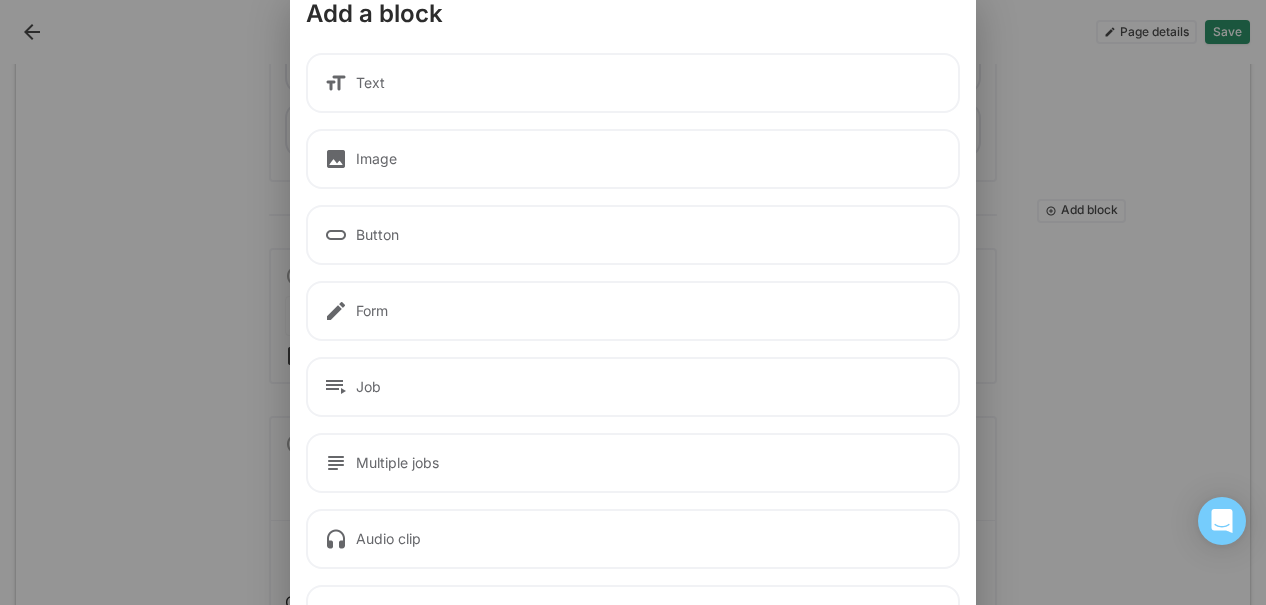 scroll, scrollTop: 0, scrollLeft: 0, axis: both 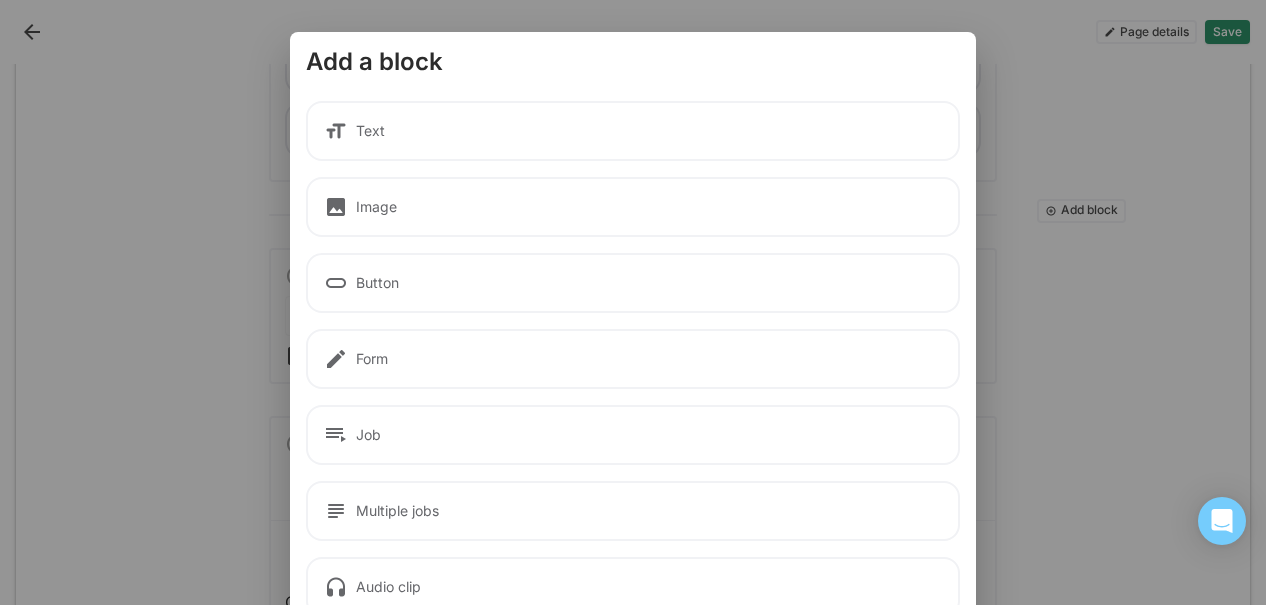 click on "Text" at bounding box center (633, 131) 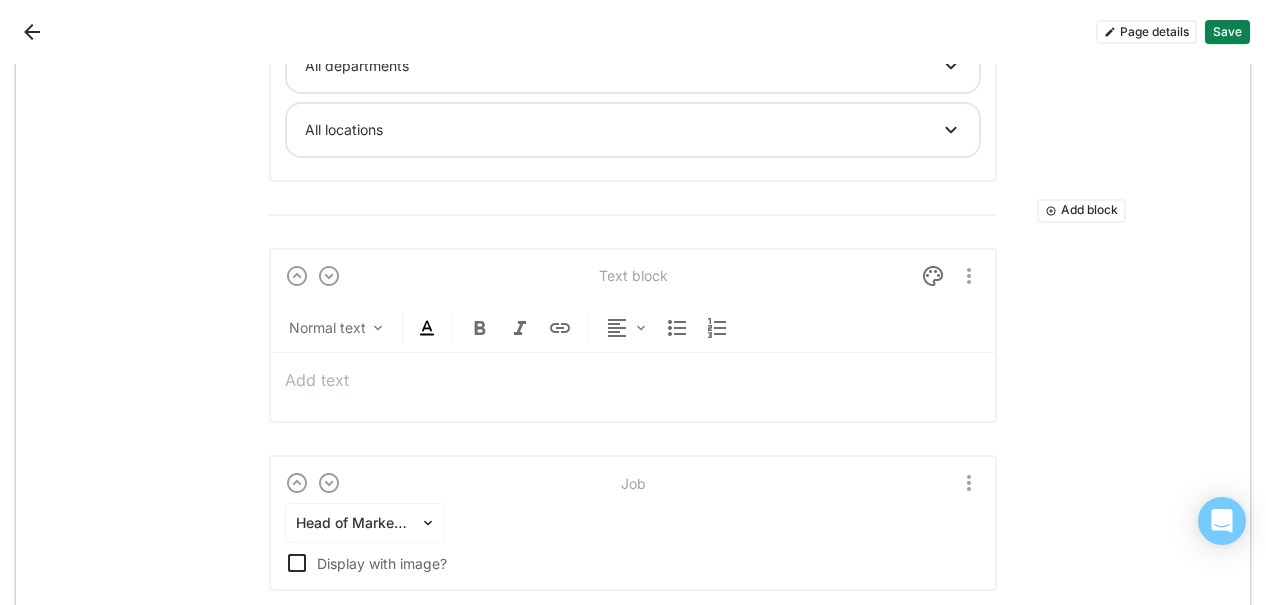 click at bounding box center [633, 380] 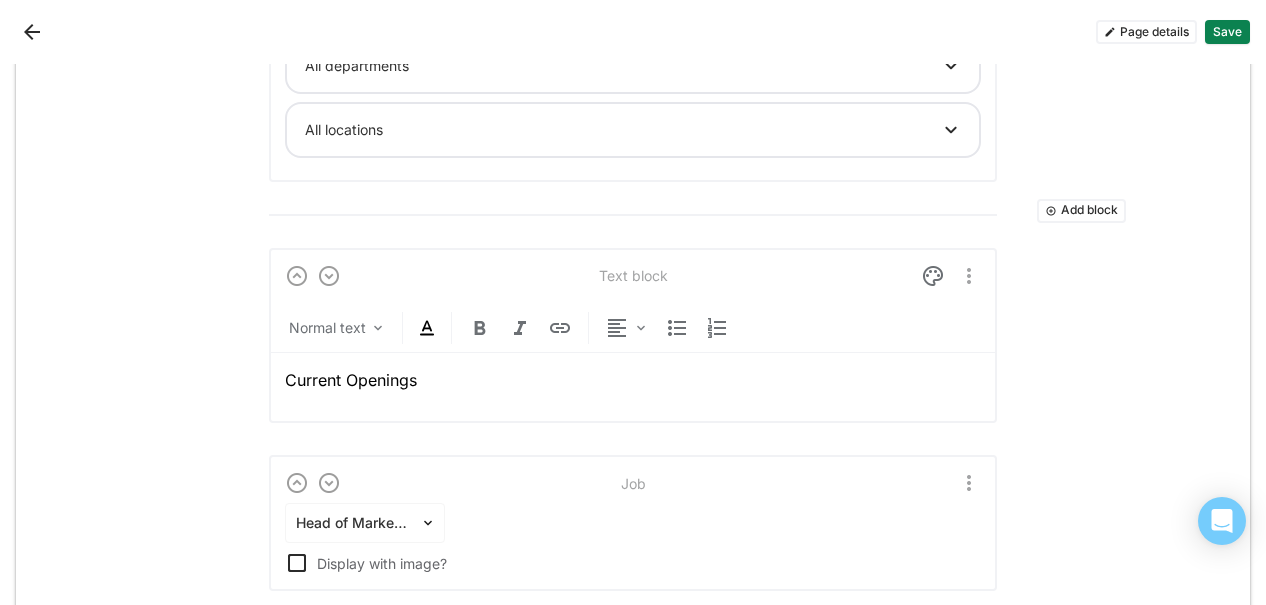 click on "Text block Normal text Your Career Starts Here In Partnership with BloomHR Explore open opportunities across BloomHR’s innovative client network. We partner with companies who value people-first hiring and workplace excellence! Add block Multiple jobs All departments All locations Add block Text block Normal text Current Openings Add block Job Head of Marketing Display with image? Add block Text block Normal text Folks working in our [CITY] office Current openings Add block Text block Normal text Join our talent network and stay up-to-date with everything related to the company. Add block Collect emails Who should receive these emails? Select..." at bounding box center [633, 549] 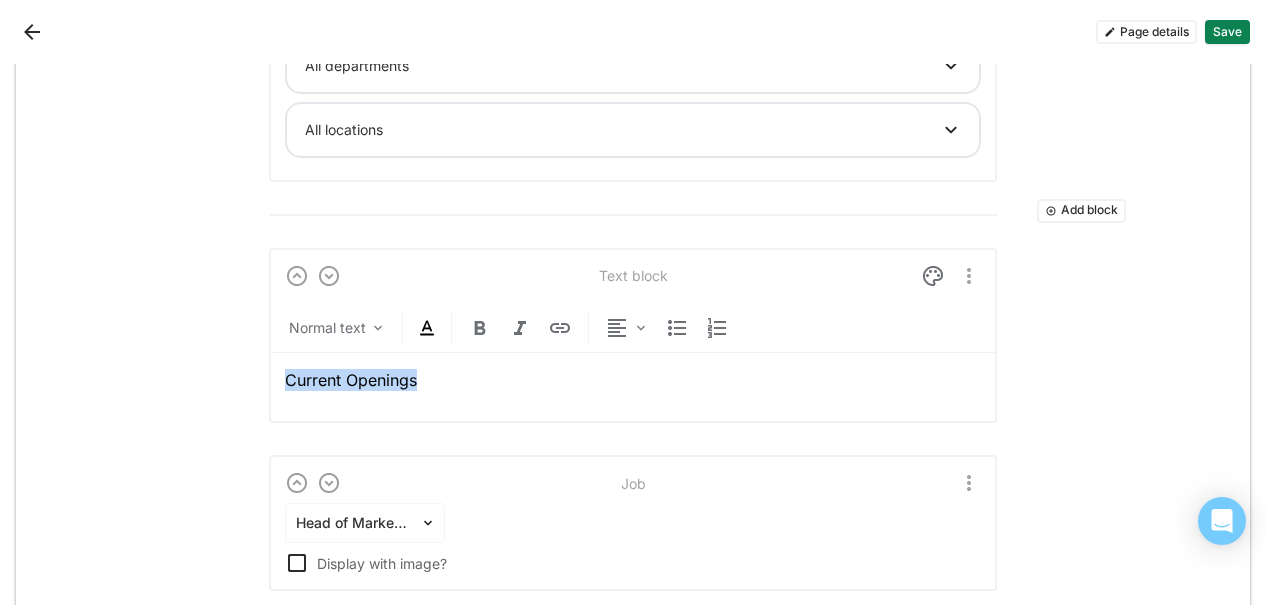 drag, startPoint x: 568, startPoint y: 395, endPoint x: 187, endPoint y: 403, distance: 381.08398 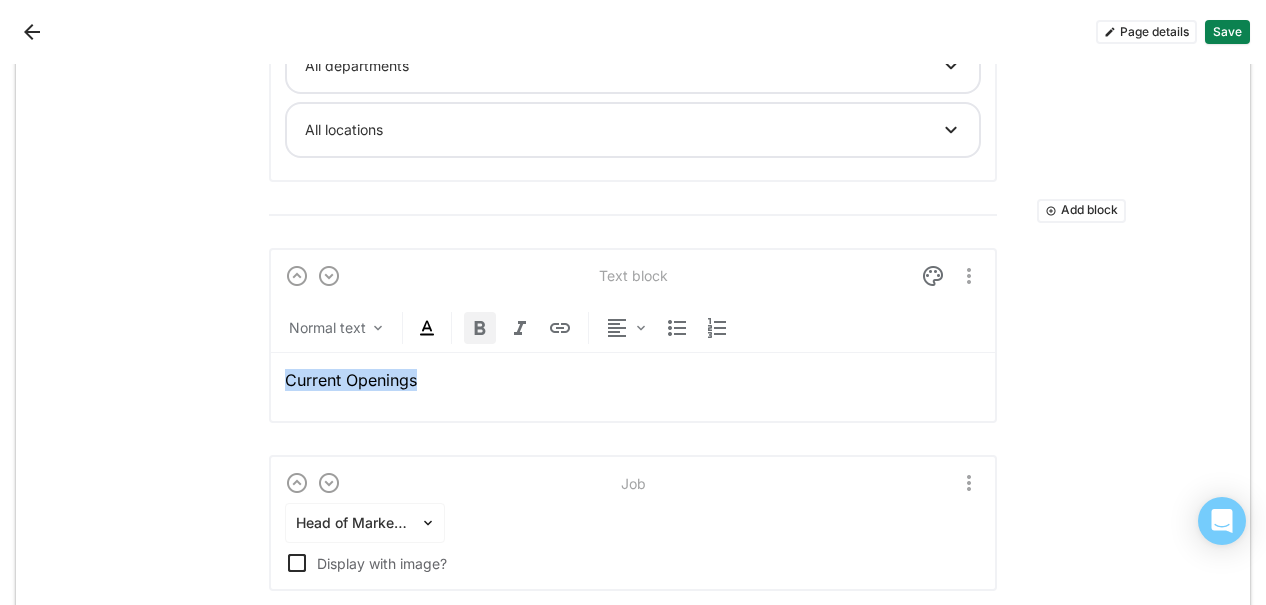 click at bounding box center (480, 328) 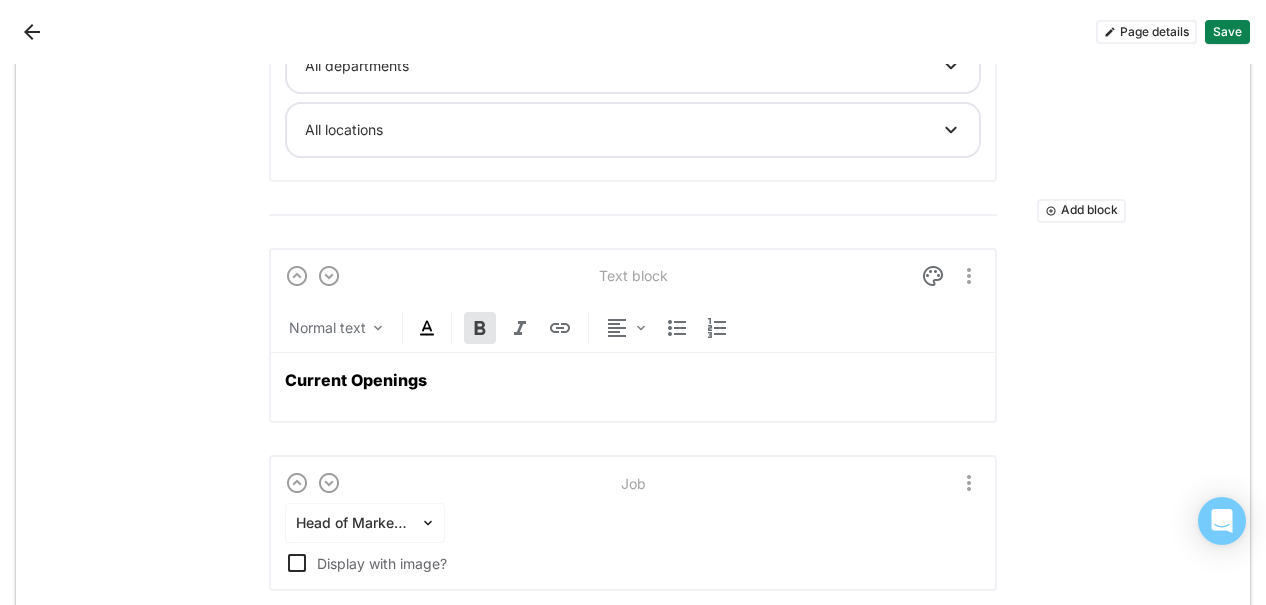 click on "Text block Normal text Your Career Starts Here In Partnership with BloomHR Explore open opportunities across BloomHR’s innovative client network. We partner with companies who value people-first hiring and workplace excellence! Add block Multiple jobs All departments All locations Add block Text block Normal text Current Openings Add block Job Head of Marketing Display with image? Add block Text block Normal text Folks working in our [CITY] office Current openings Add block Text block Normal text Join our talent network and stay up-to-date with everything related to the company. Add block Collect emails Who should receive these emails? Select..." at bounding box center [633, 549] 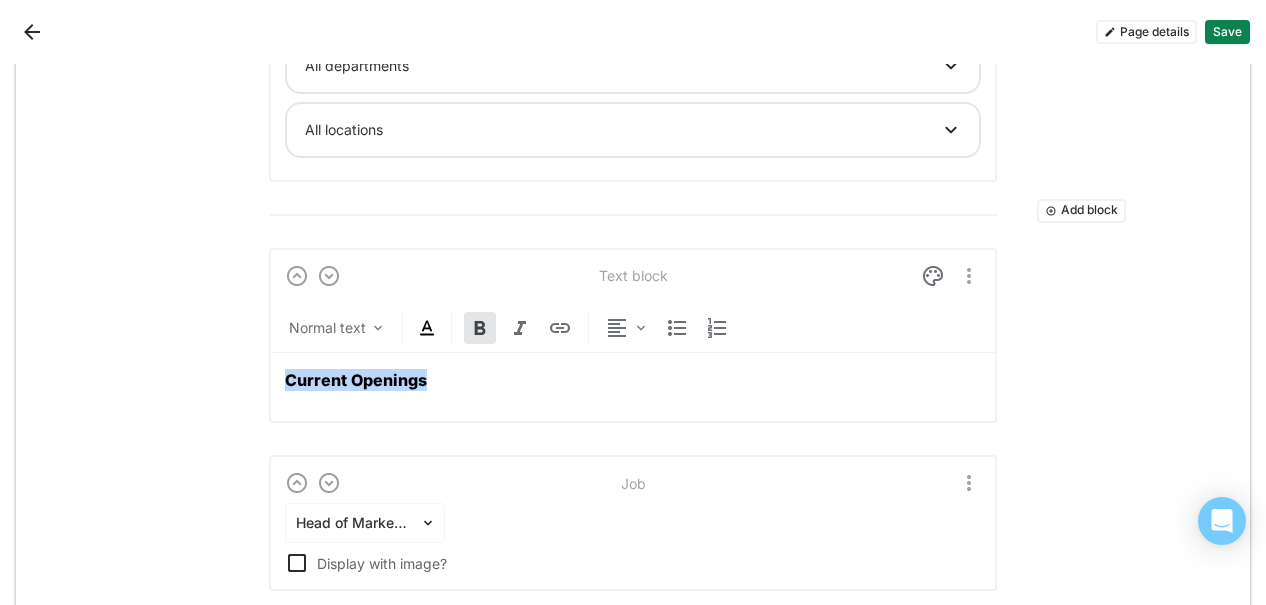 drag, startPoint x: 478, startPoint y: 372, endPoint x: 214, endPoint y: 377, distance: 264.04733 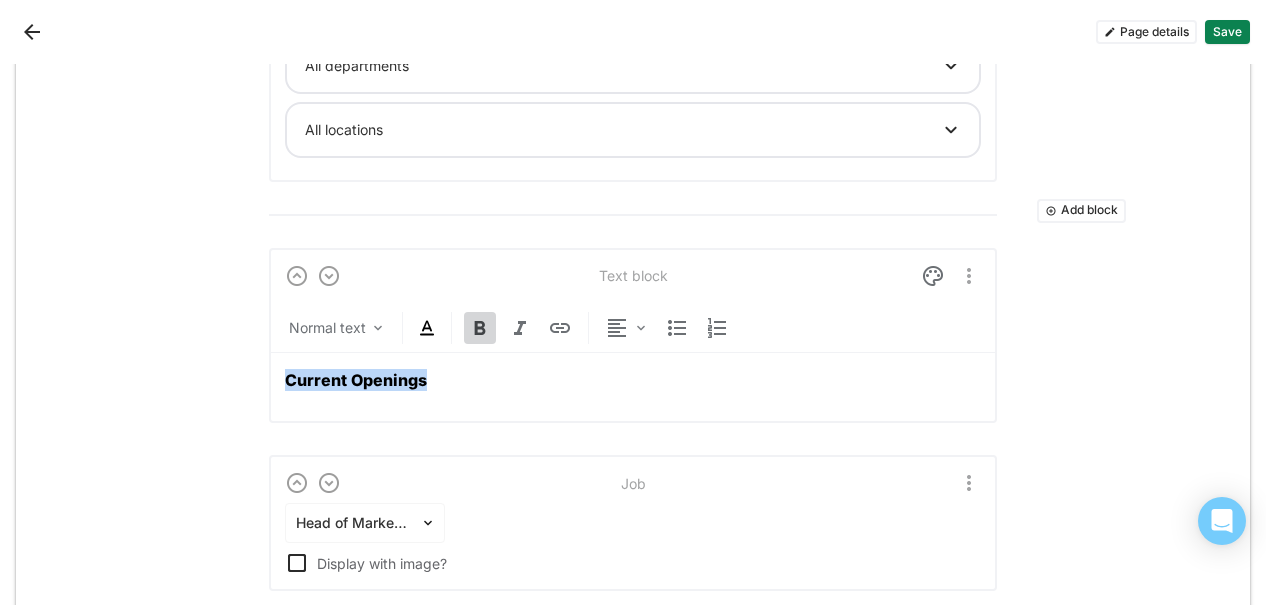 click at bounding box center (480, 328) 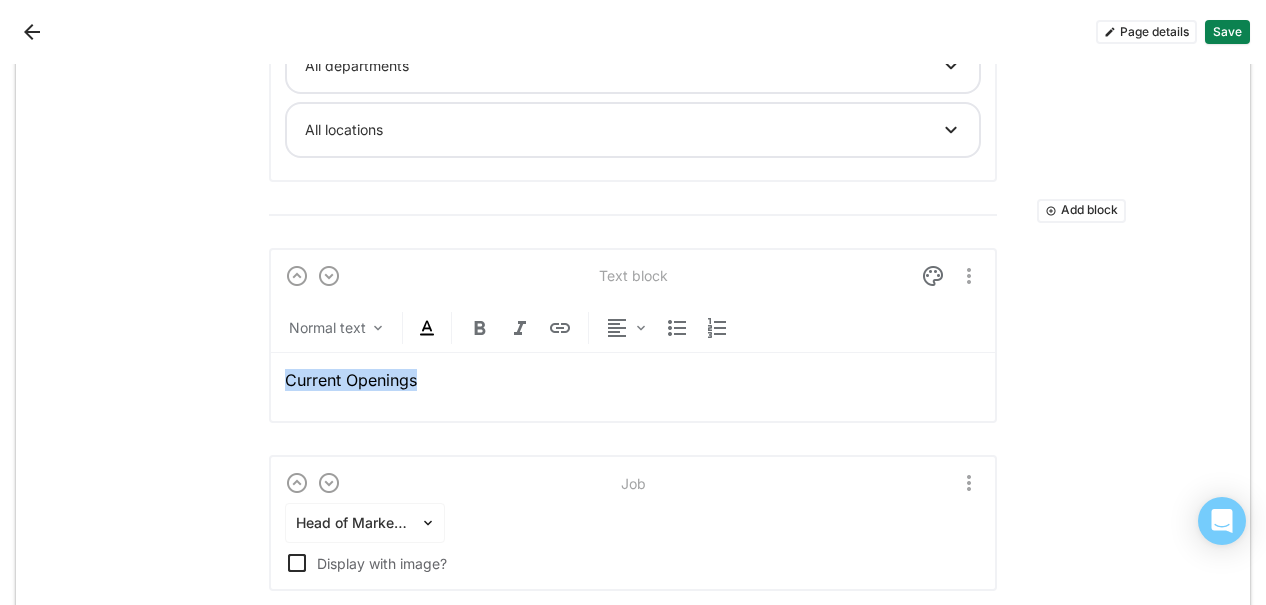 click on "Current Openings" at bounding box center (633, 380) 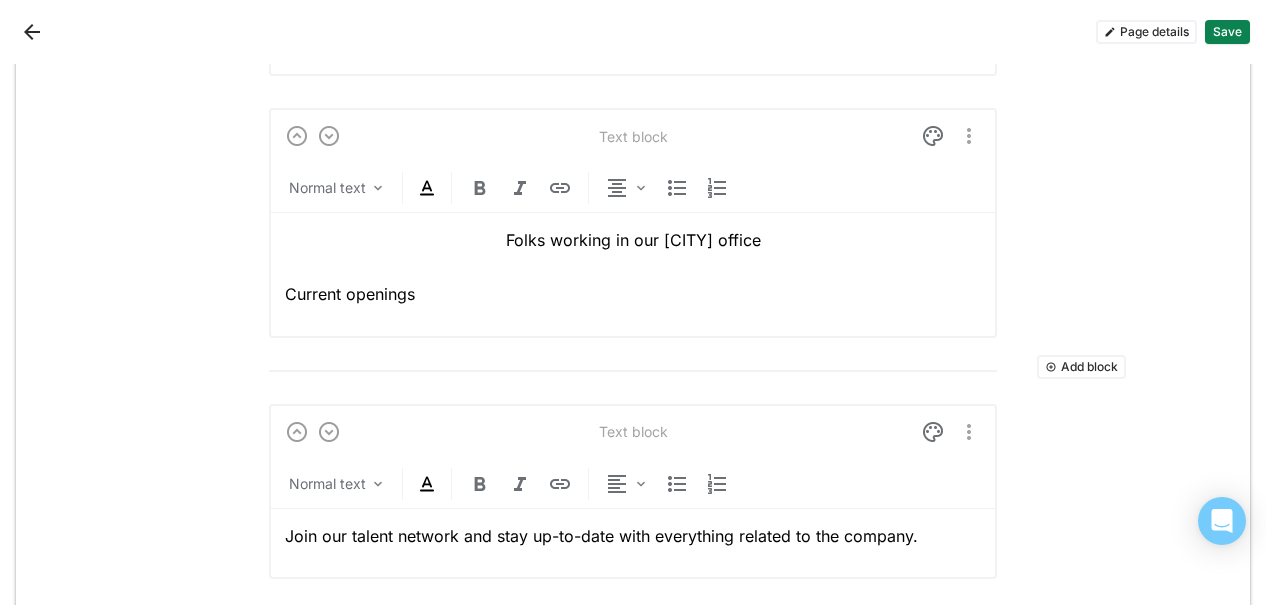 scroll, scrollTop: 1030, scrollLeft: 0, axis: vertical 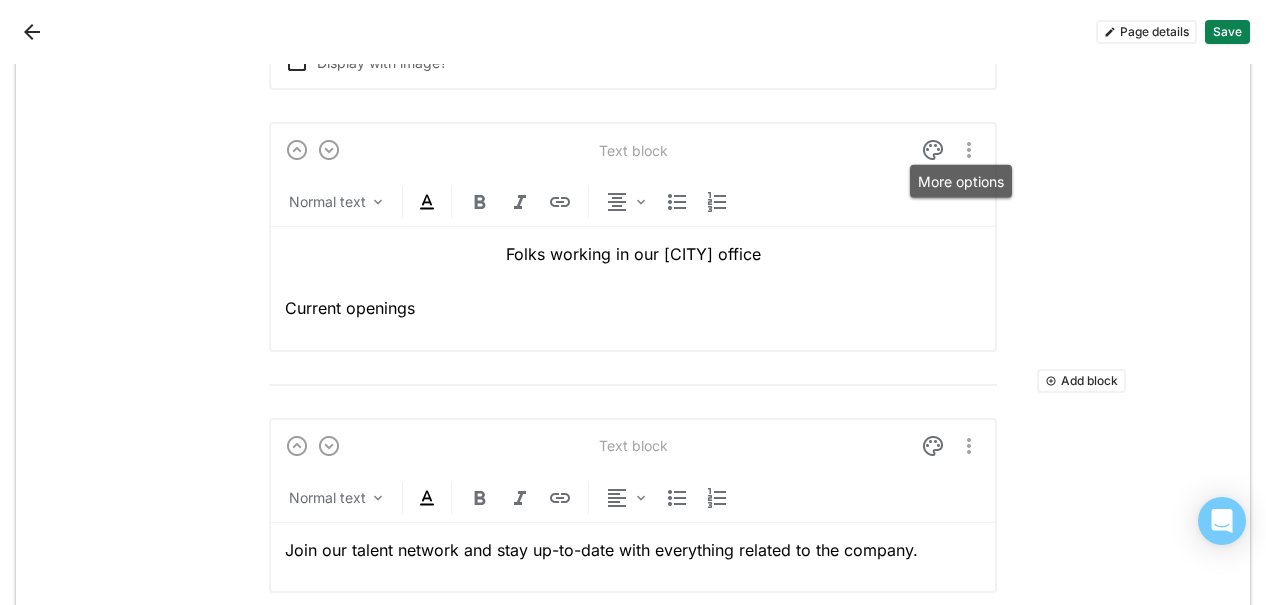 click at bounding box center [969, 150] 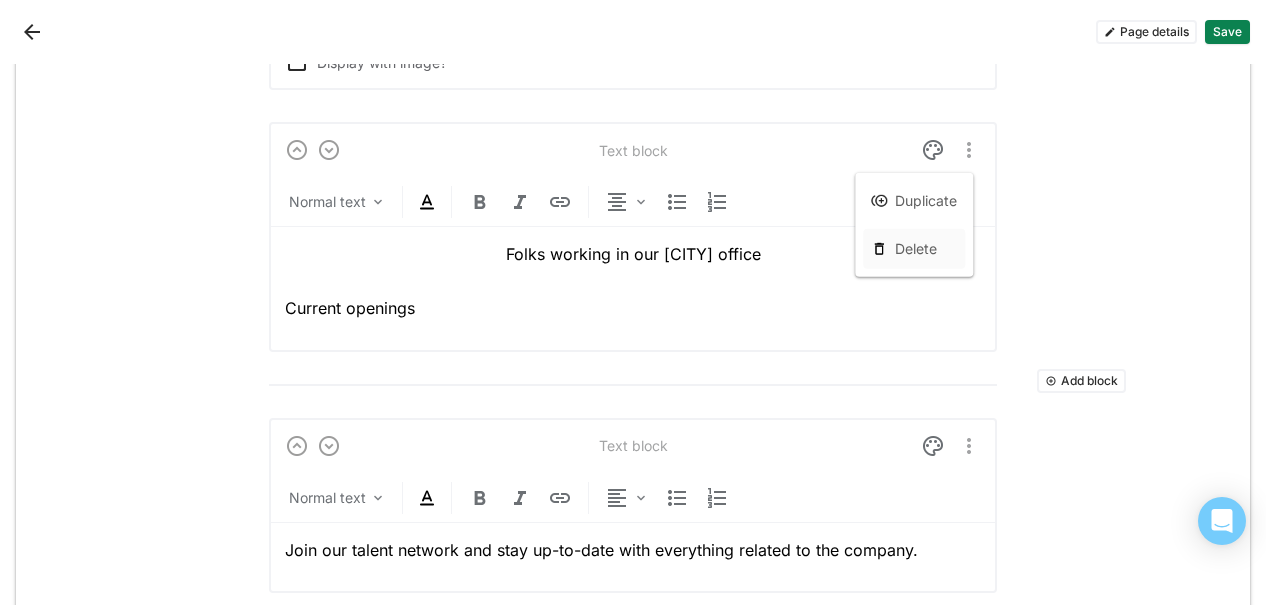click on "Delete" at bounding box center [914, 249] 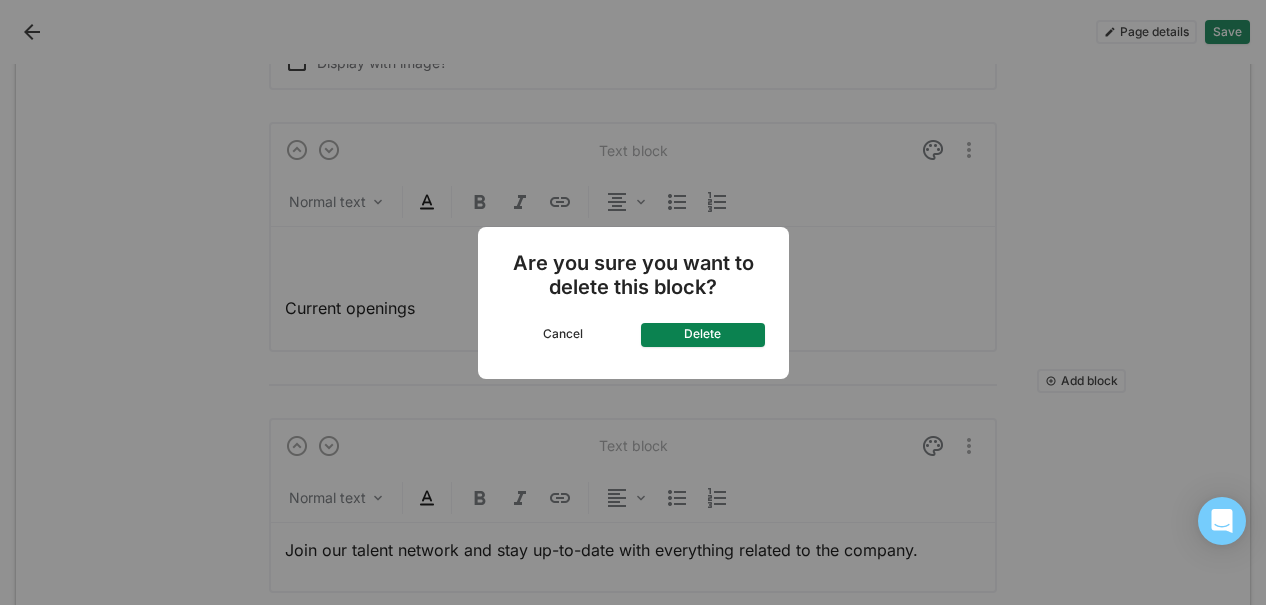 click on "Delete" at bounding box center (703, 335) 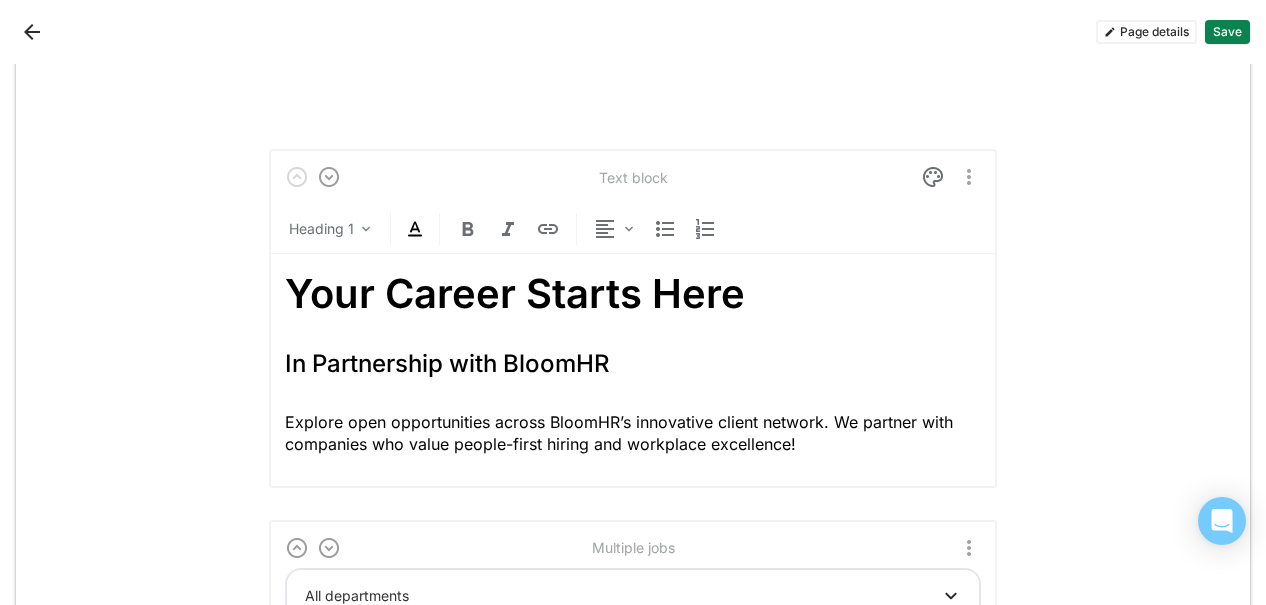 scroll, scrollTop: 30, scrollLeft: 0, axis: vertical 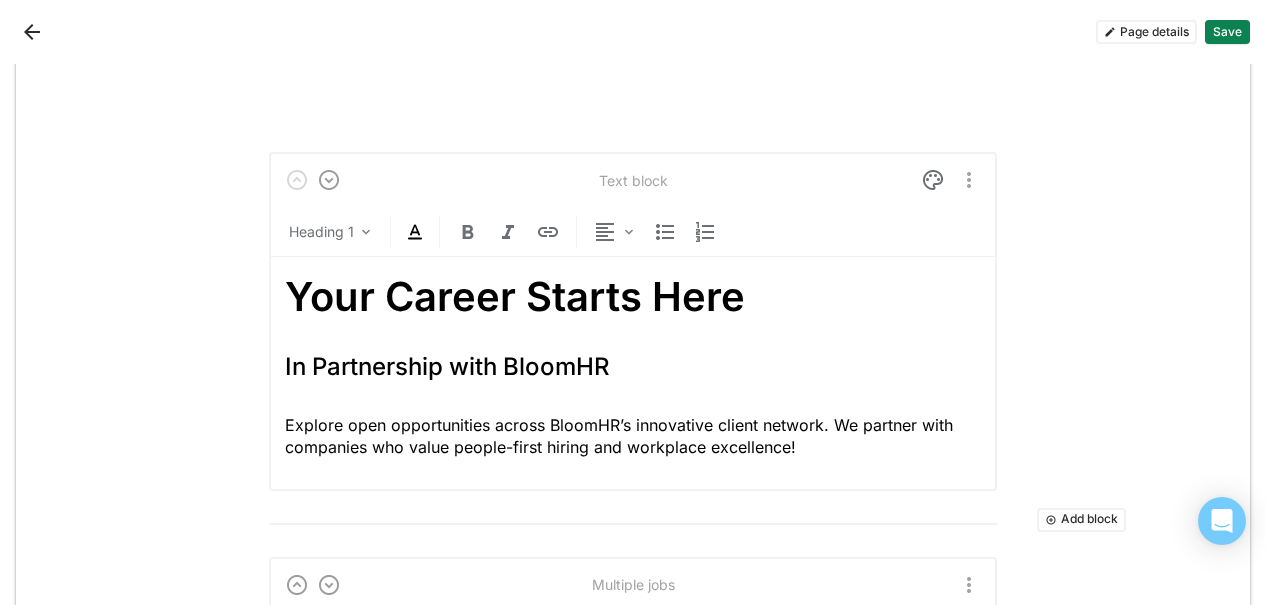 click on "Save" at bounding box center [1227, 32] 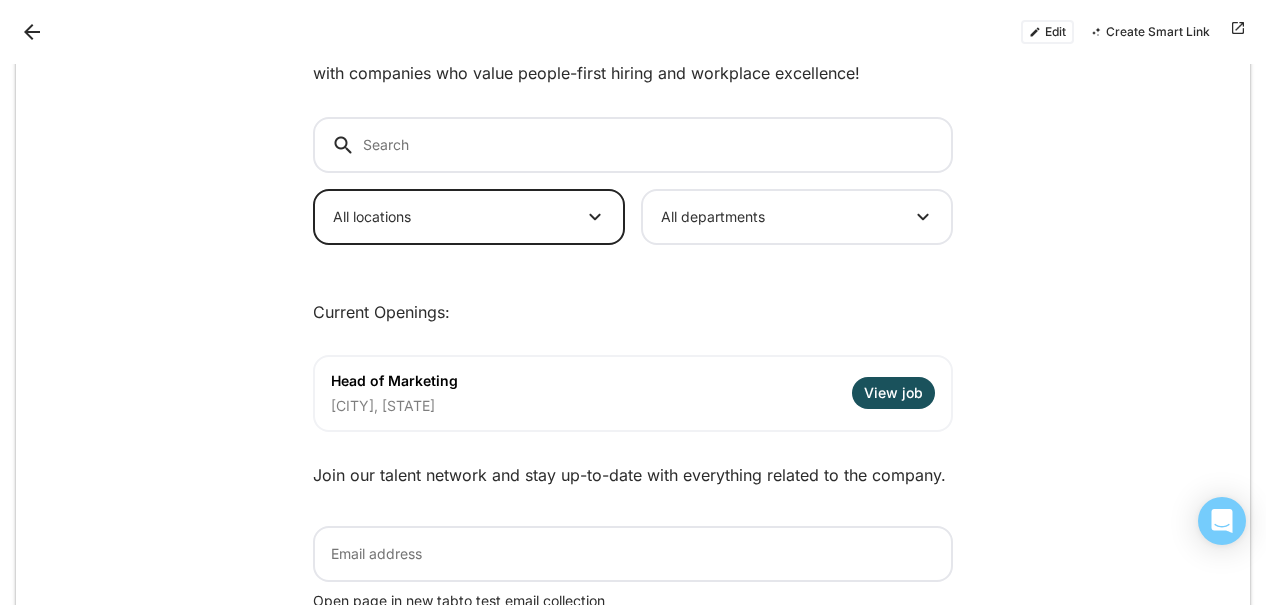 scroll, scrollTop: 400, scrollLeft: 0, axis: vertical 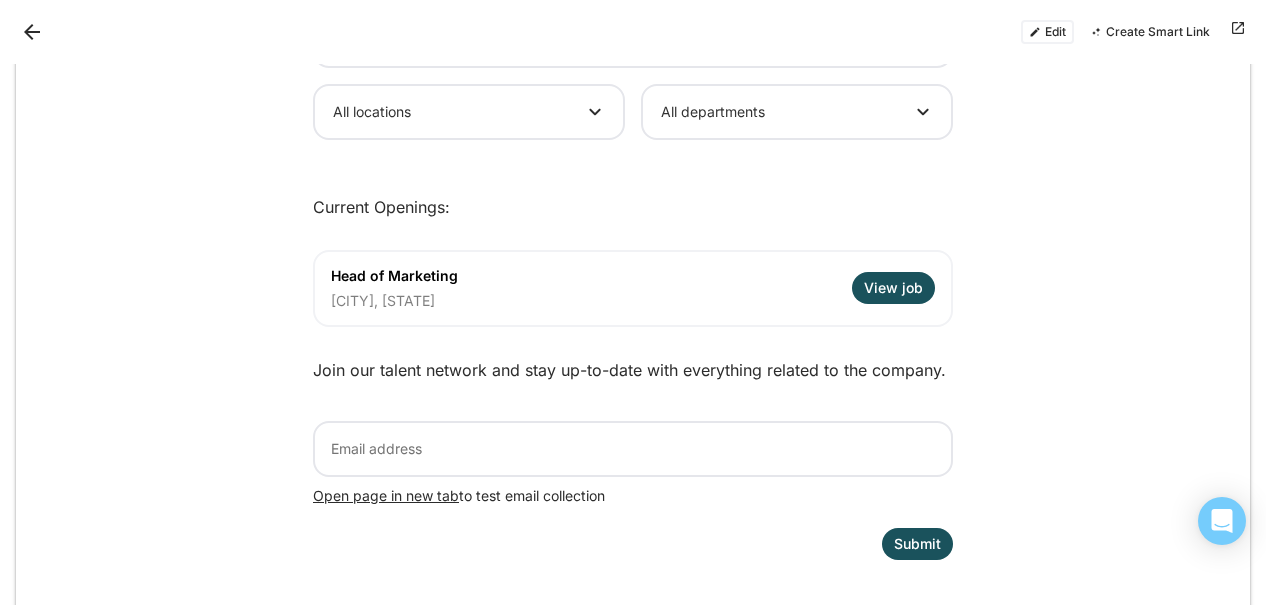click on "View job" at bounding box center (893, 288) 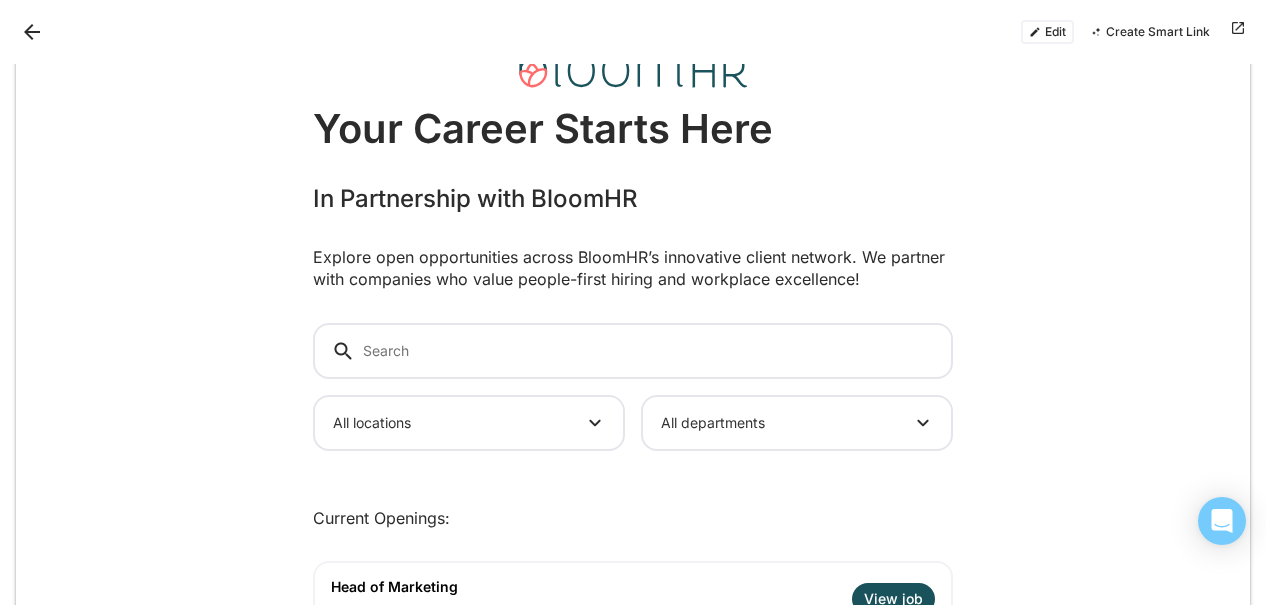 scroll, scrollTop: 0, scrollLeft: 0, axis: both 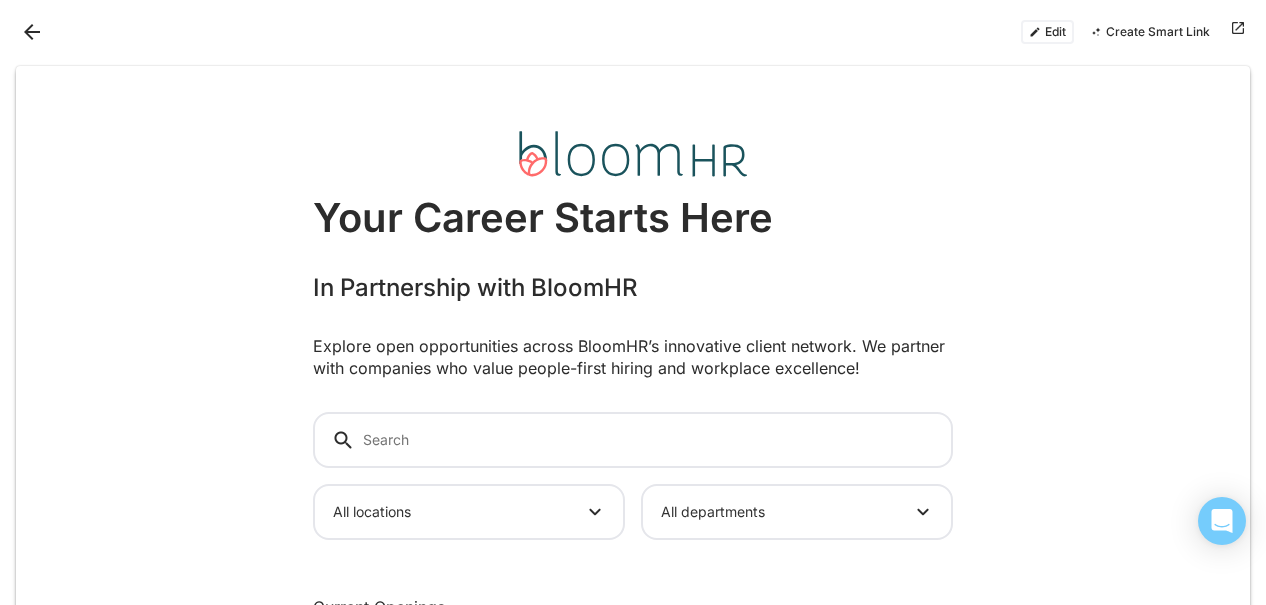 click at bounding box center (32, 32) 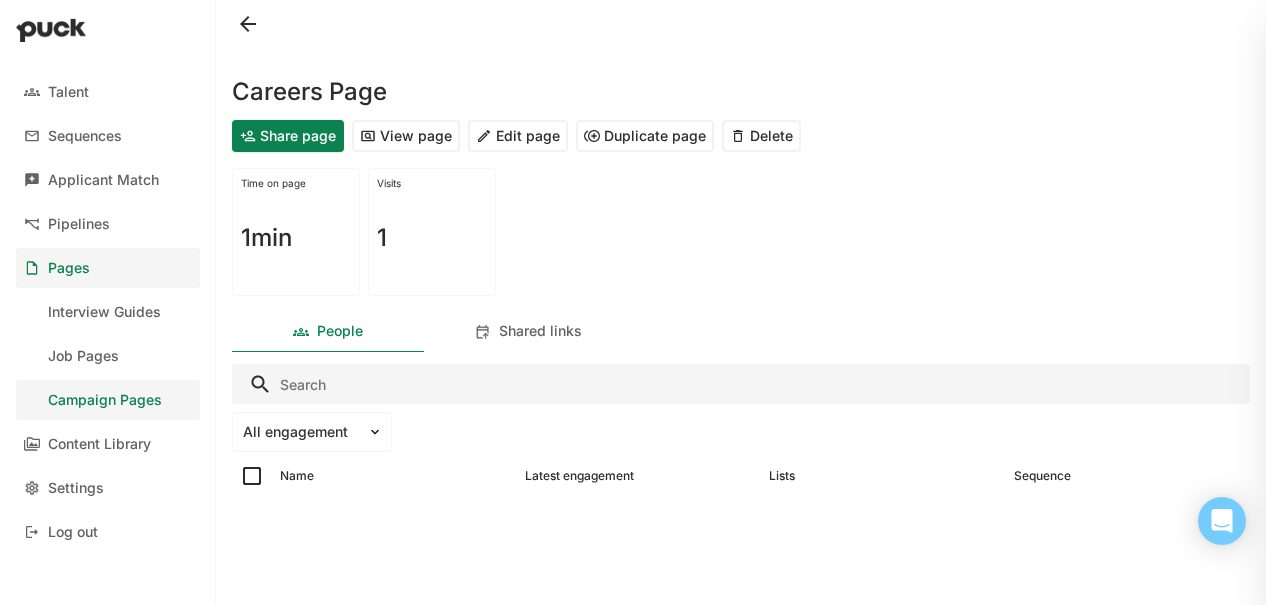 click on "View page" at bounding box center (406, 136) 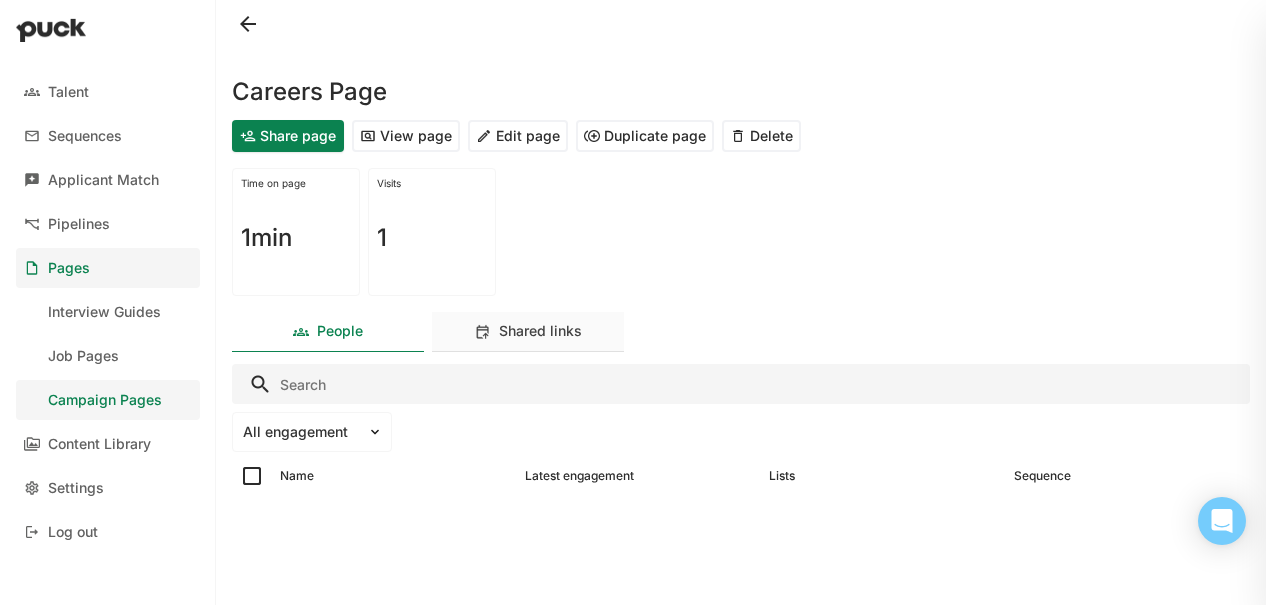click on "Shared links" at bounding box center [528, 332] 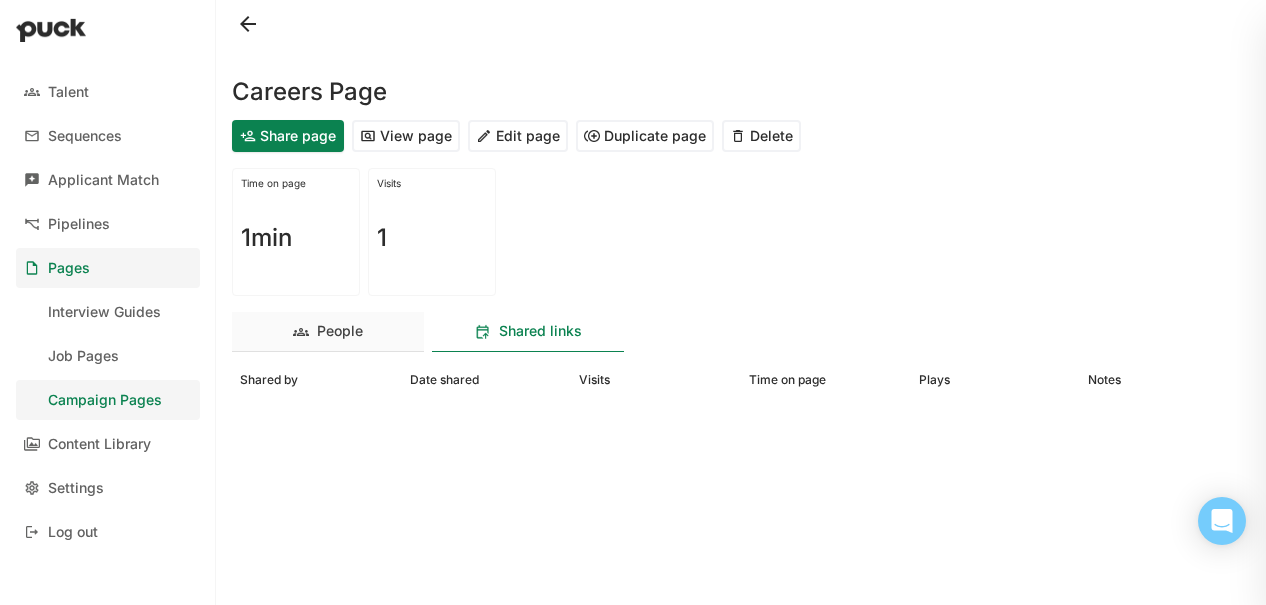 click on "People" at bounding box center [328, 332] 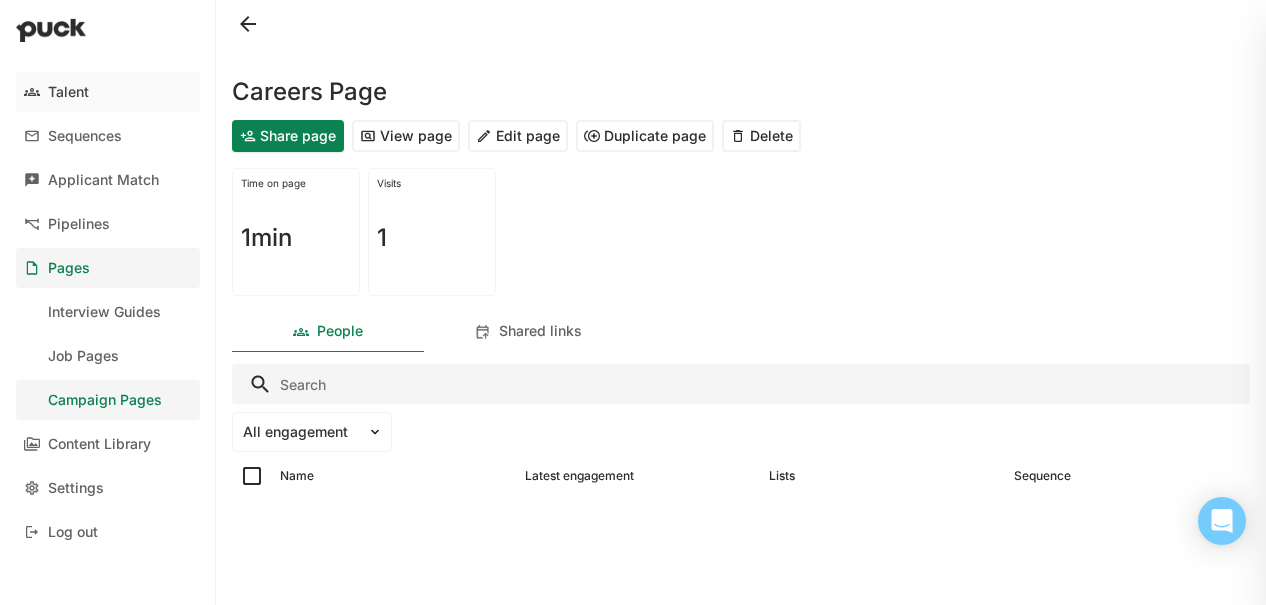 click on "Talent" at bounding box center [108, 92] 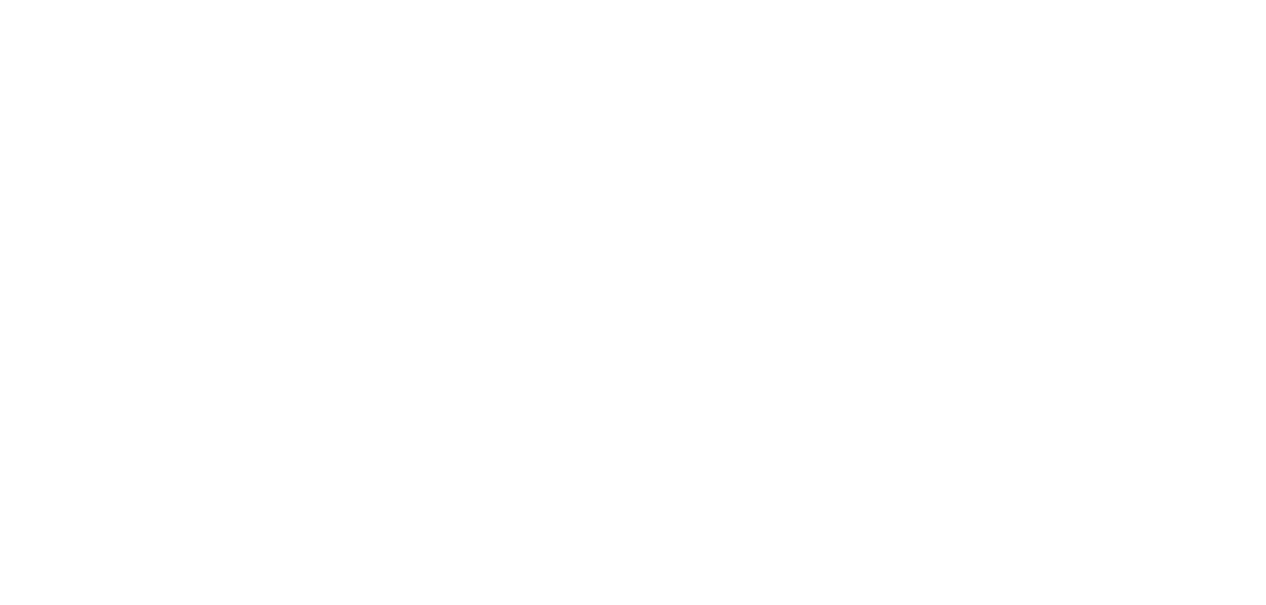 scroll, scrollTop: 0, scrollLeft: 0, axis: both 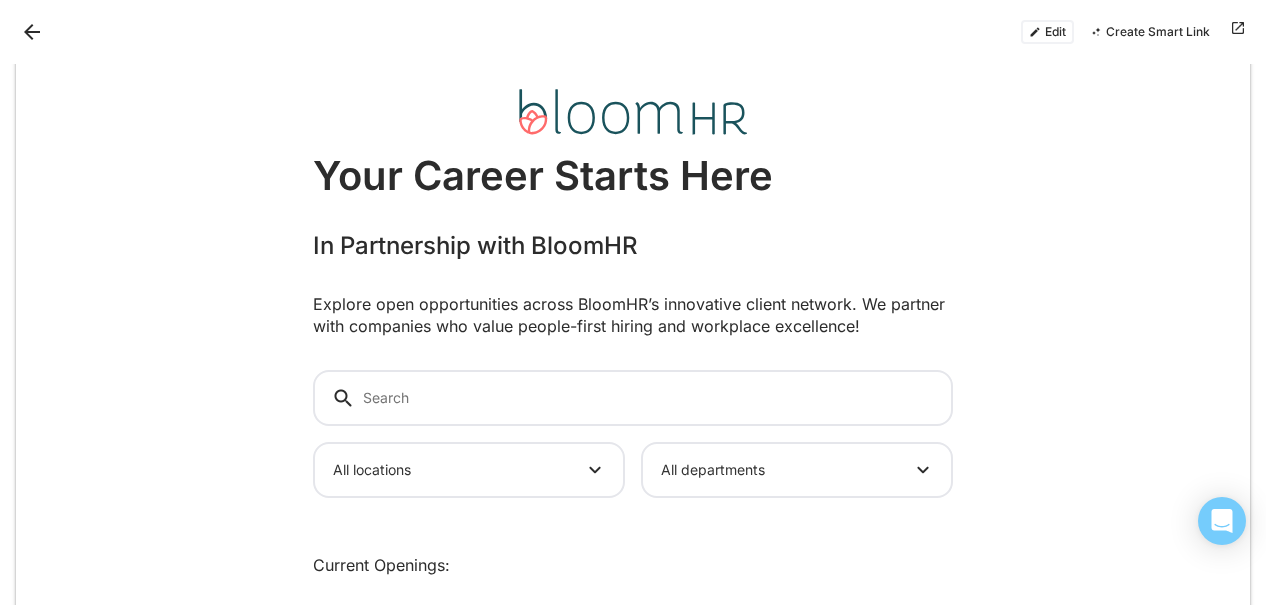 click on "Your Career Starts Here" at bounding box center (633, 176) 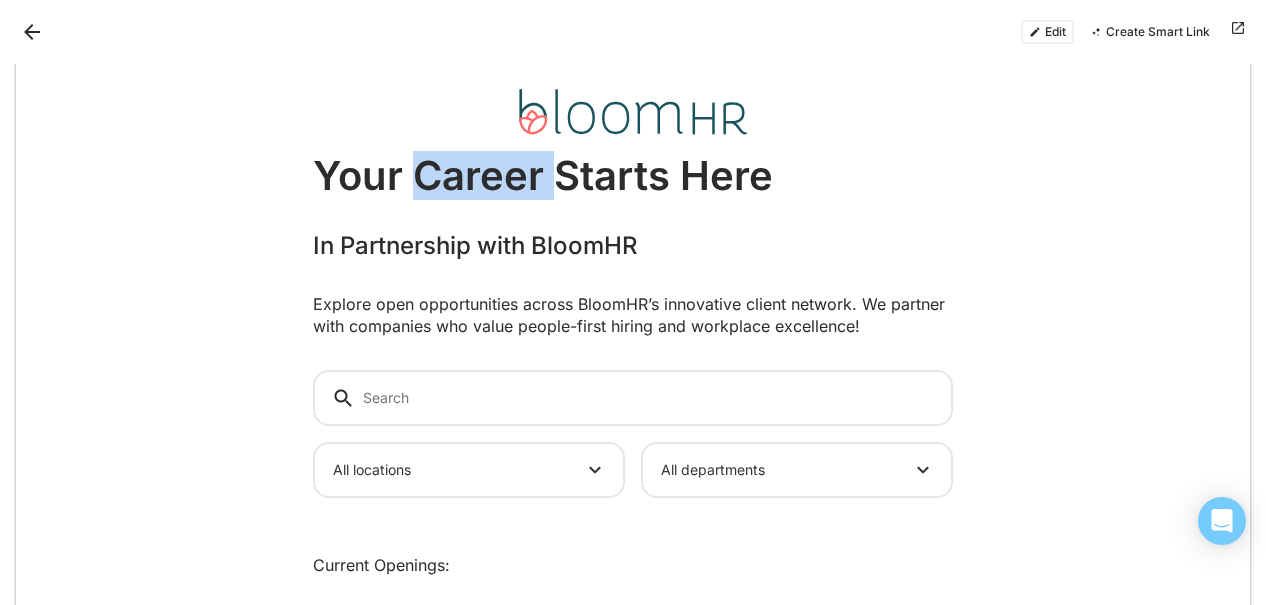 click on "Your Career Starts Here" at bounding box center (633, 176) 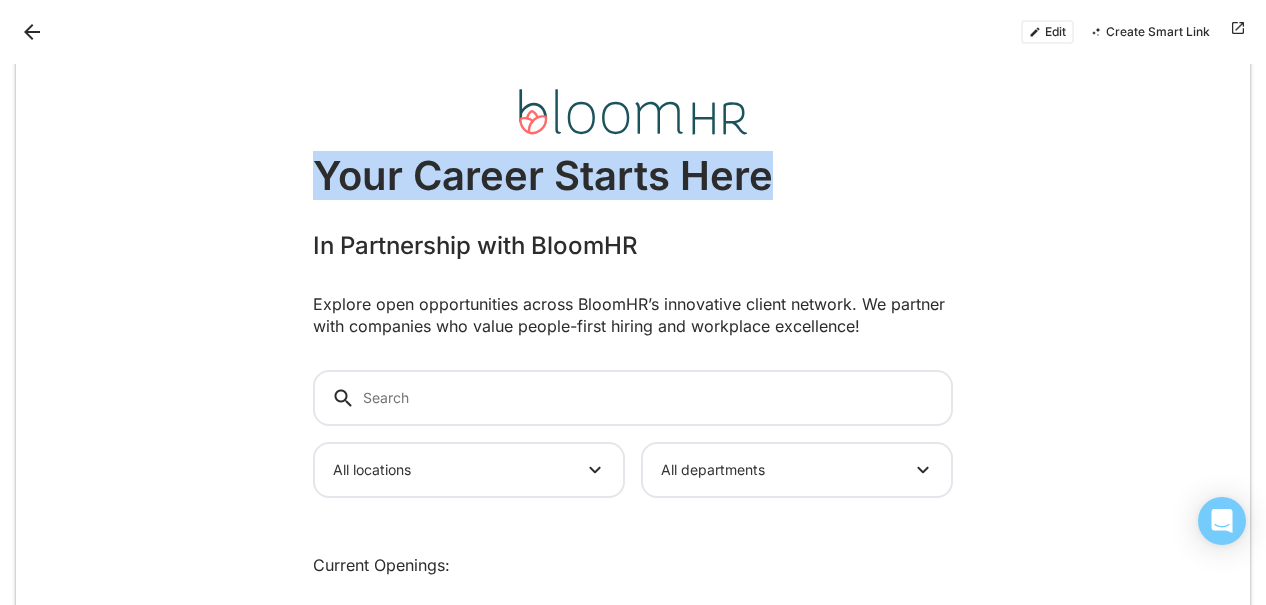 click on "Your Career Starts Here" at bounding box center (633, 176) 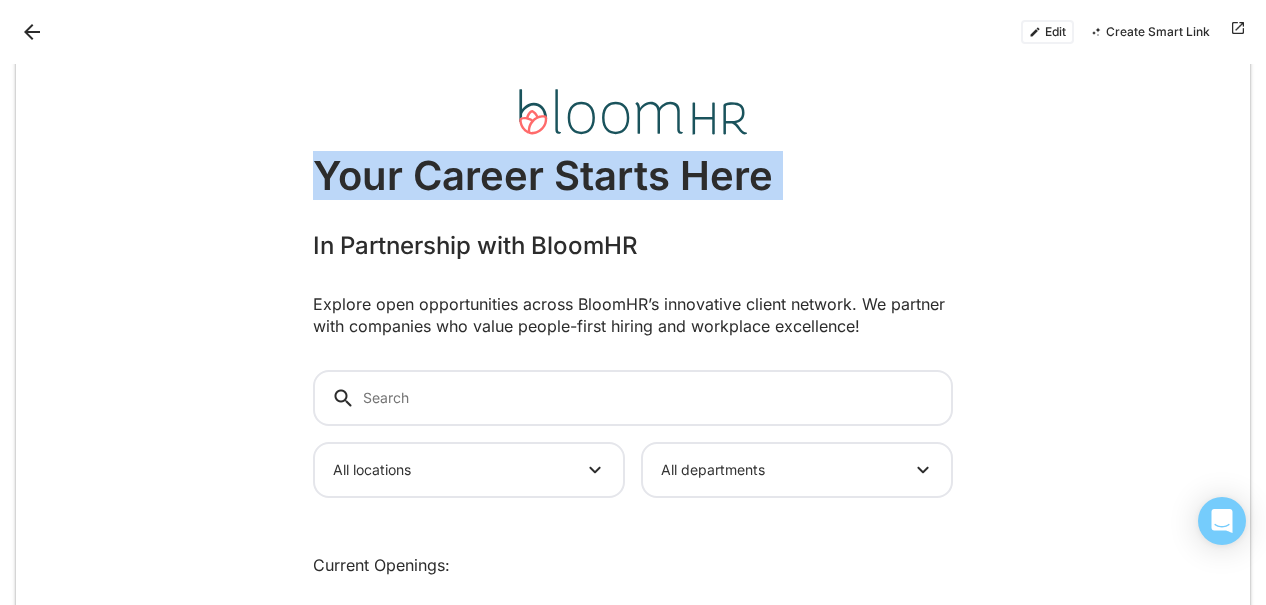 click on "Your Career Starts Here" at bounding box center [633, 176] 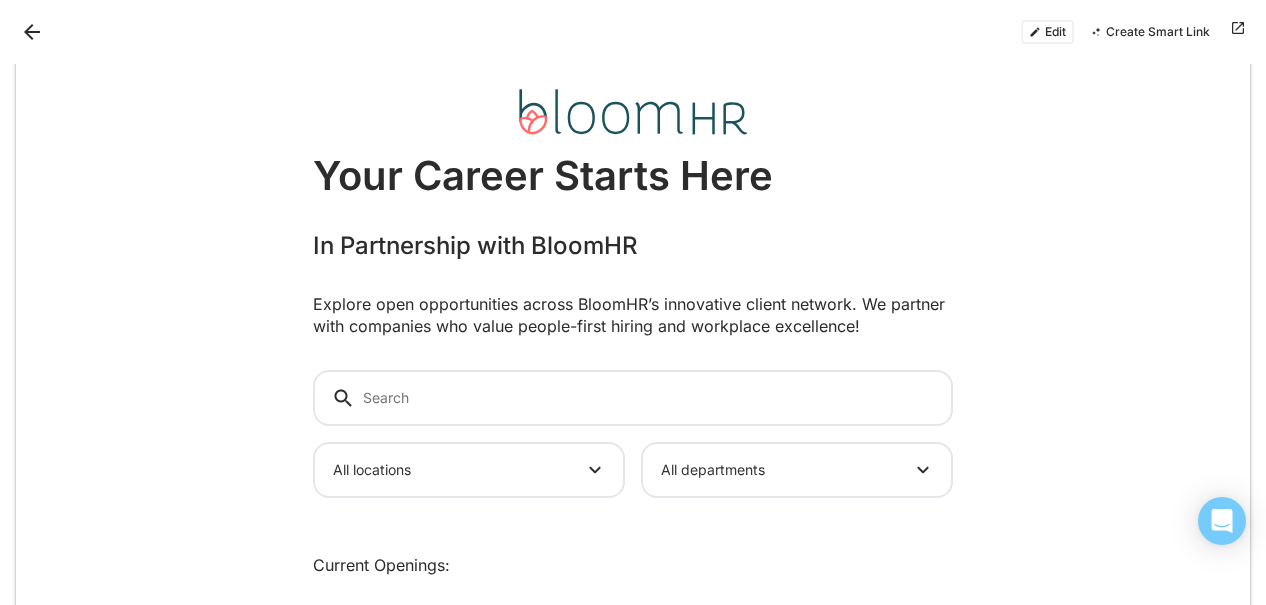 drag, startPoint x: 432, startPoint y: 183, endPoint x: 480, endPoint y: 252, distance: 84.05355 